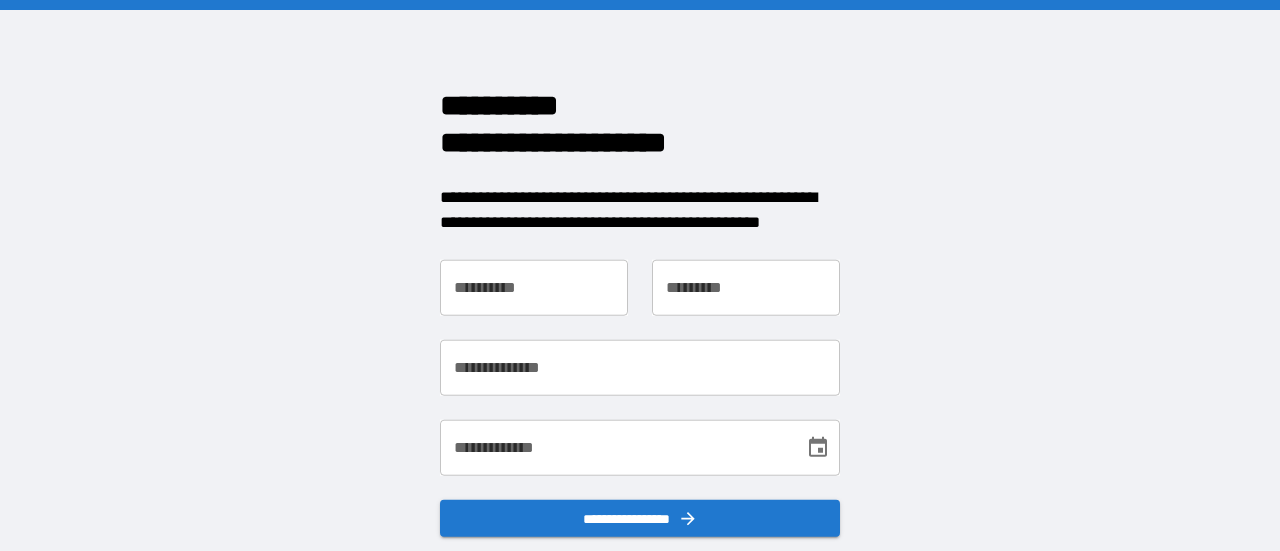 scroll, scrollTop: 0, scrollLeft: 0, axis: both 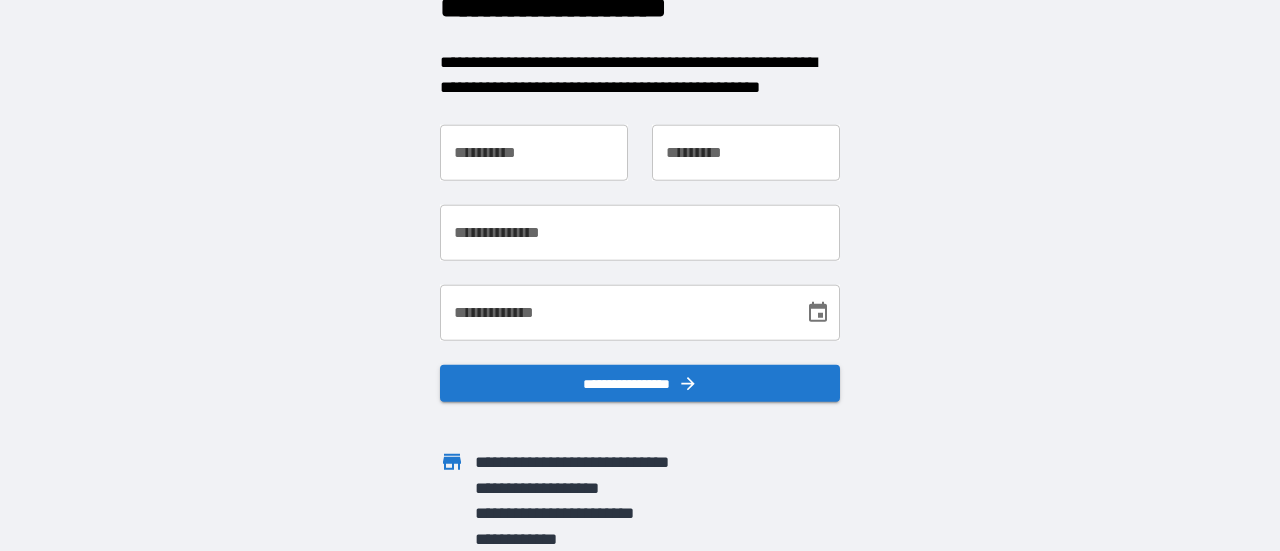 click on "**********" at bounding box center (534, 152) 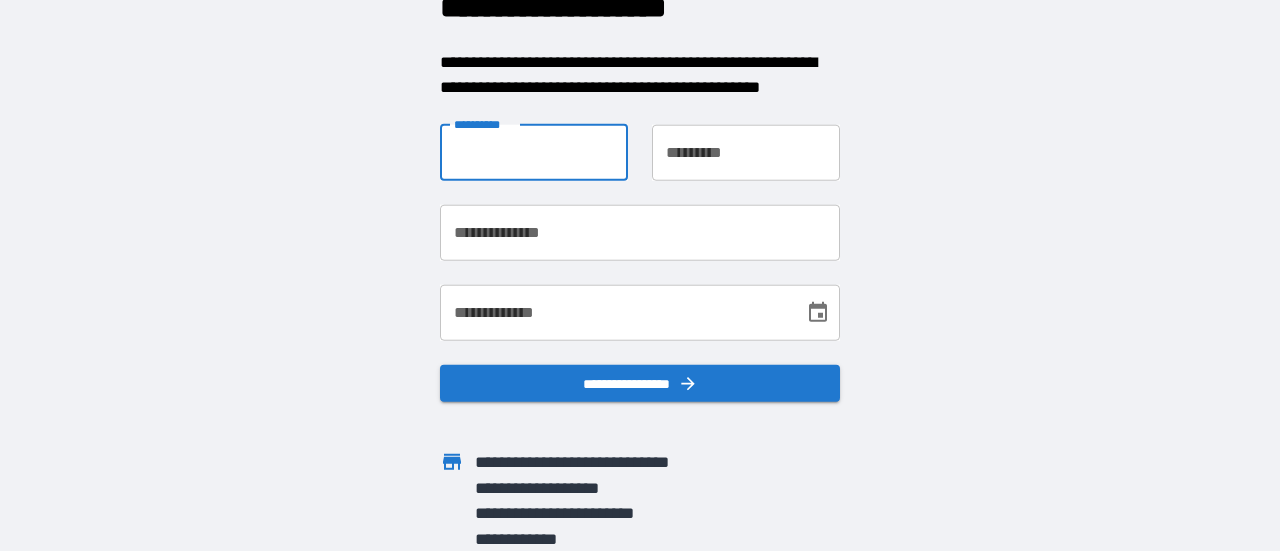 type on "******" 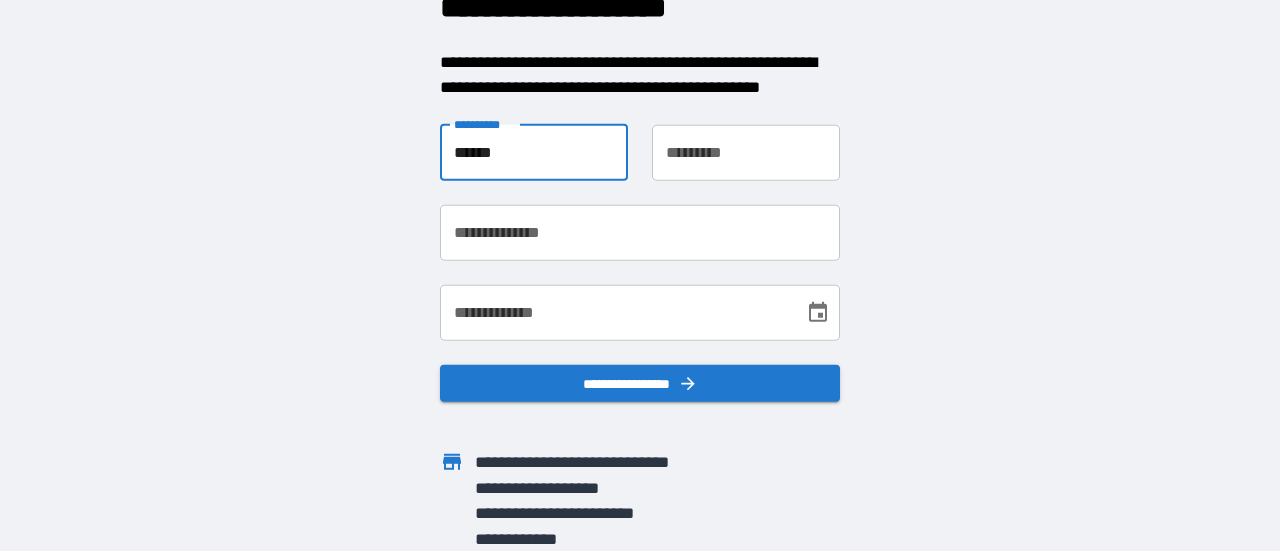 type on "**********" 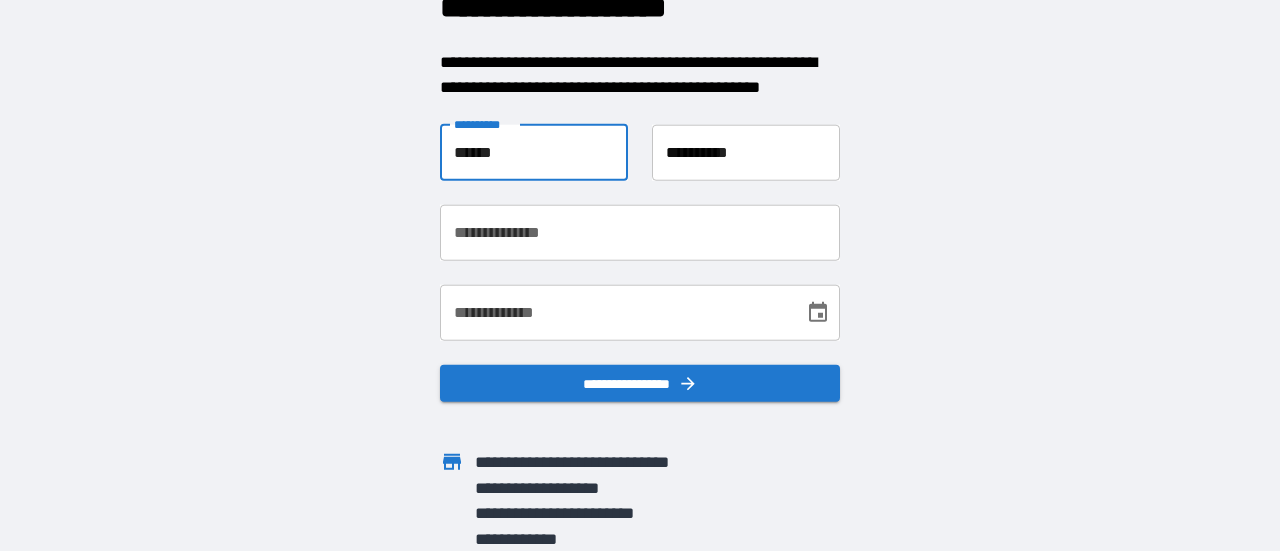 type on "**********" 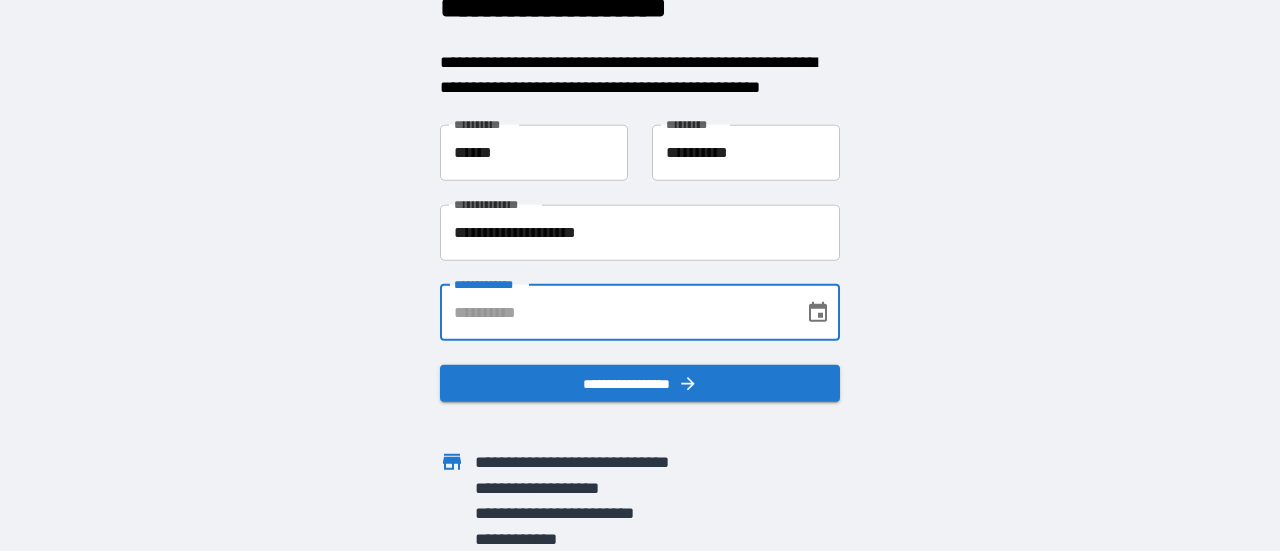 click on "**********" at bounding box center [615, 312] 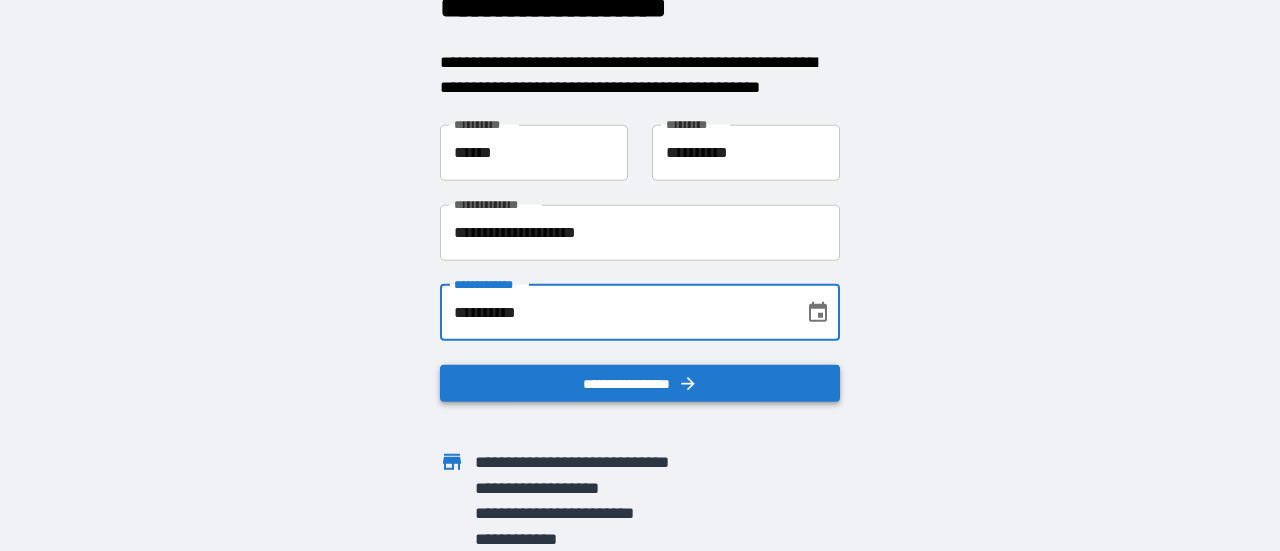 type on "**********" 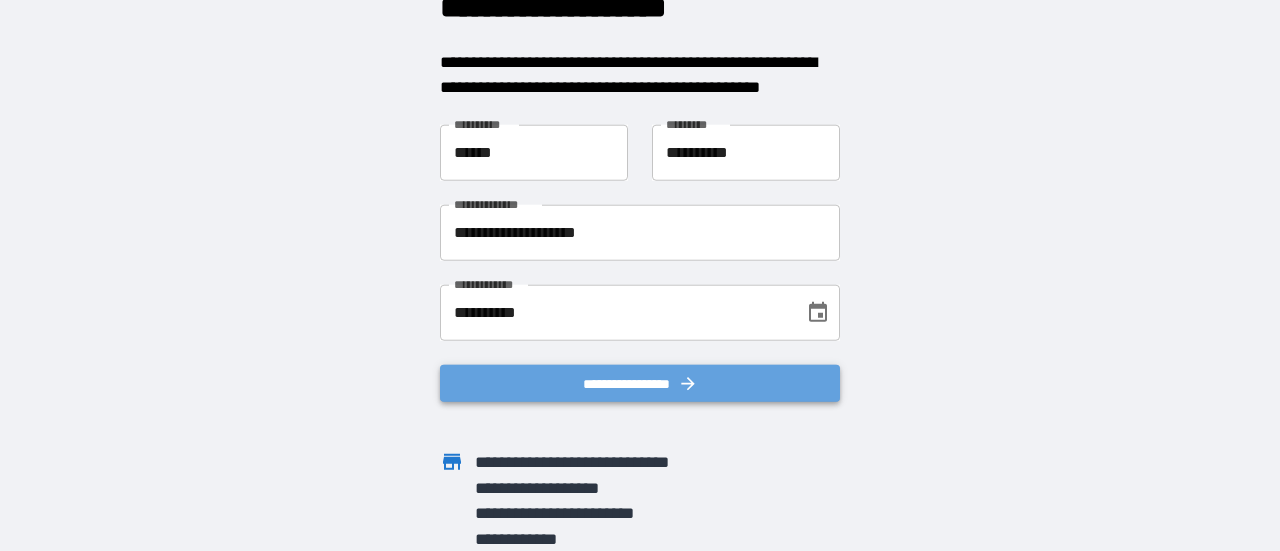 click on "**********" at bounding box center (640, 383) 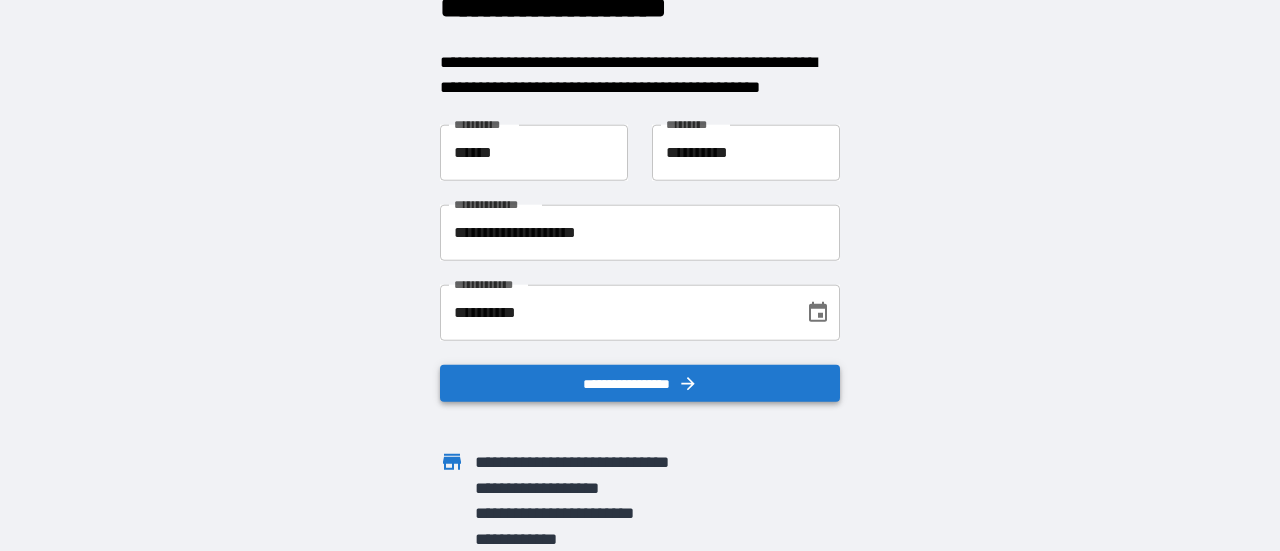 scroll, scrollTop: 0, scrollLeft: 0, axis: both 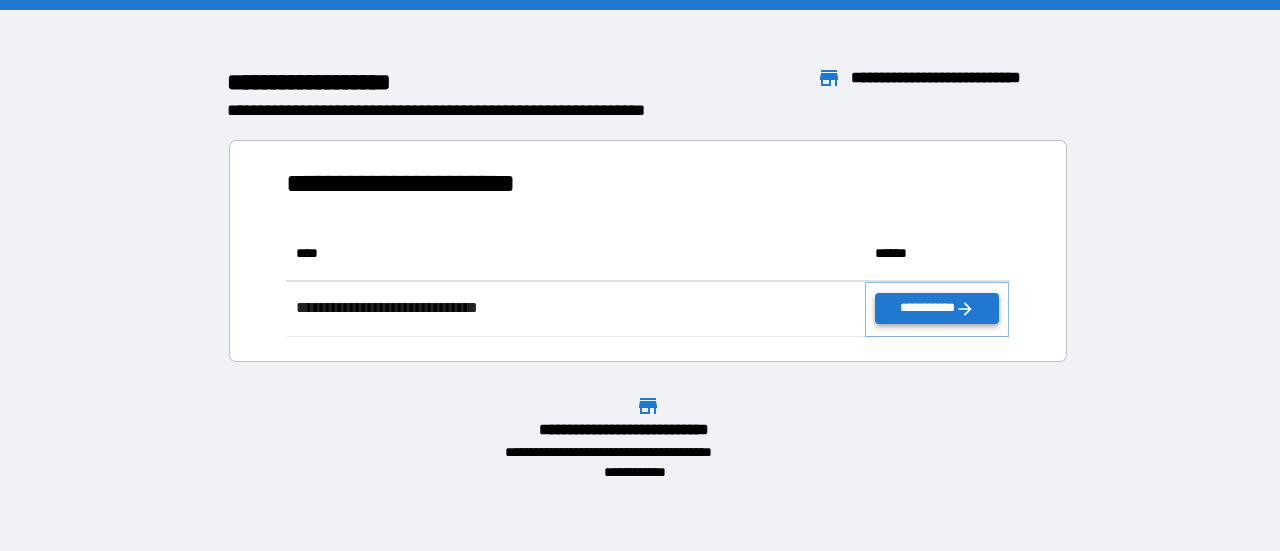 click on "**********" at bounding box center (937, 308) 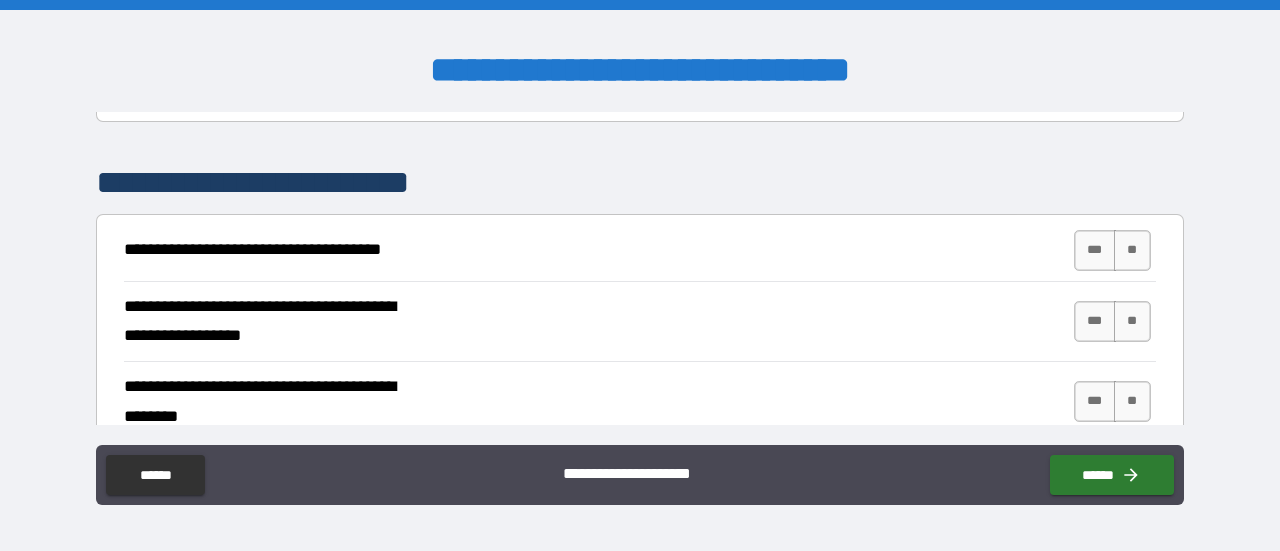 scroll, scrollTop: 300, scrollLeft: 0, axis: vertical 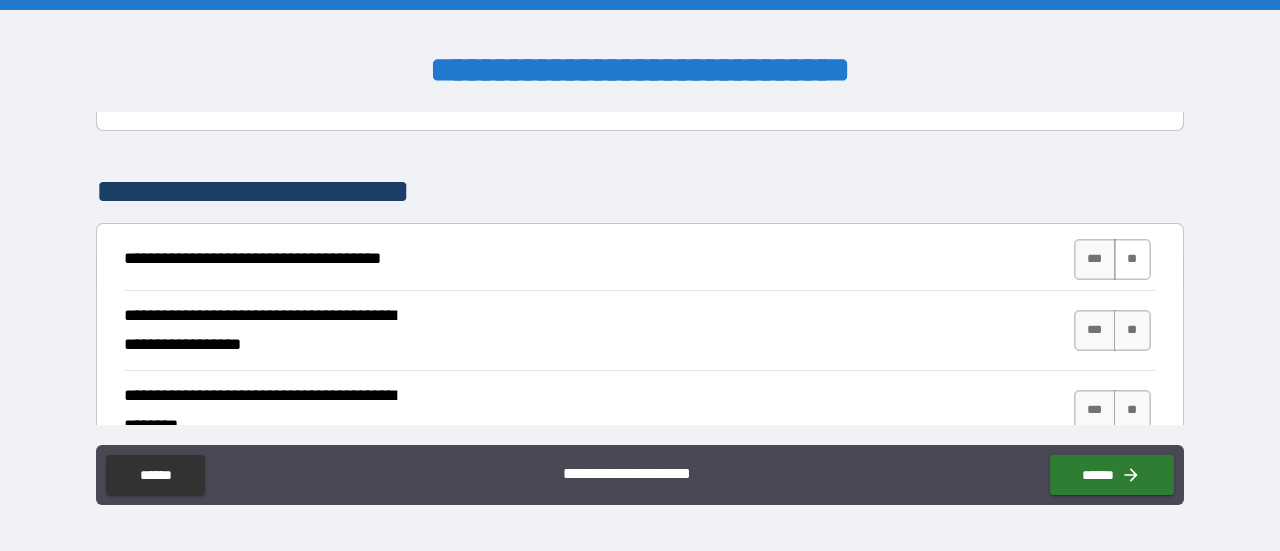 click on "**" at bounding box center (1132, 259) 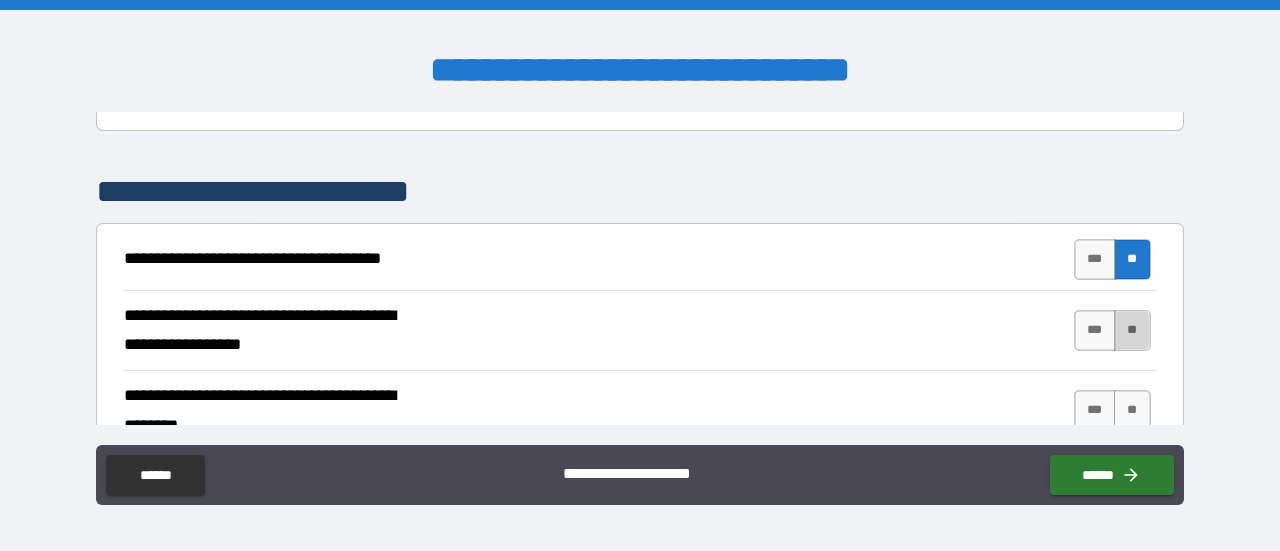 click on "**" at bounding box center (1132, 330) 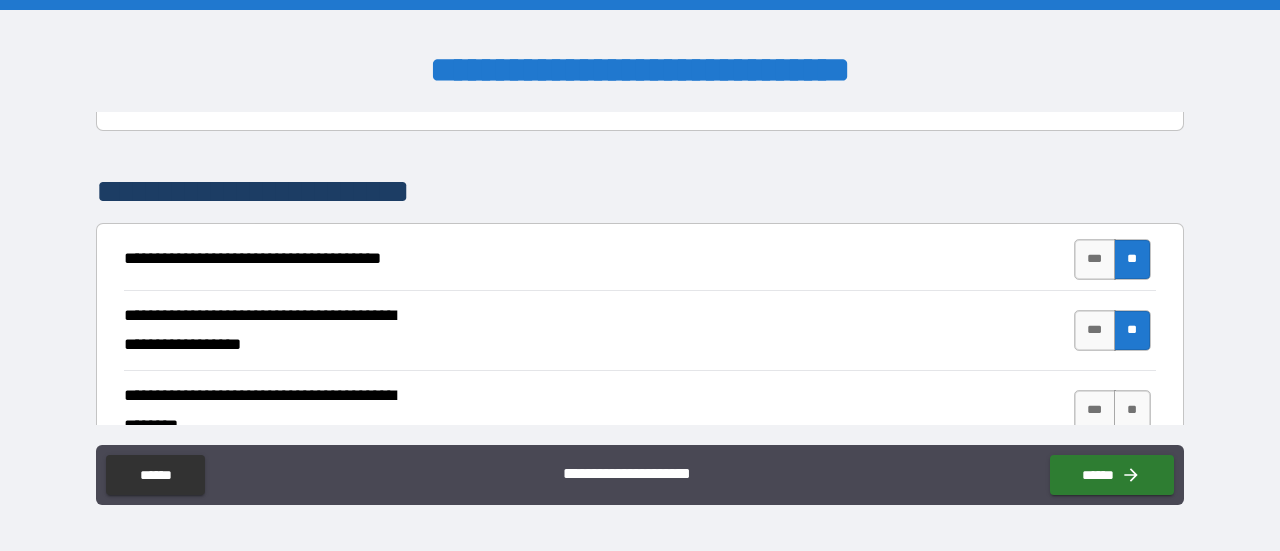 scroll, scrollTop: 400, scrollLeft: 0, axis: vertical 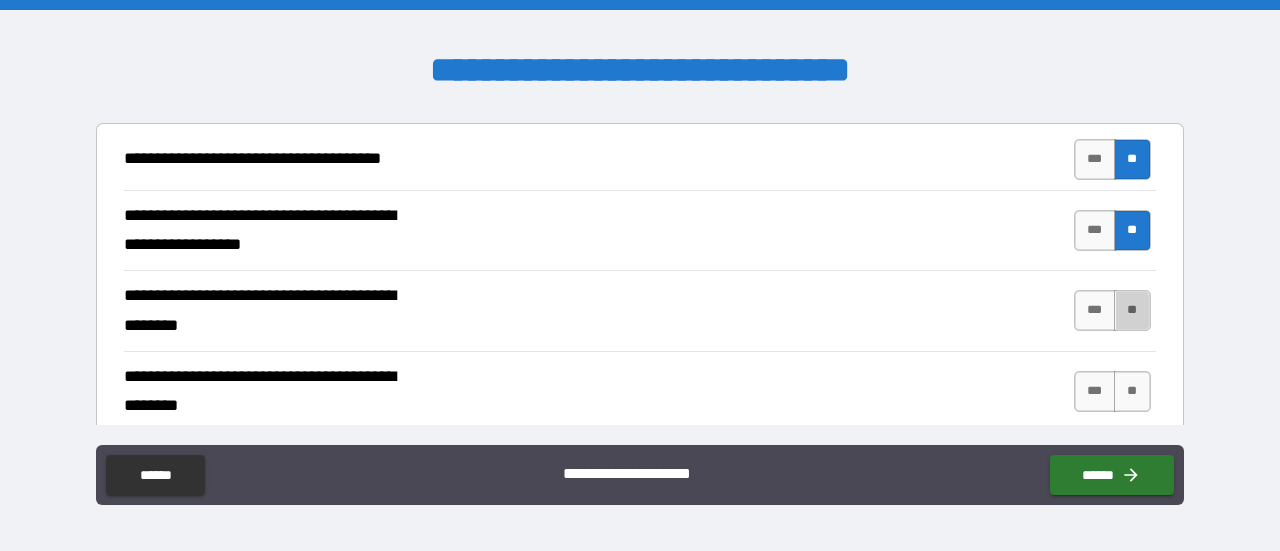 click on "**" at bounding box center (1132, 310) 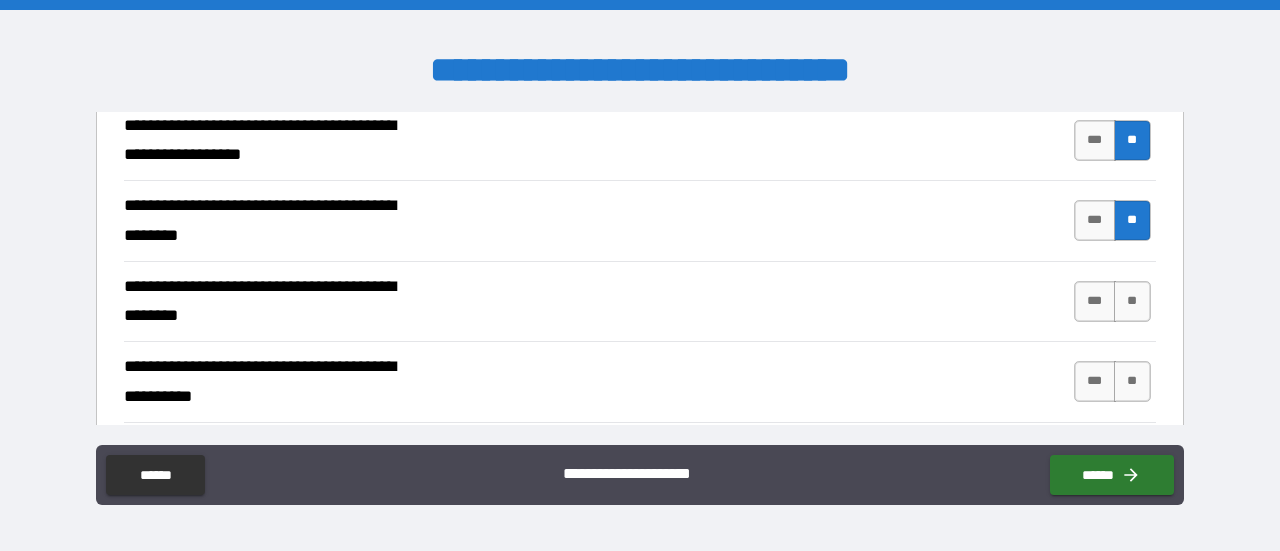 scroll, scrollTop: 500, scrollLeft: 0, axis: vertical 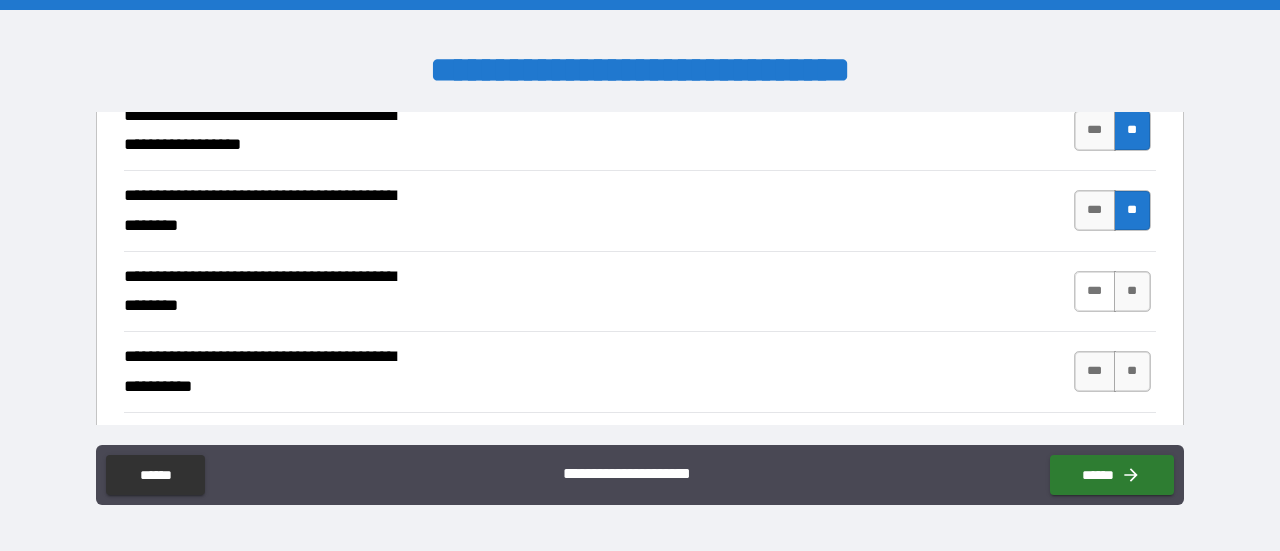 click on "***" at bounding box center (1095, 291) 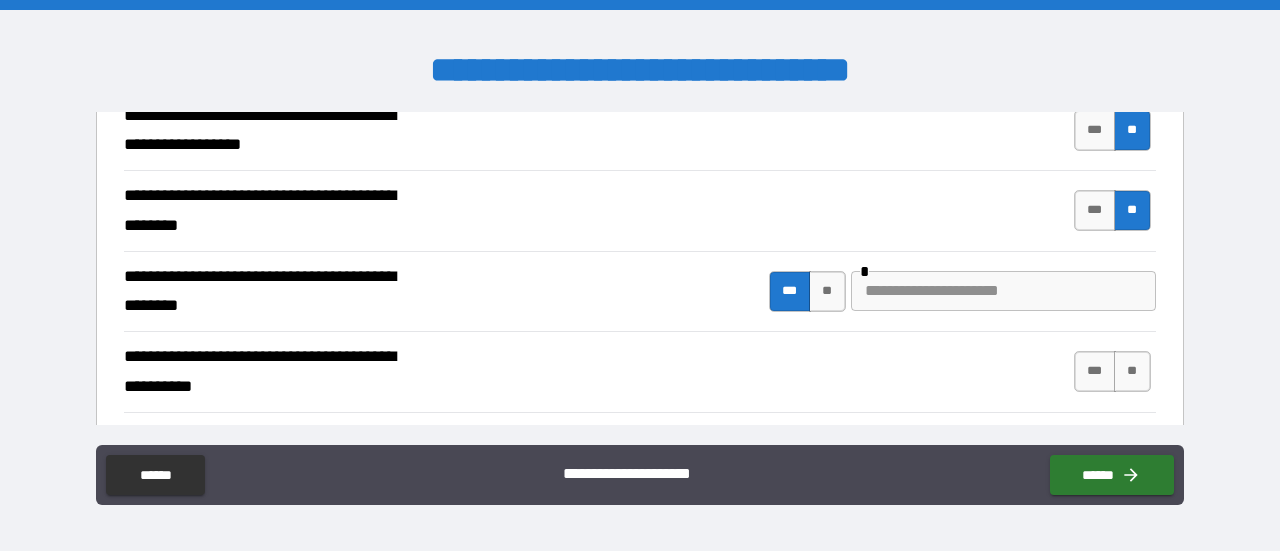 click at bounding box center (1003, 291) 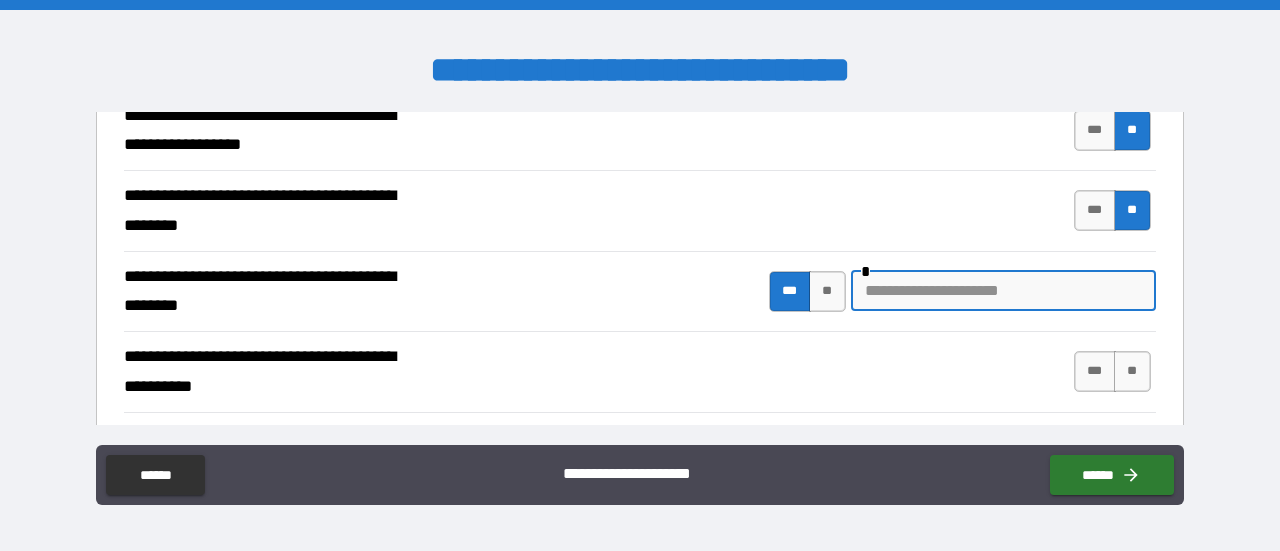 click on "***" at bounding box center (790, 291) 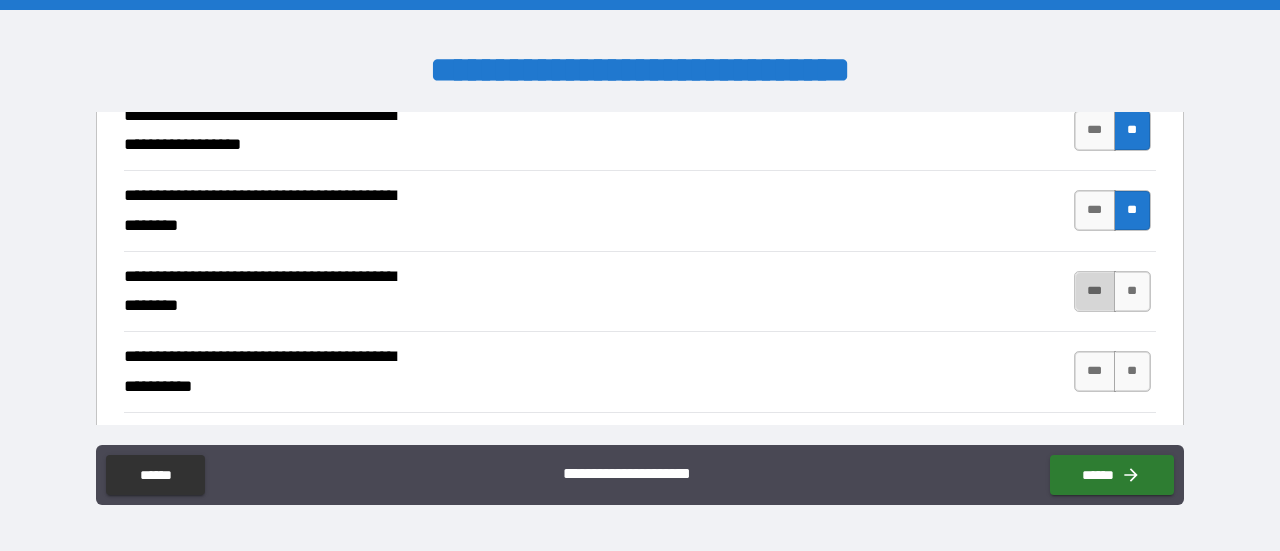 click on "***" at bounding box center (1095, 291) 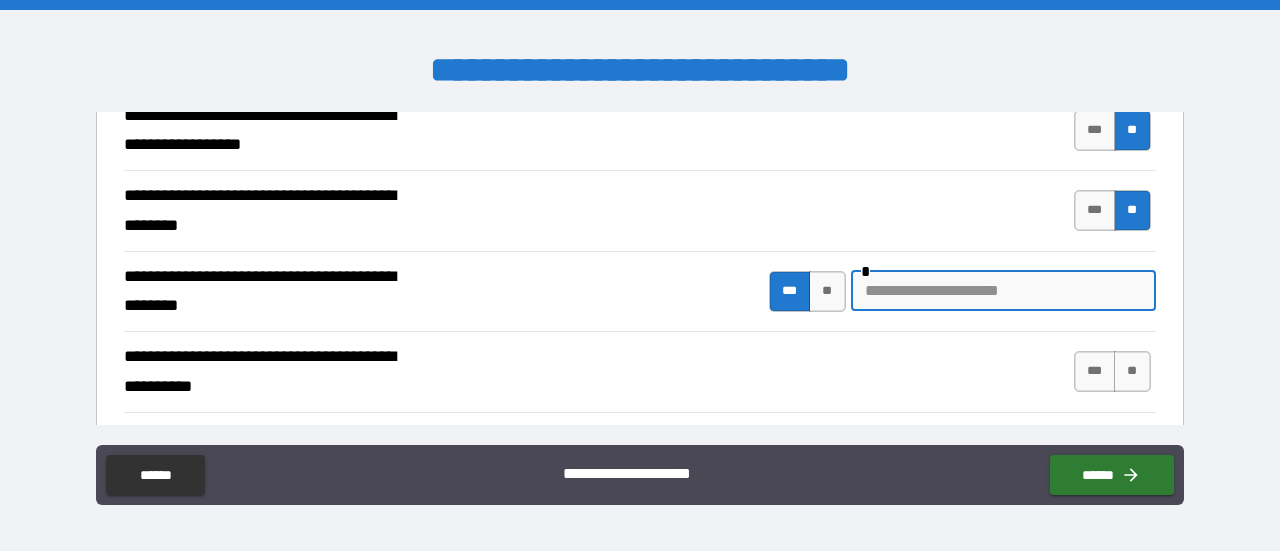 click at bounding box center [1003, 291] 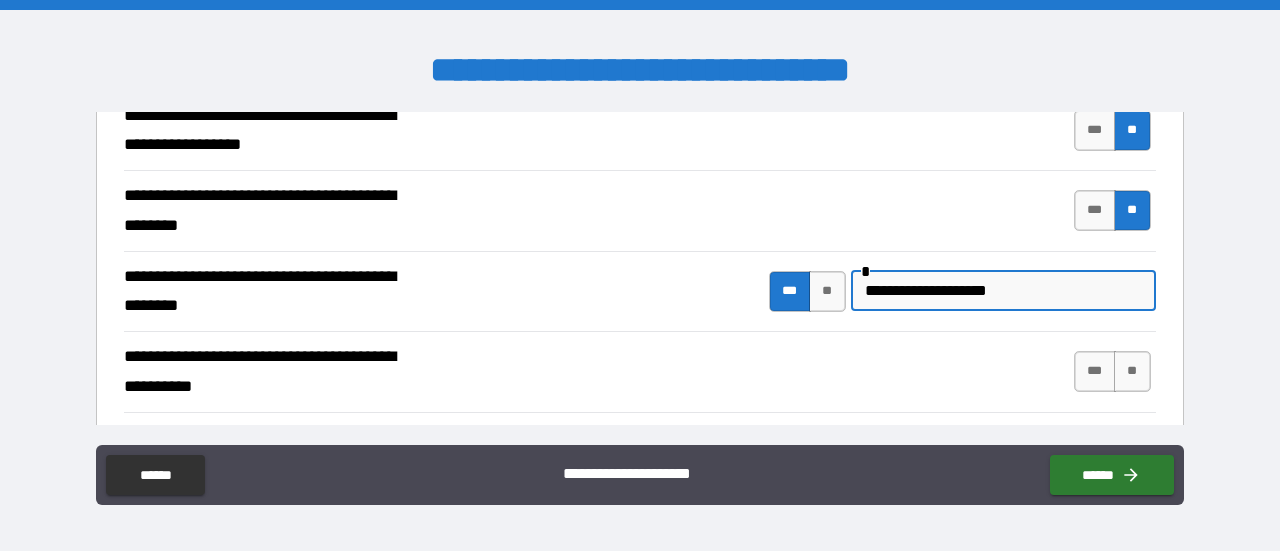 click on "**********" at bounding box center [1003, 291] 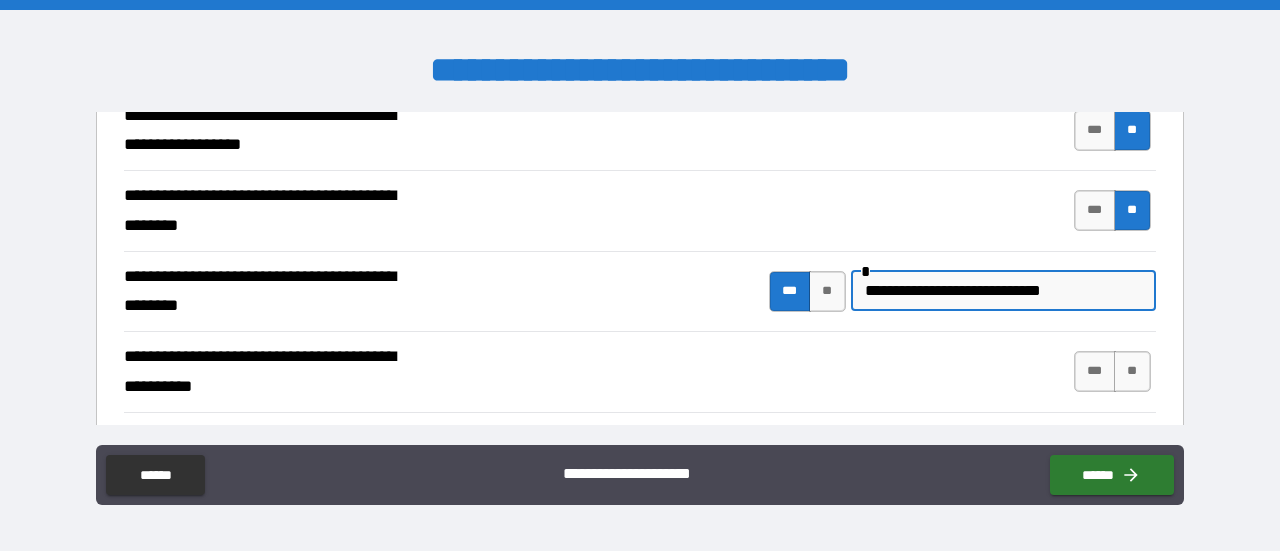 click on "**********" at bounding box center (1003, 291) 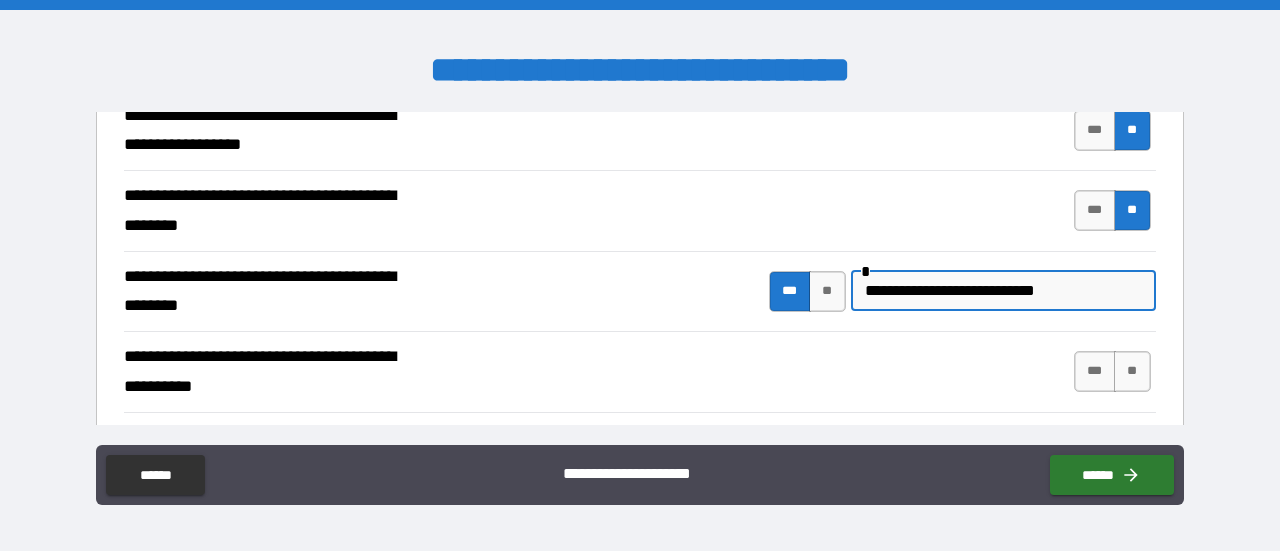 click on "**********" at bounding box center [1003, 291] 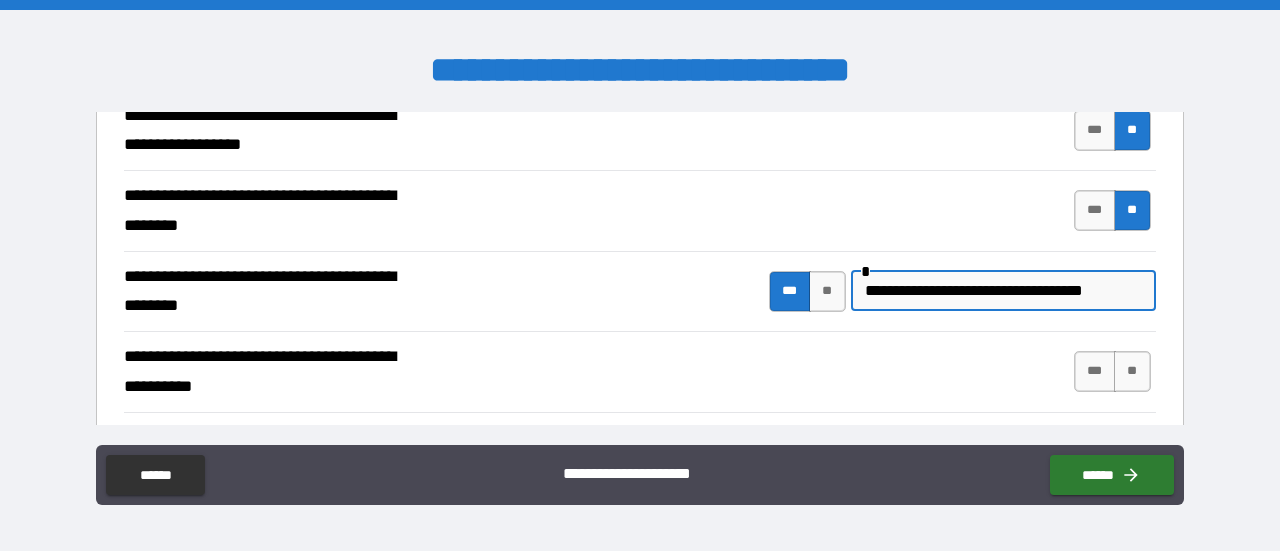 click on "**********" at bounding box center (1003, 291) 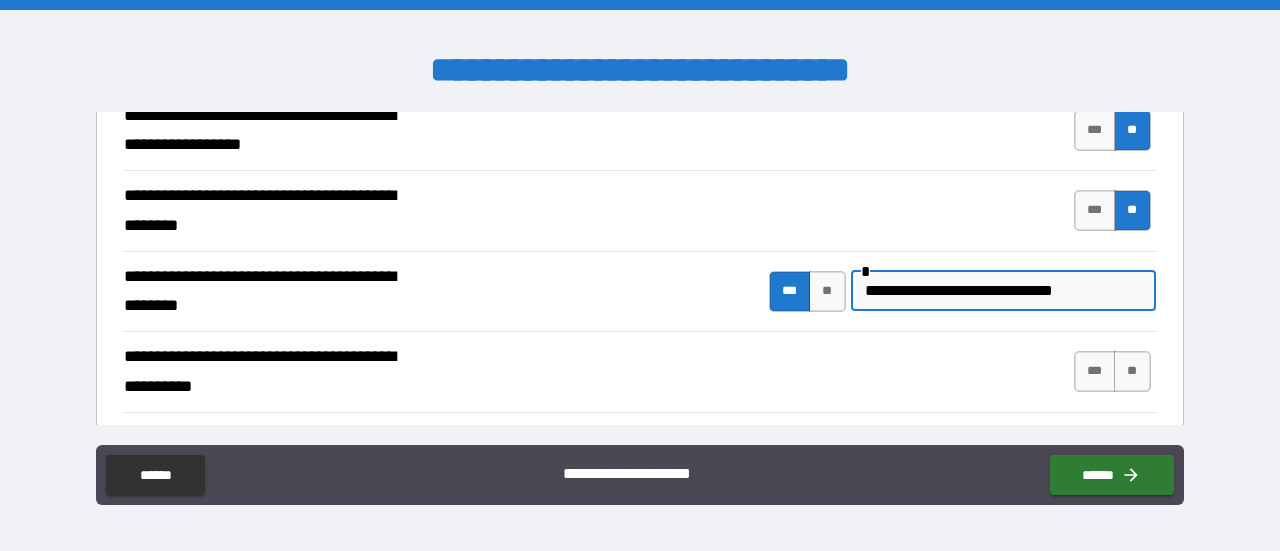 click on "**********" at bounding box center [1003, 291] 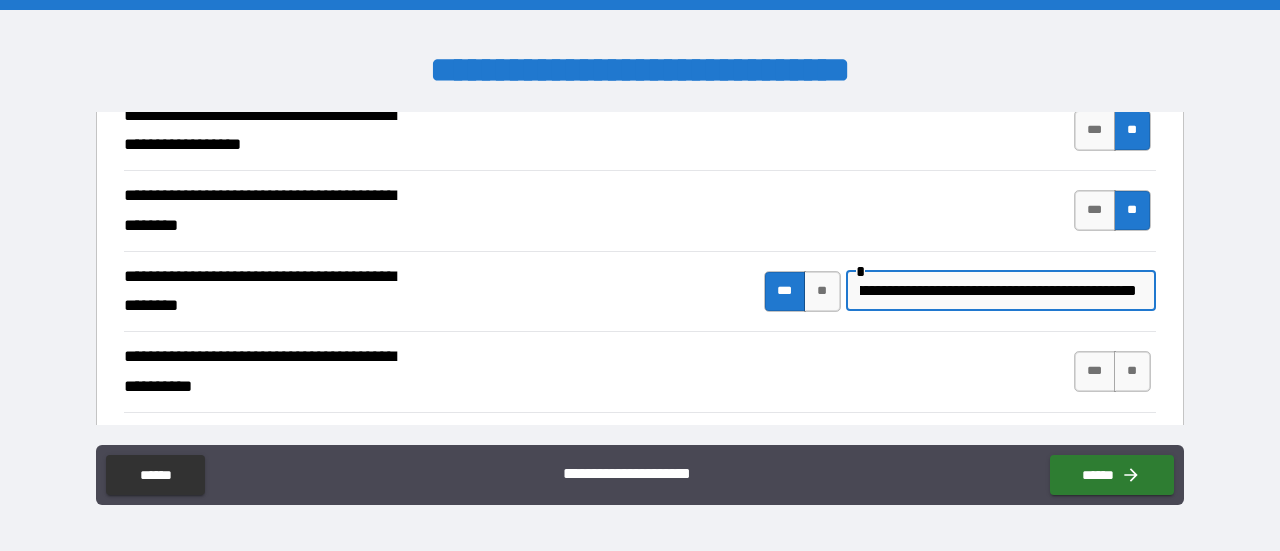 scroll, scrollTop: 0, scrollLeft: 259, axis: horizontal 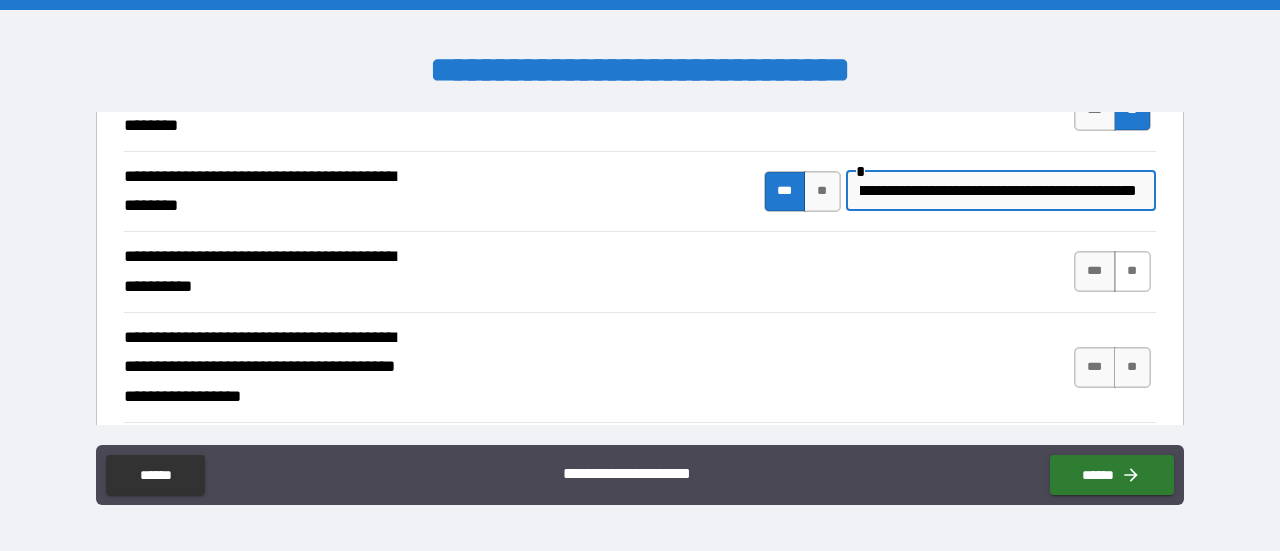 type on "**********" 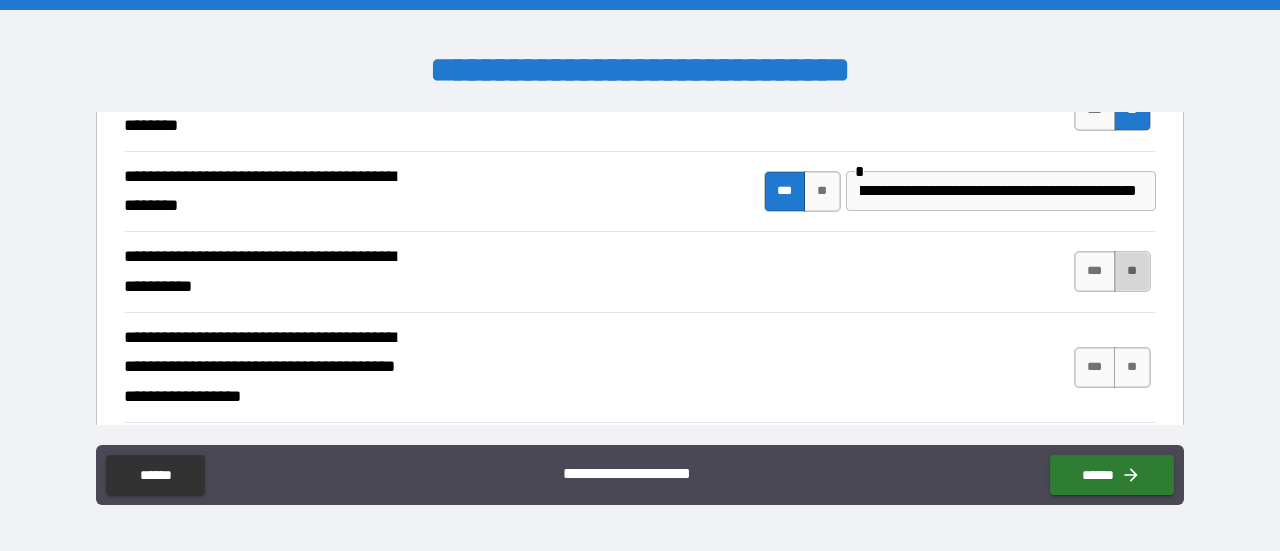 click on "**" at bounding box center (1132, 271) 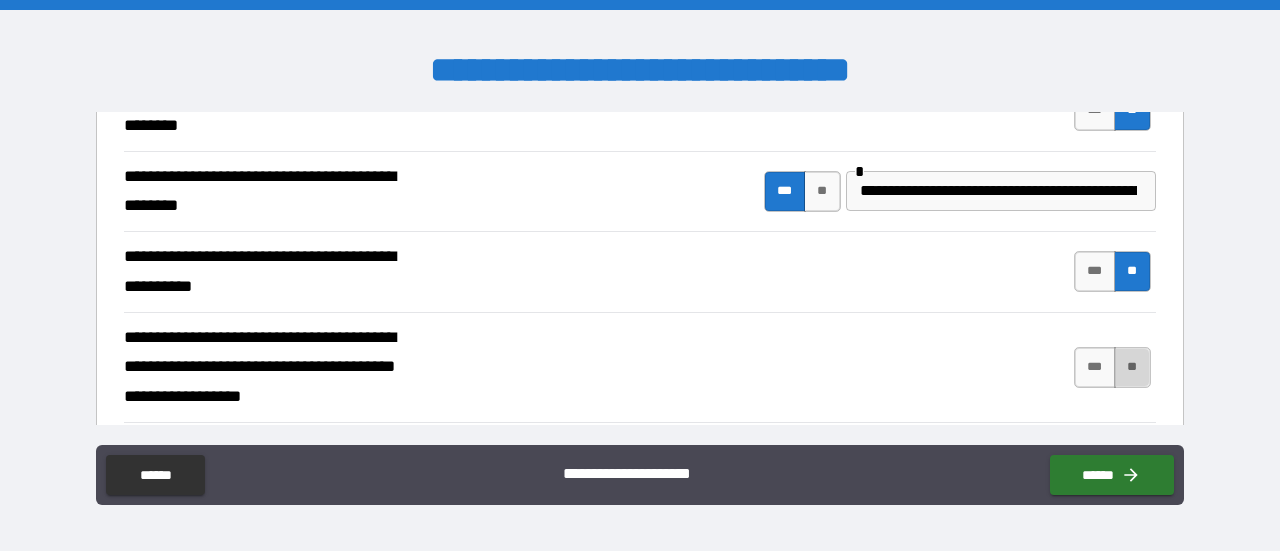 click on "**" at bounding box center [1132, 367] 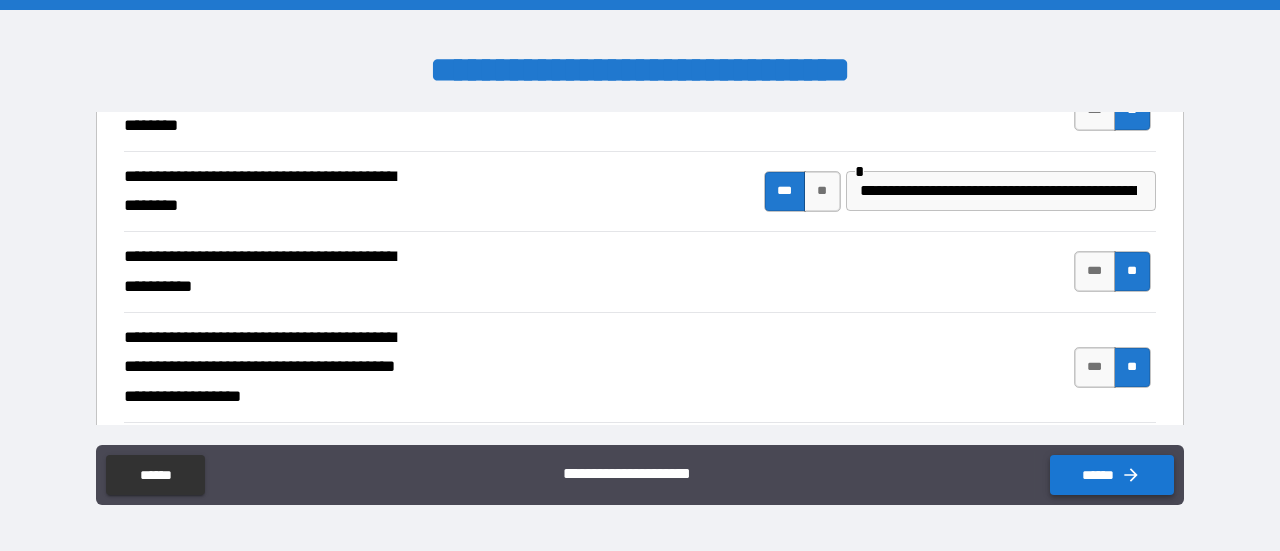 click on "******" at bounding box center [1112, 475] 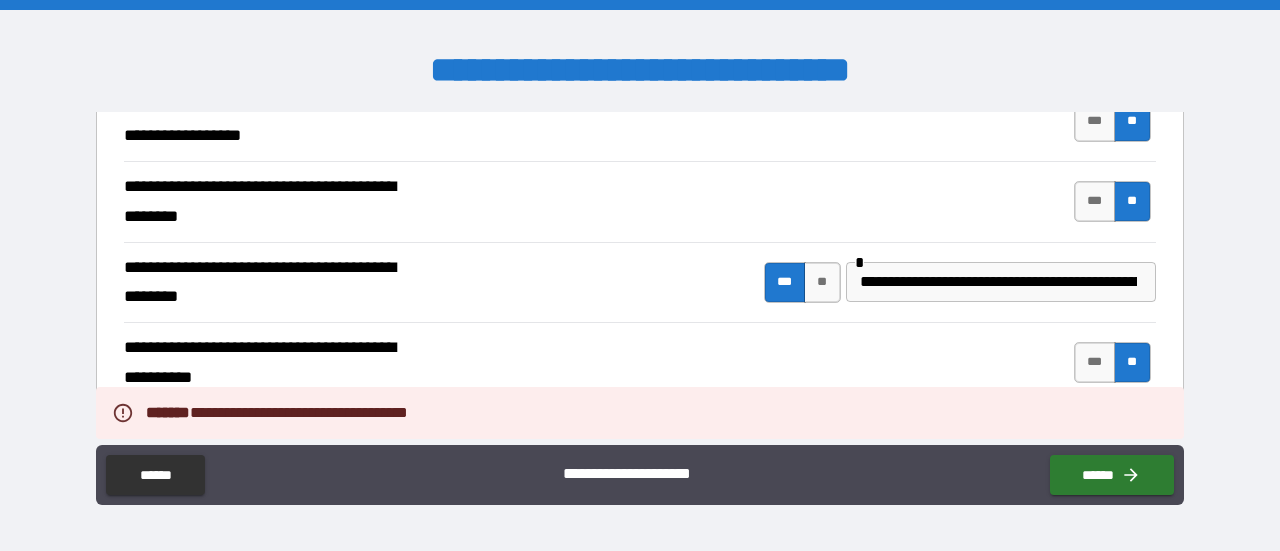 scroll, scrollTop: 500, scrollLeft: 0, axis: vertical 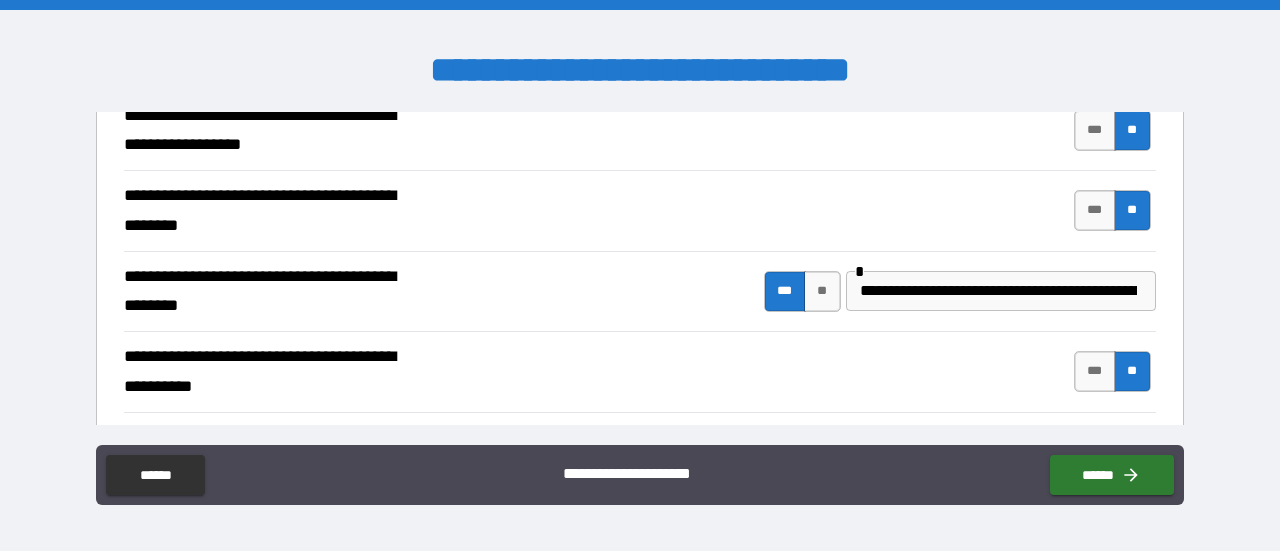click on "***" at bounding box center [785, 291] 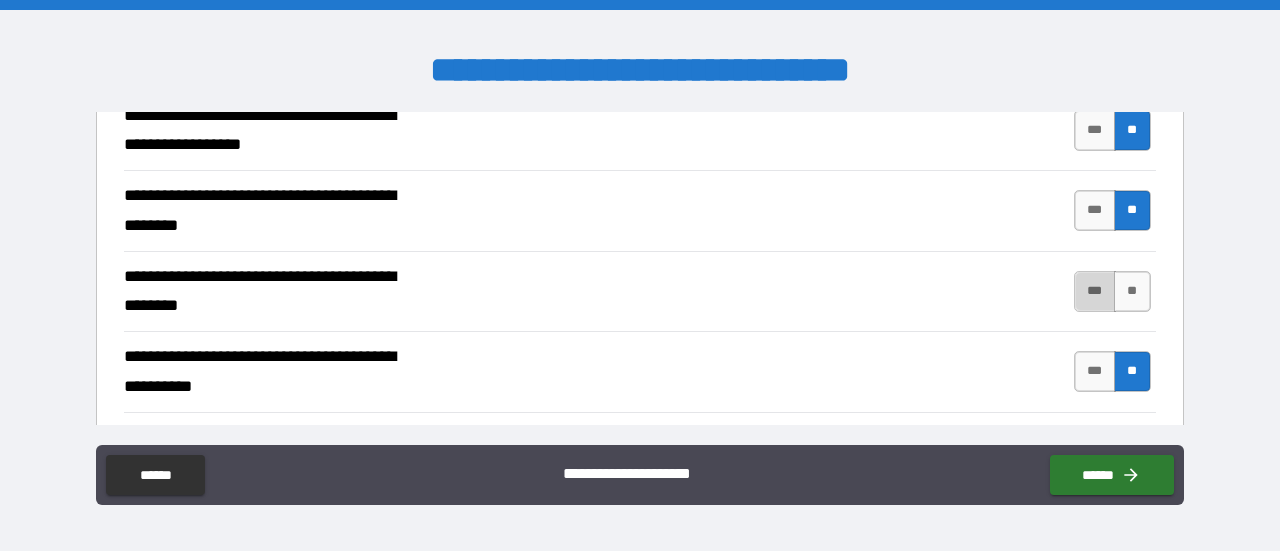 click on "***" at bounding box center [1095, 291] 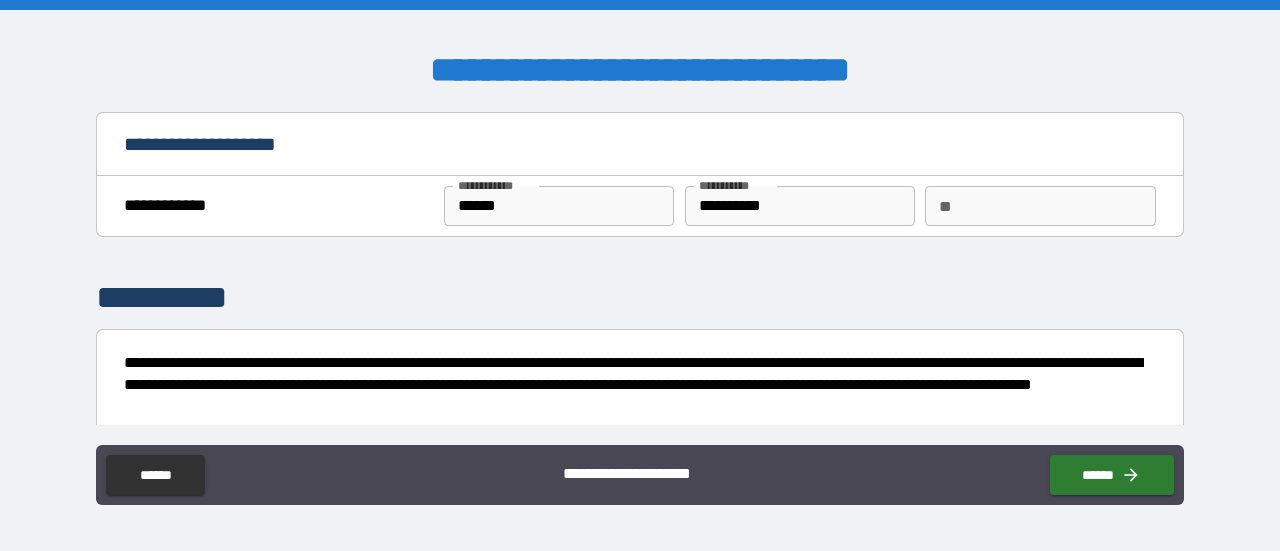 scroll, scrollTop: 200, scrollLeft: 0, axis: vertical 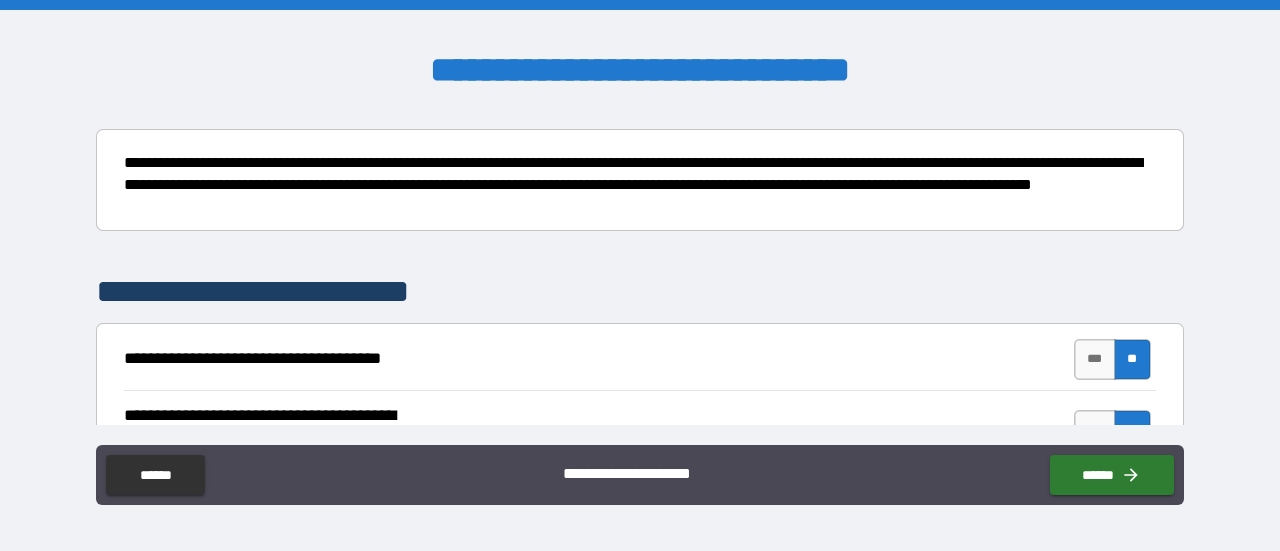 click on "**" at bounding box center (1132, 359) 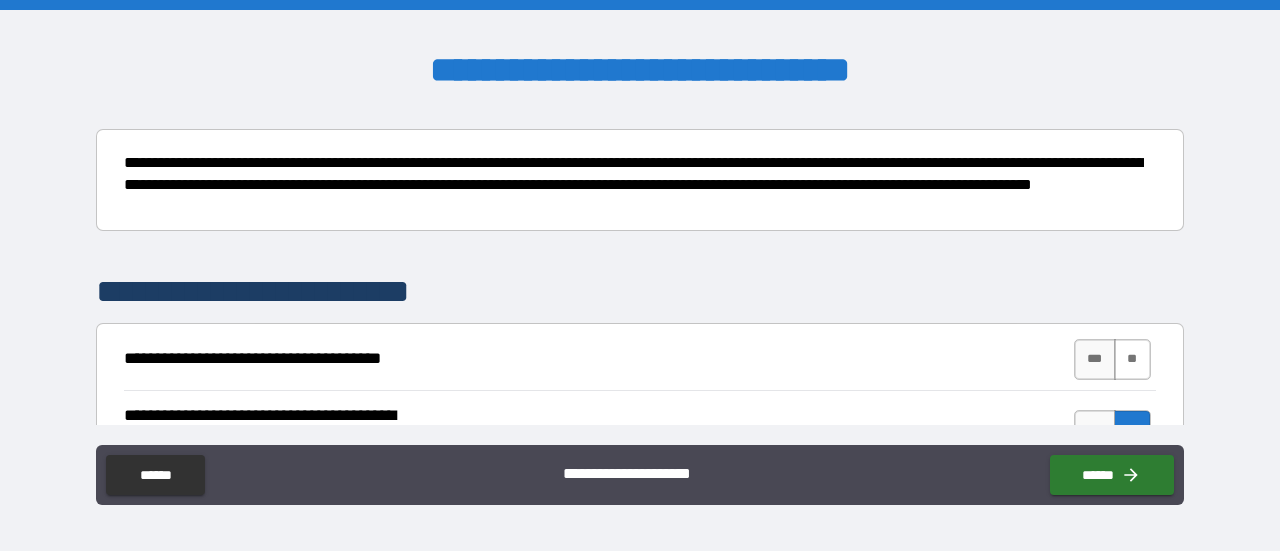 click on "**" at bounding box center (1132, 359) 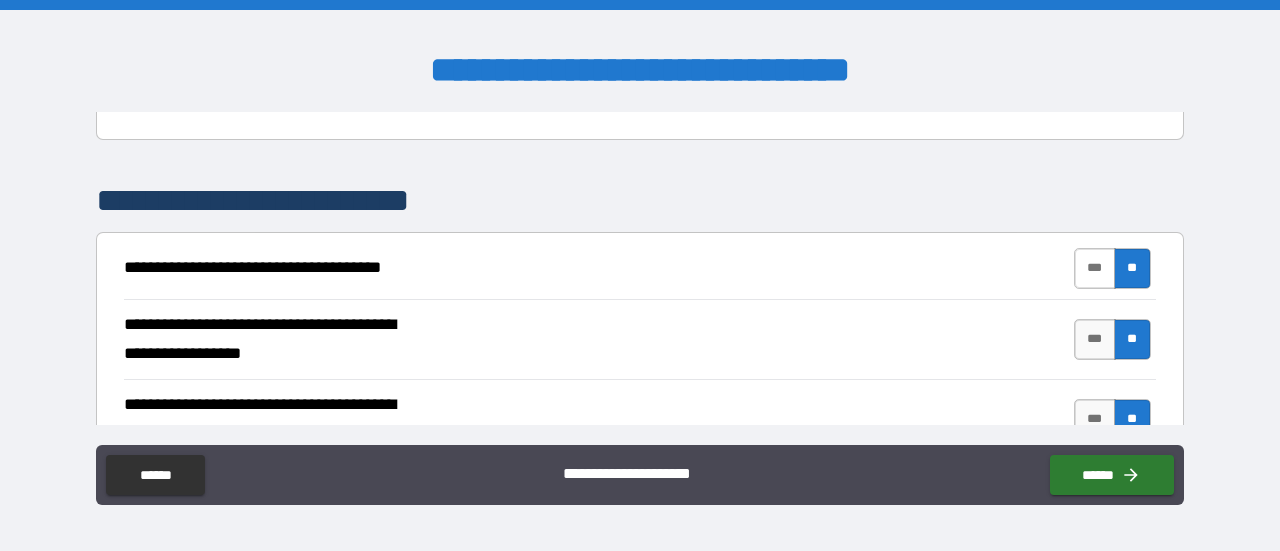 scroll, scrollTop: 300, scrollLeft: 0, axis: vertical 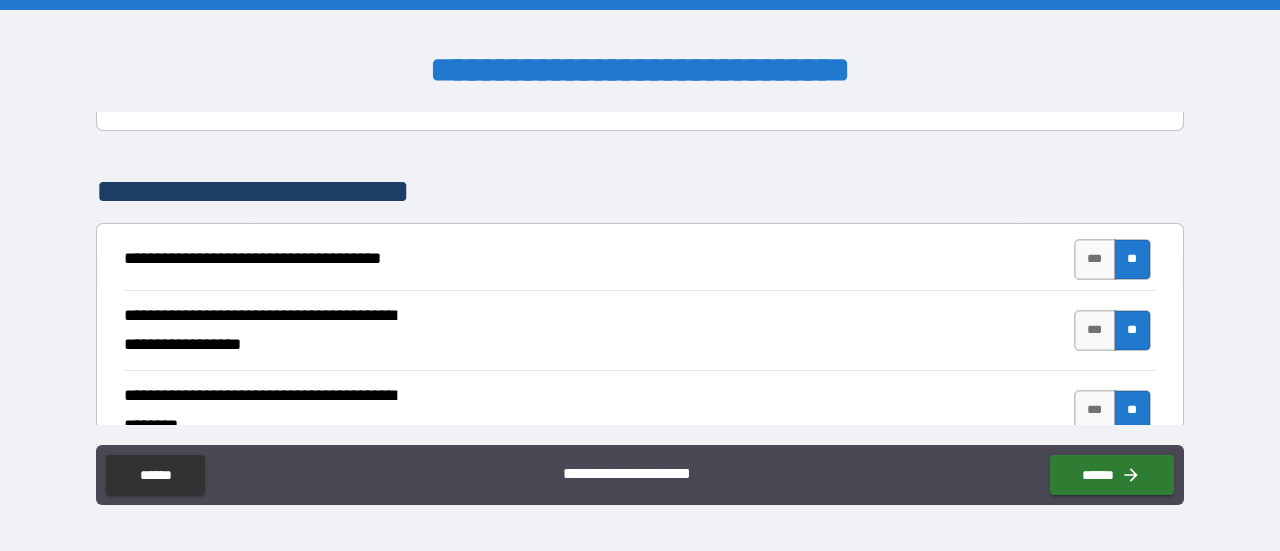 click on "**" at bounding box center (1132, 330) 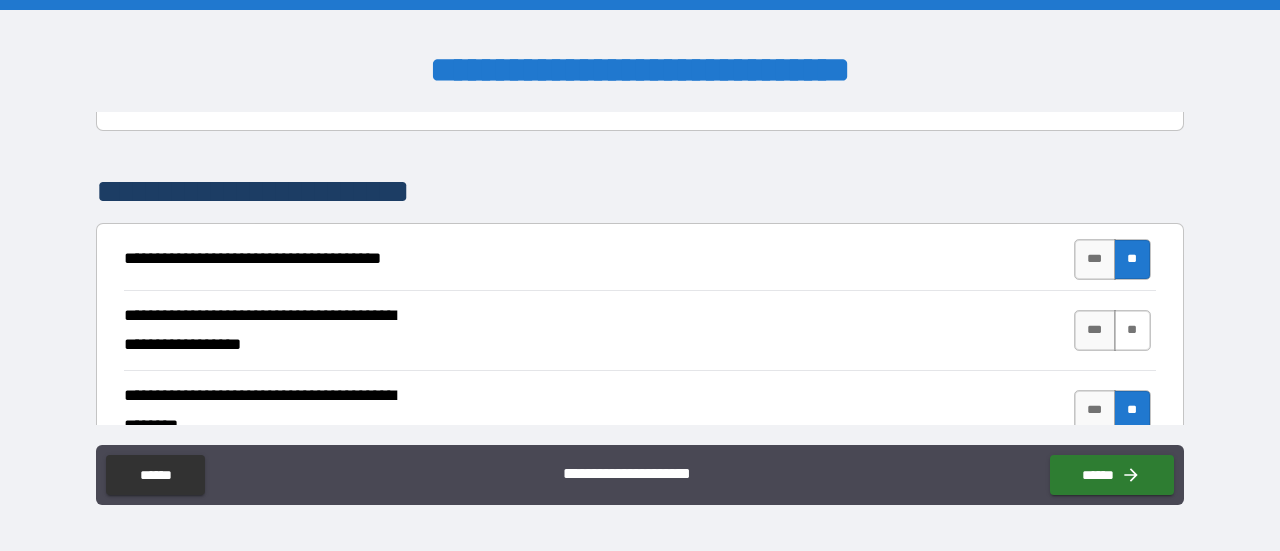 click on "**" at bounding box center [1132, 330] 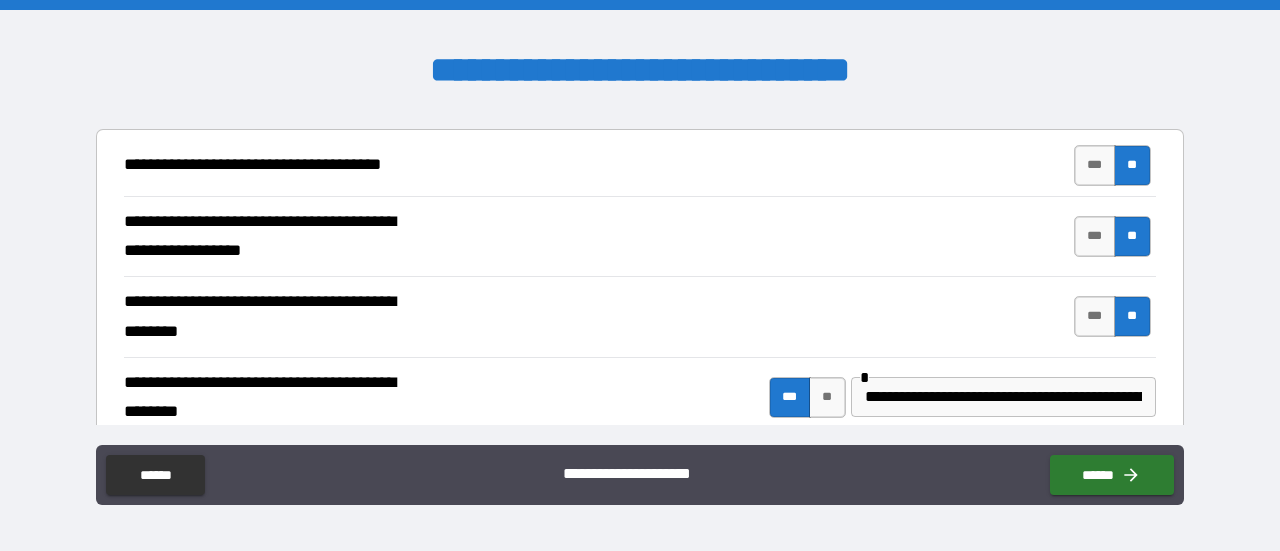 scroll, scrollTop: 400, scrollLeft: 0, axis: vertical 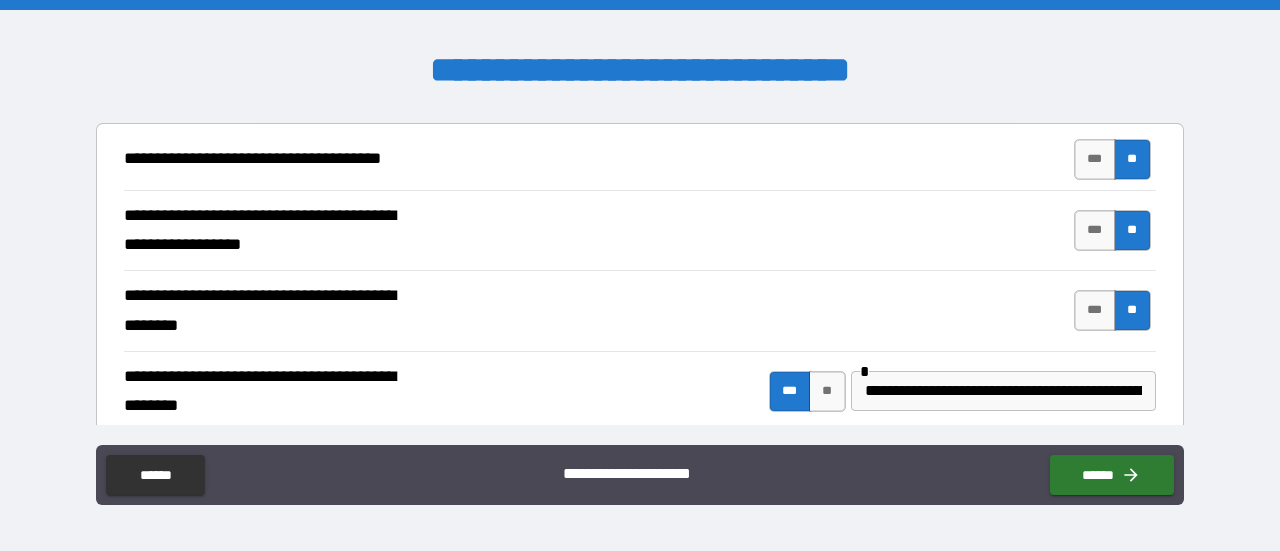 click on "**" at bounding box center [1132, 310] 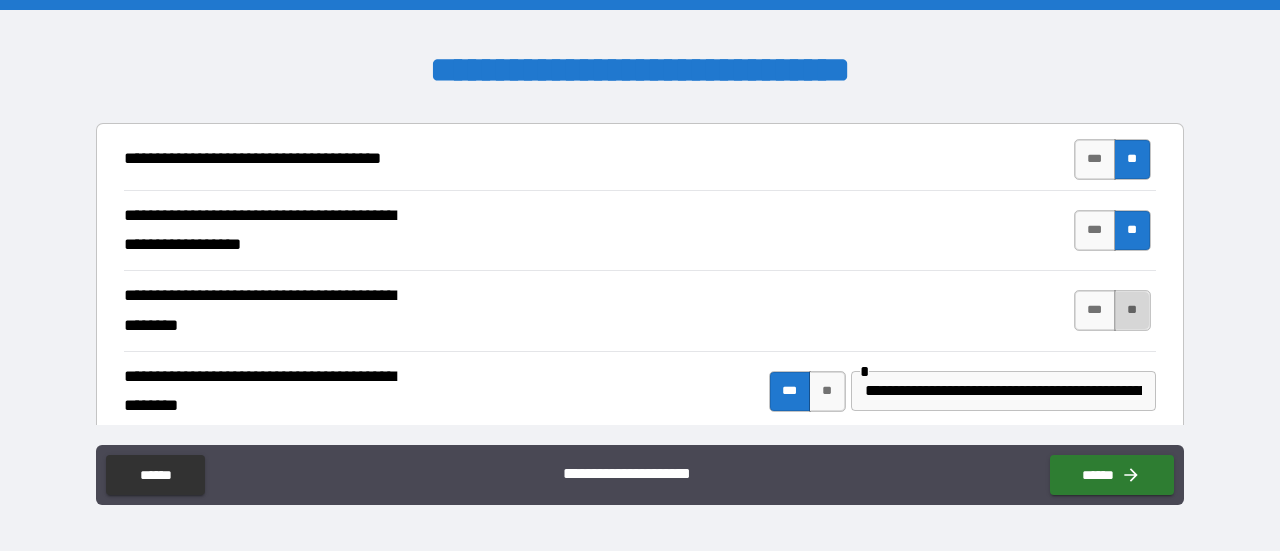 click on "**" at bounding box center [1132, 310] 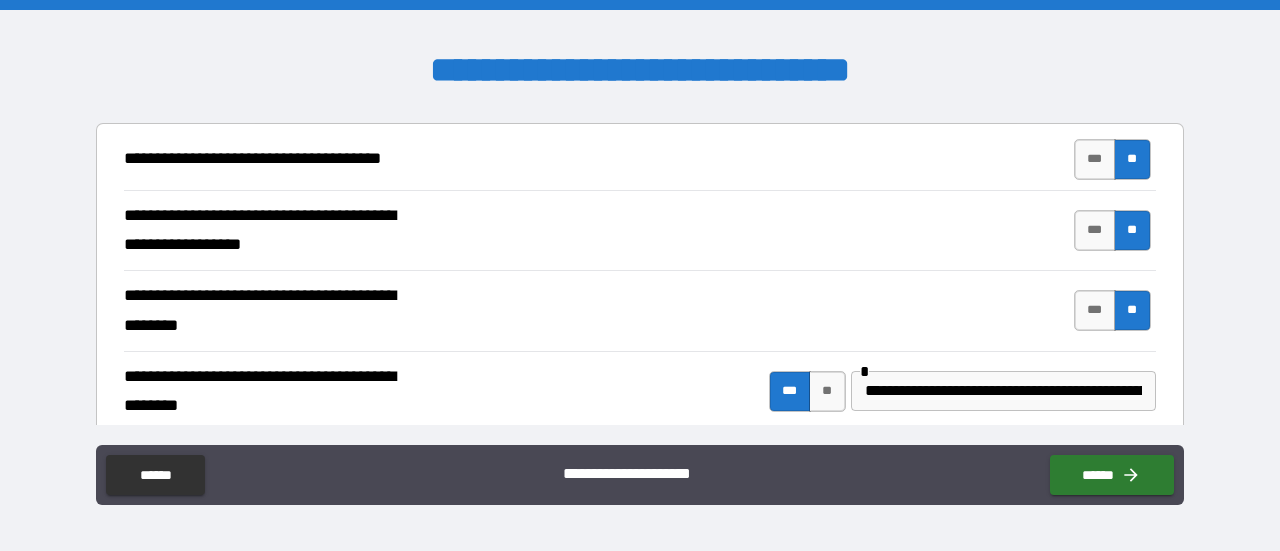 scroll, scrollTop: 600, scrollLeft: 0, axis: vertical 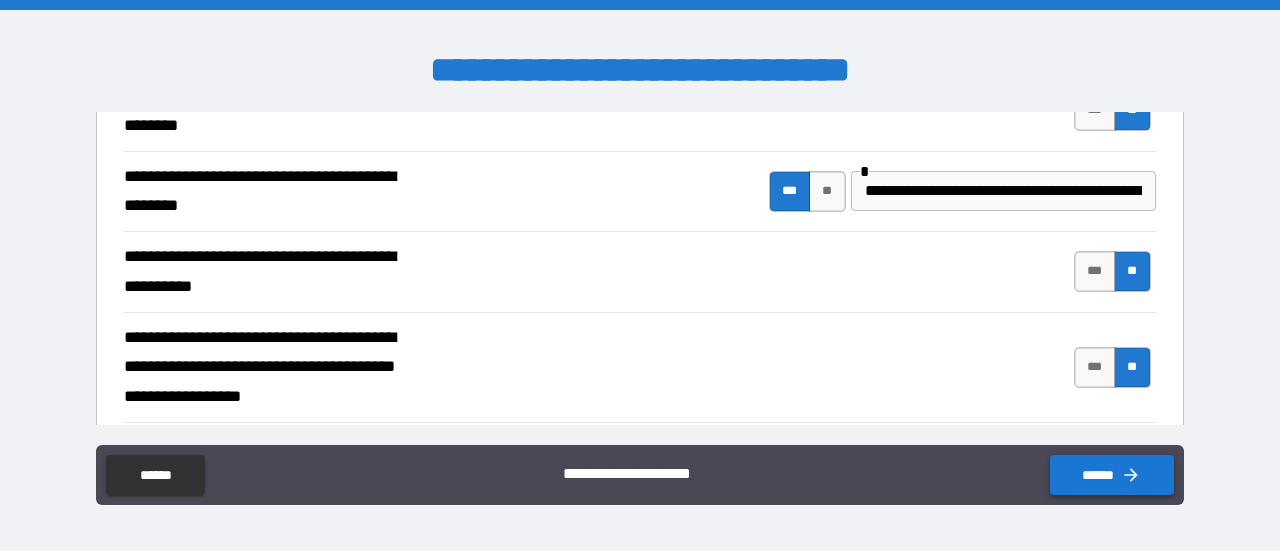 click on "******" at bounding box center (1112, 475) 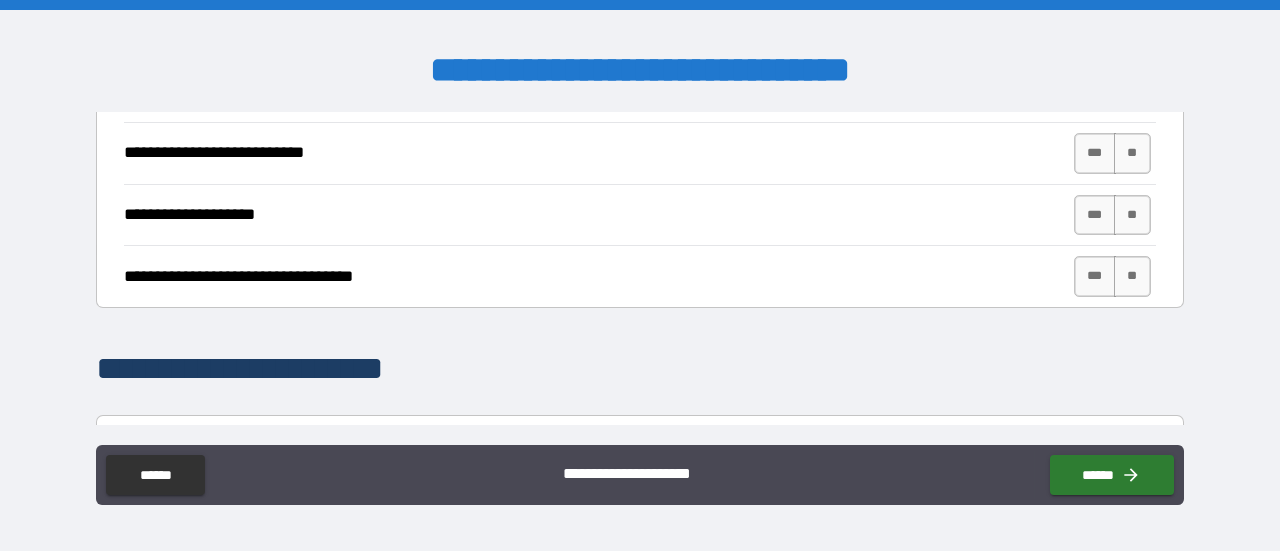 scroll, scrollTop: 800, scrollLeft: 0, axis: vertical 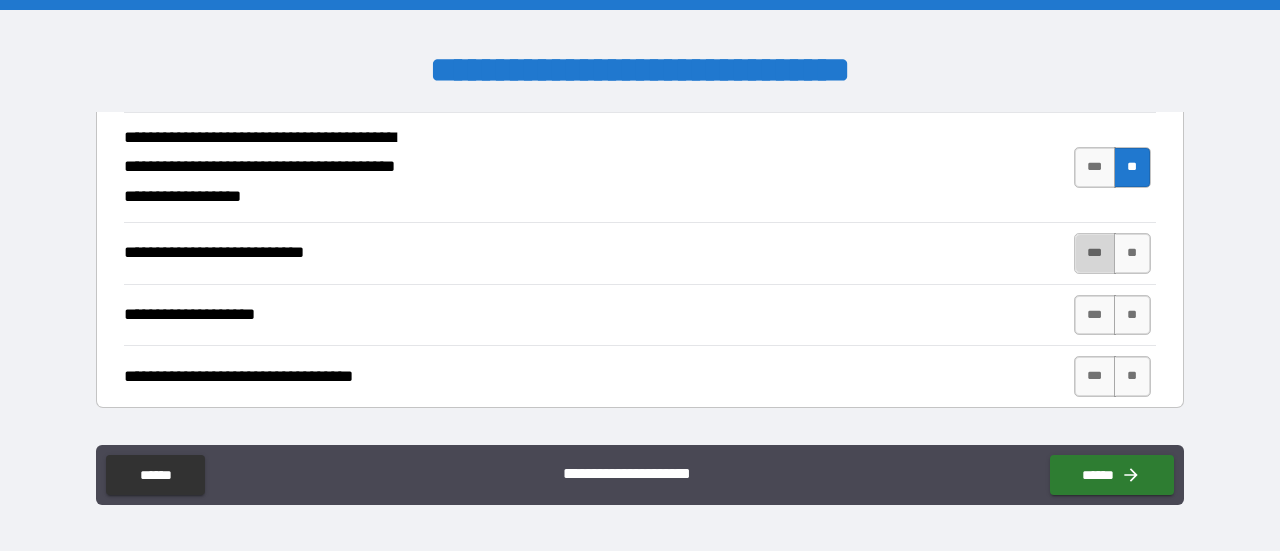 click on "***" at bounding box center [1095, 253] 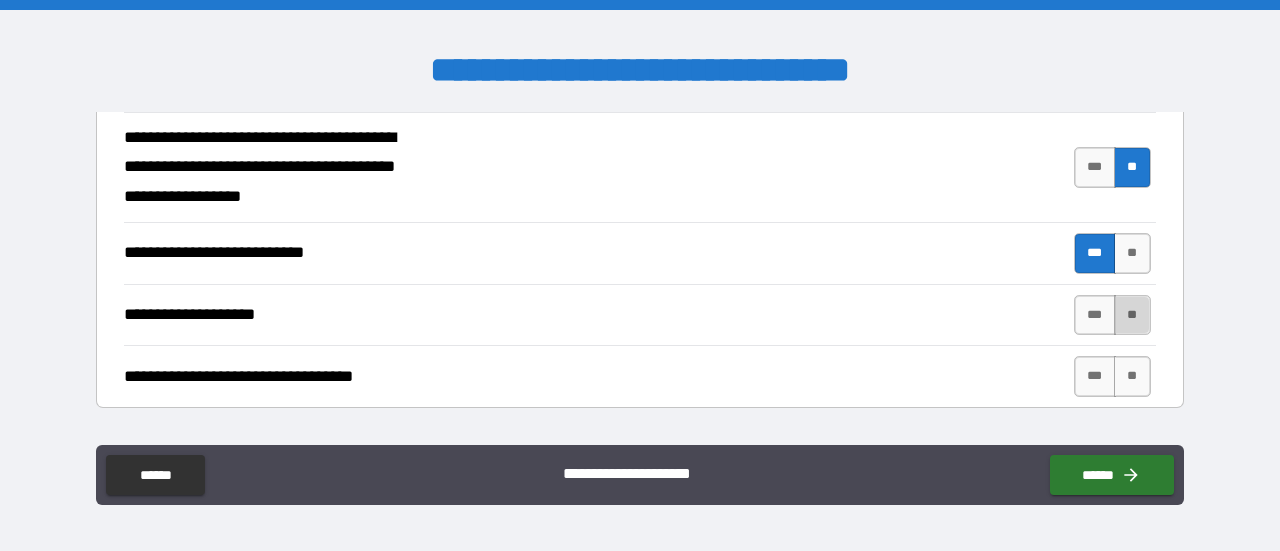 click on "**" at bounding box center (1132, 315) 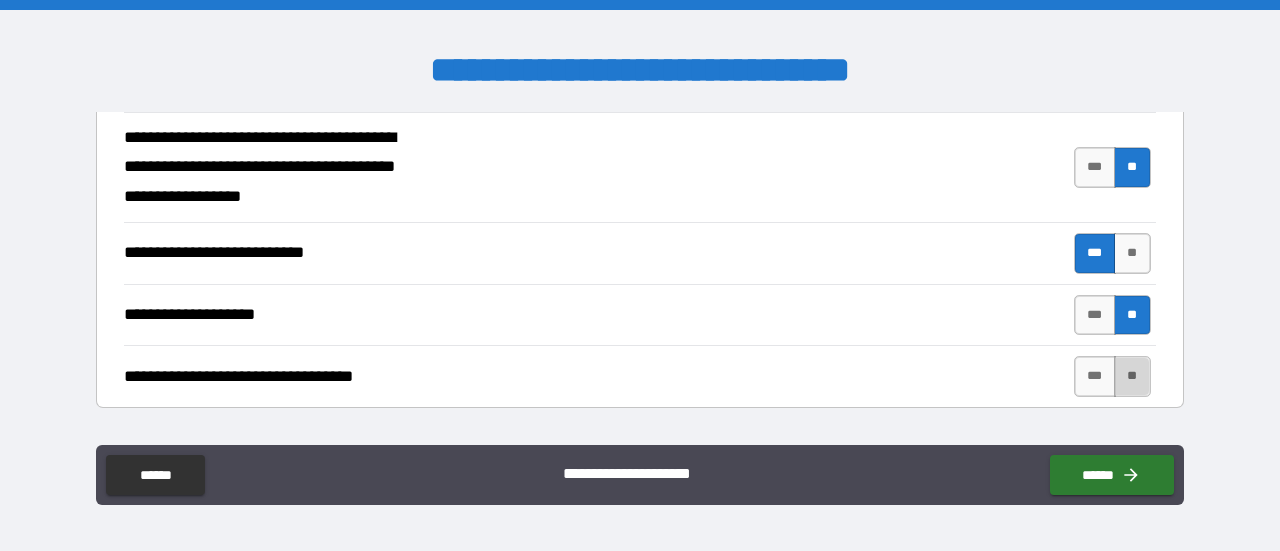 click on "**" at bounding box center [1132, 376] 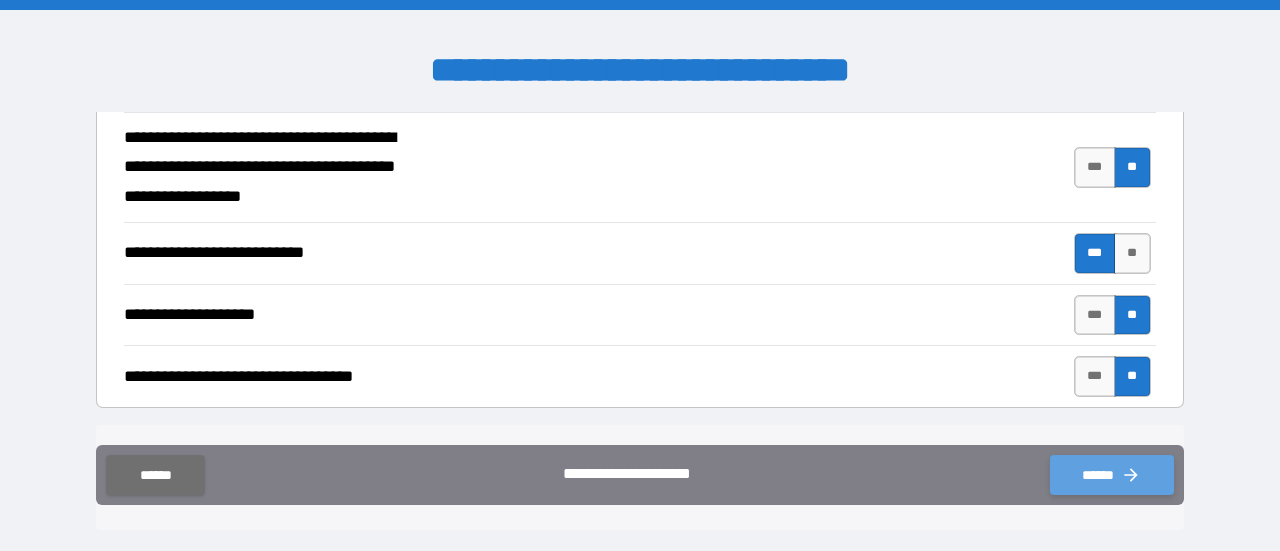 click on "******" at bounding box center (1112, 475) 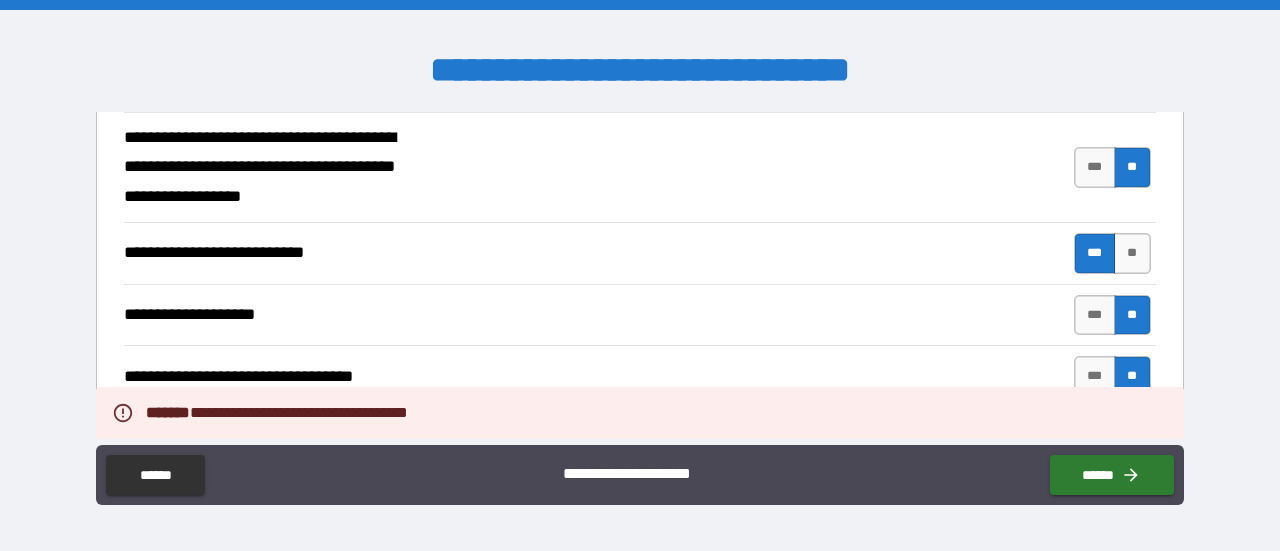 click on "**********" at bounding box center (640, 278) 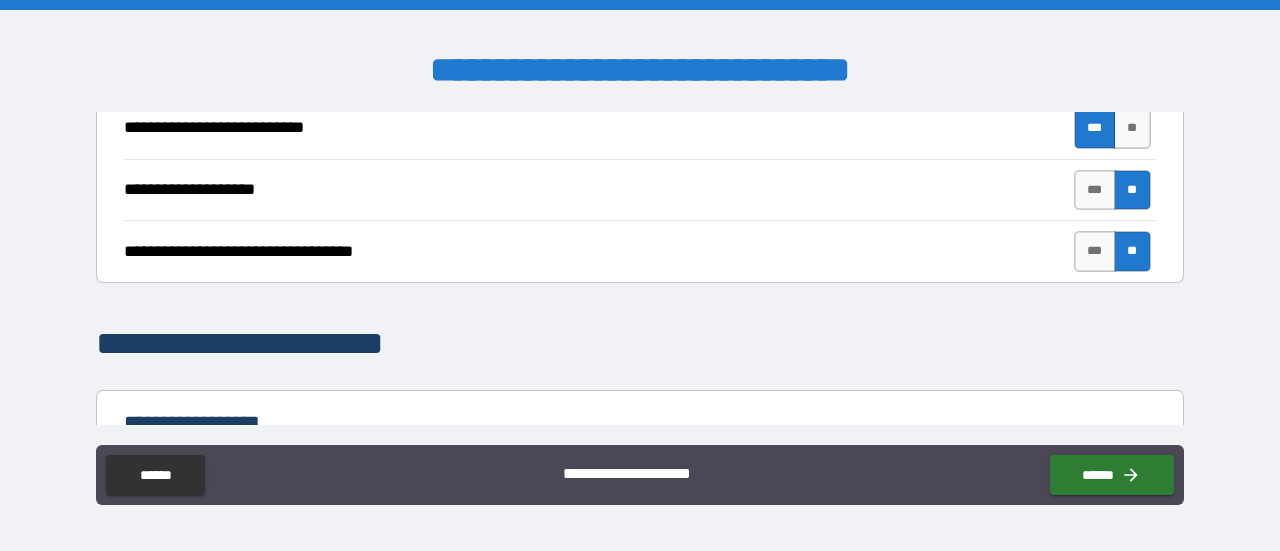 scroll, scrollTop: 1153, scrollLeft: 0, axis: vertical 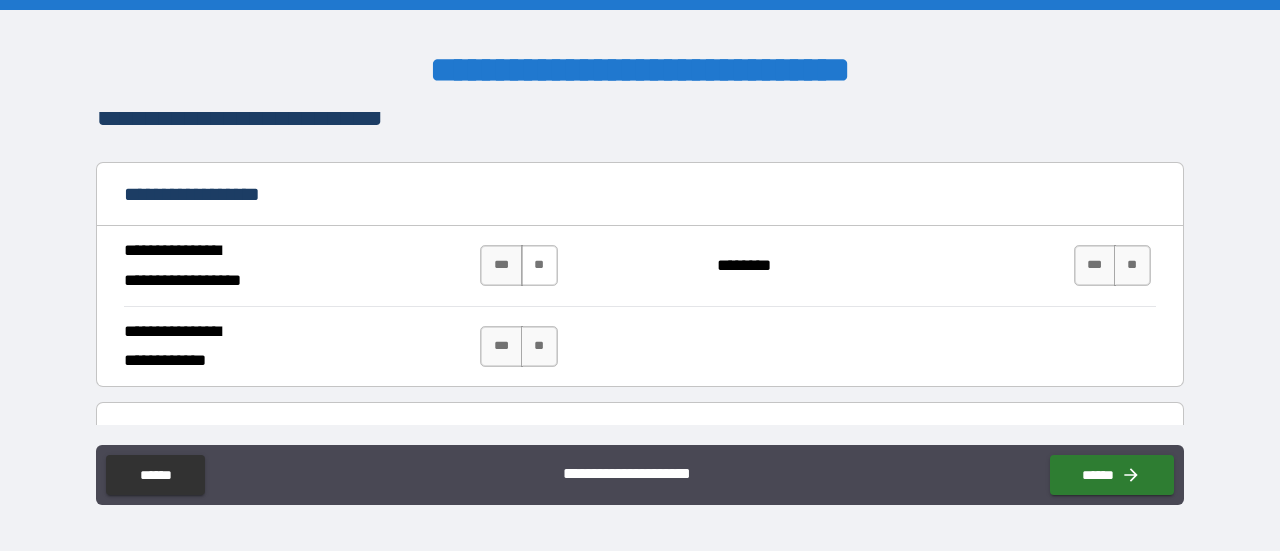 click on "**" at bounding box center (539, 265) 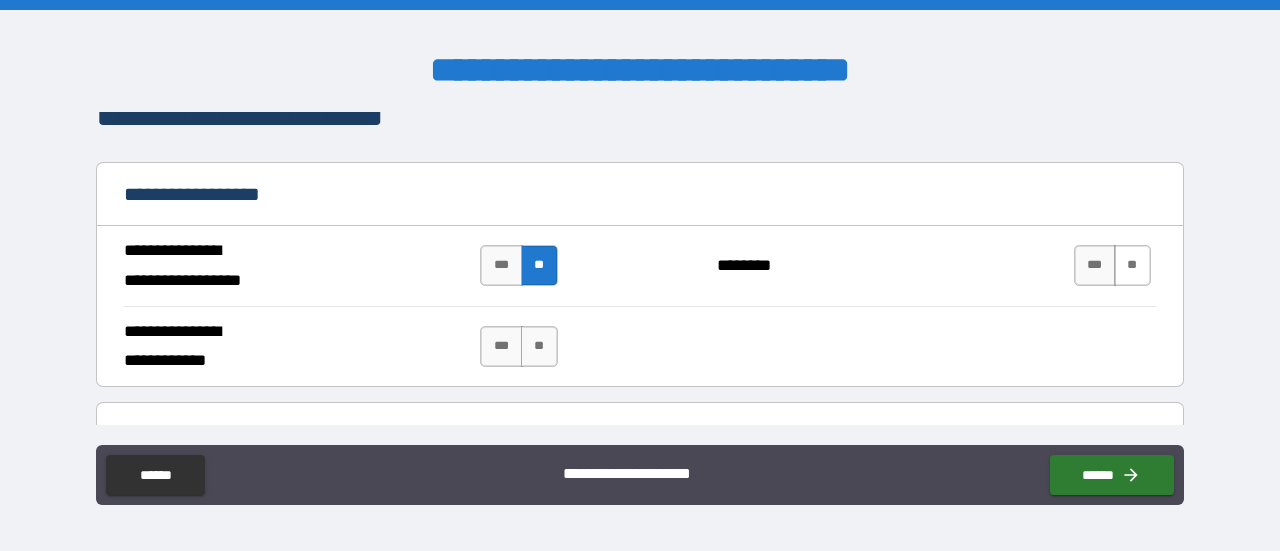 click on "**" at bounding box center [1132, 265] 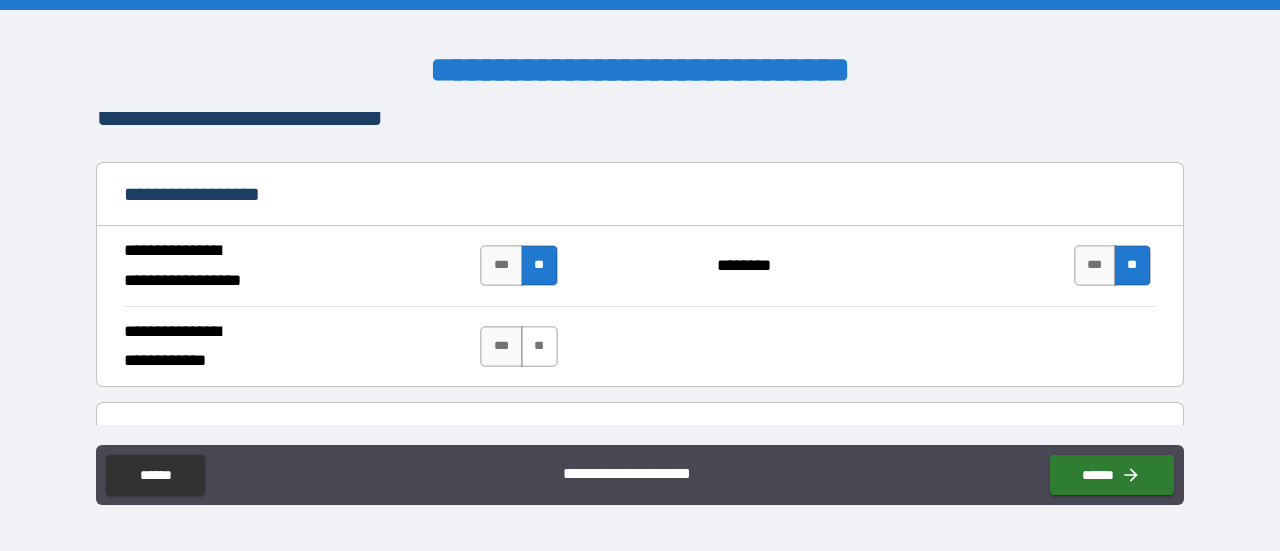click on "**" at bounding box center (539, 346) 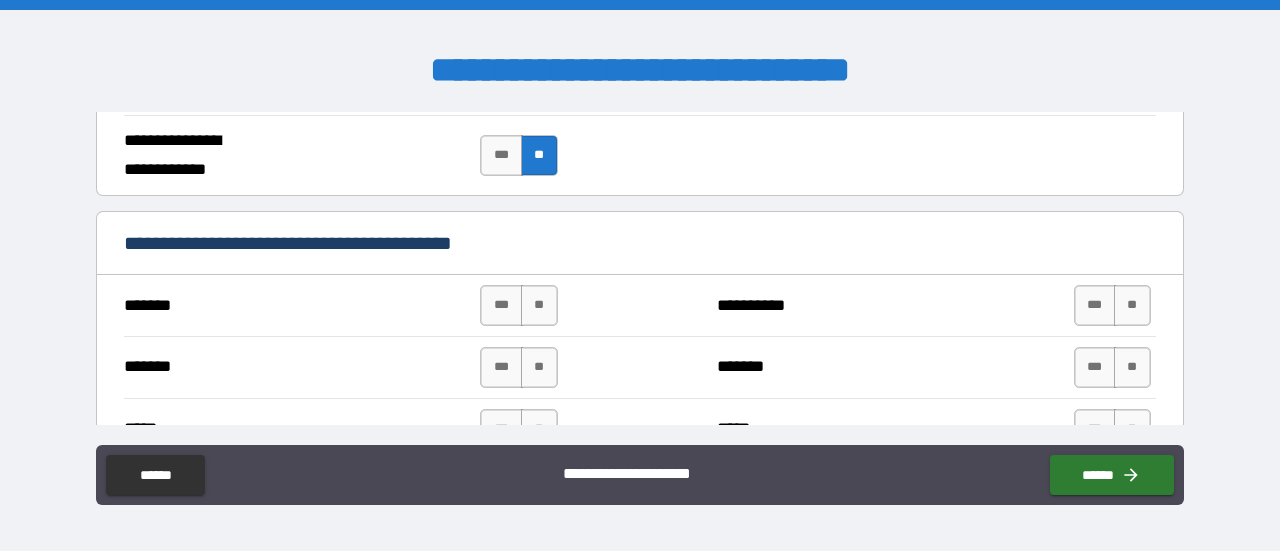 scroll, scrollTop: 1353, scrollLeft: 0, axis: vertical 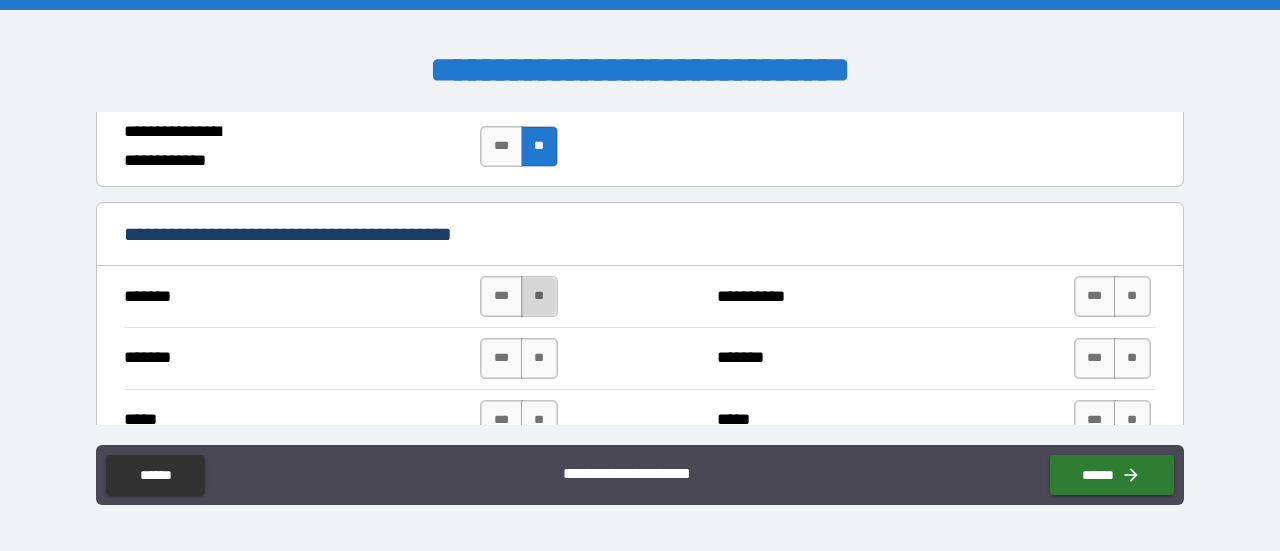 click on "**" at bounding box center [539, 296] 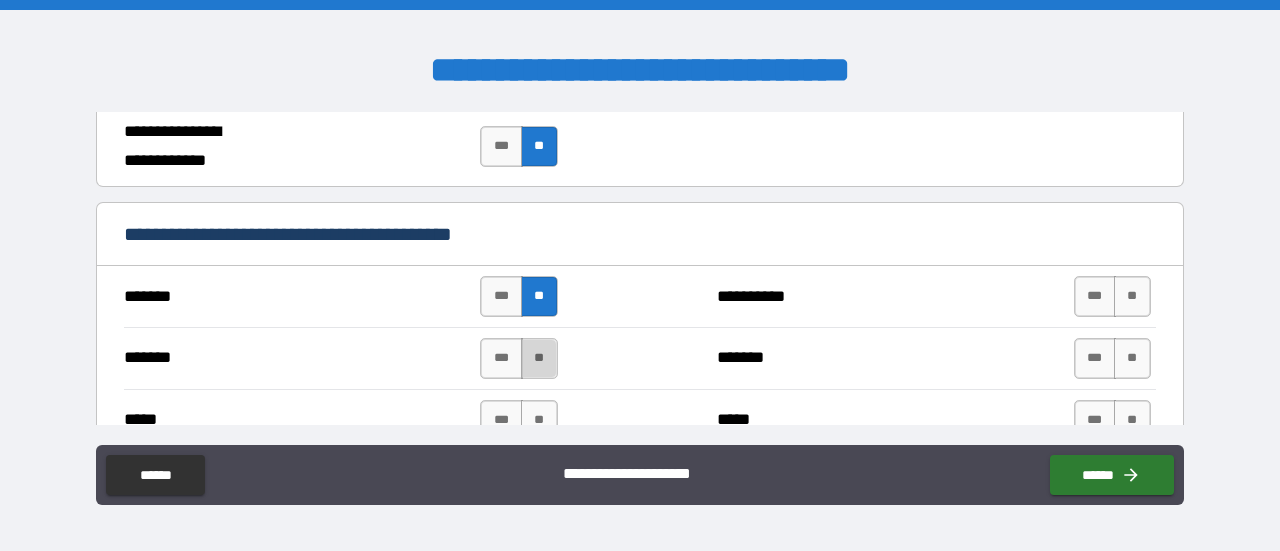 click on "**" at bounding box center (539, 358) 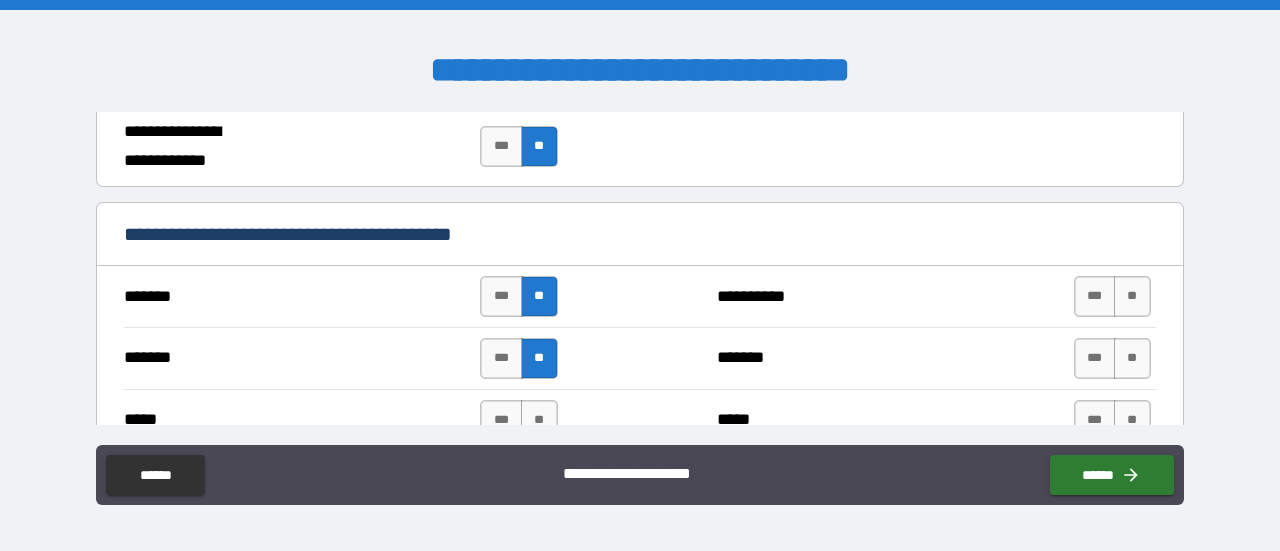 scroll, scrollTop: 1453, scrollLeft: 0, axis: vertical 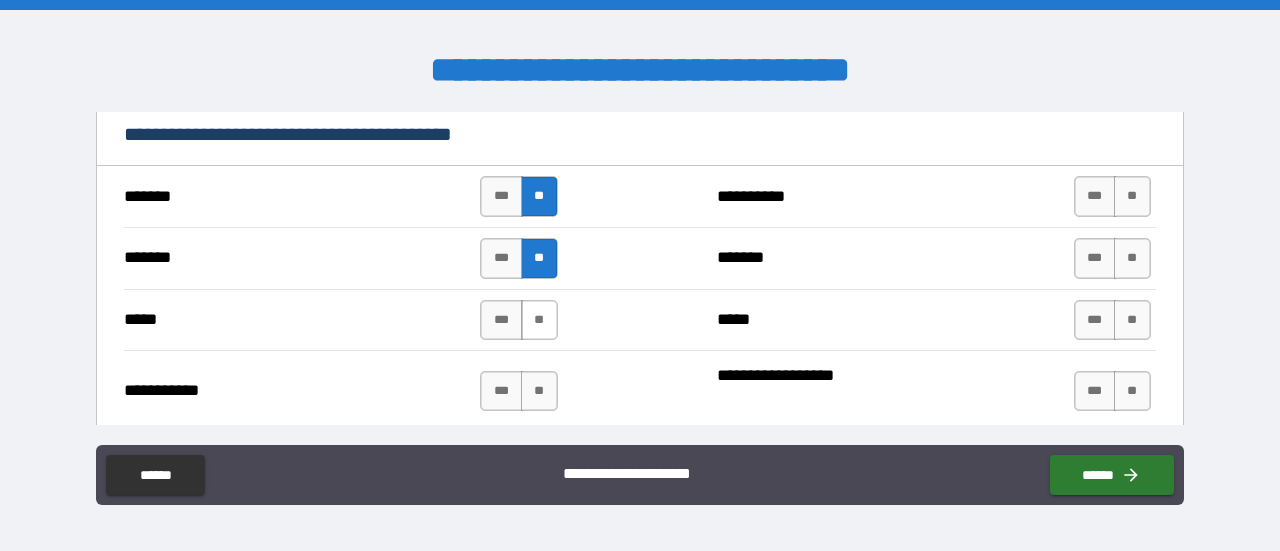 click on "**" at bounding box center [539, 320] 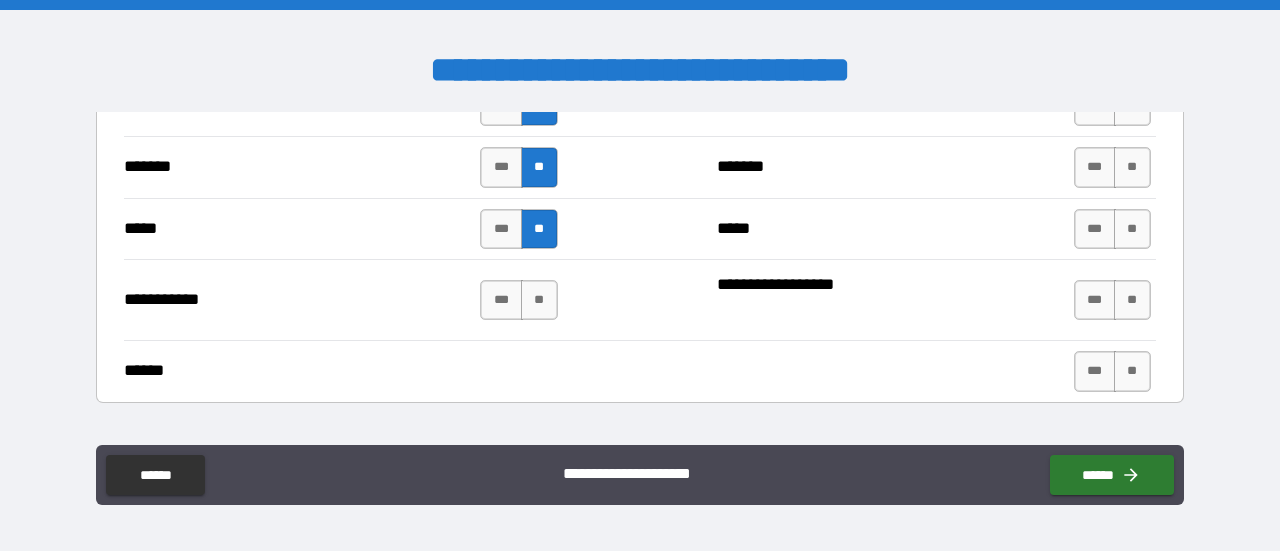 scroll, scrollTop: 1553, scrollLeft: 0, axis: vertical 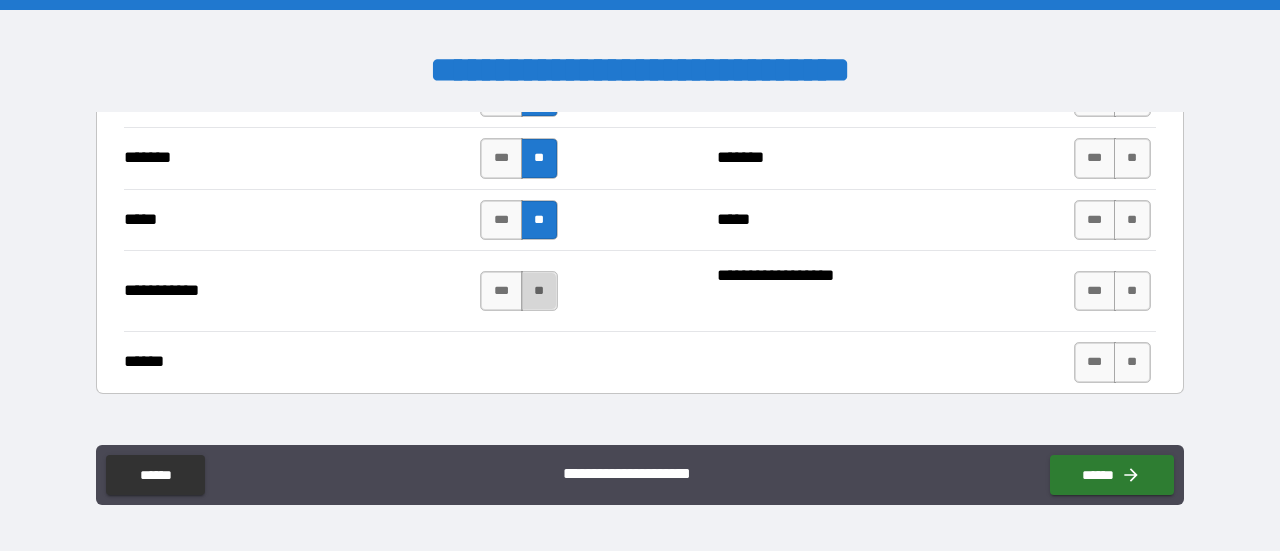 click on "**" at bounding box center (539, 291) 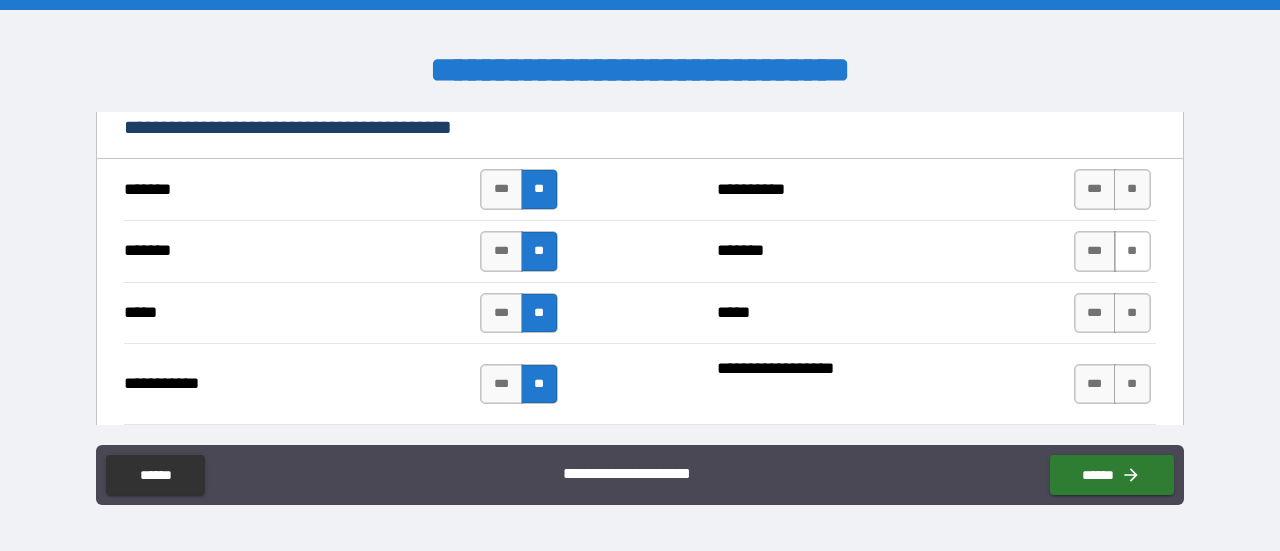 scroll, scrollTop: 1453, scrollLeft: 0, axis: vertical 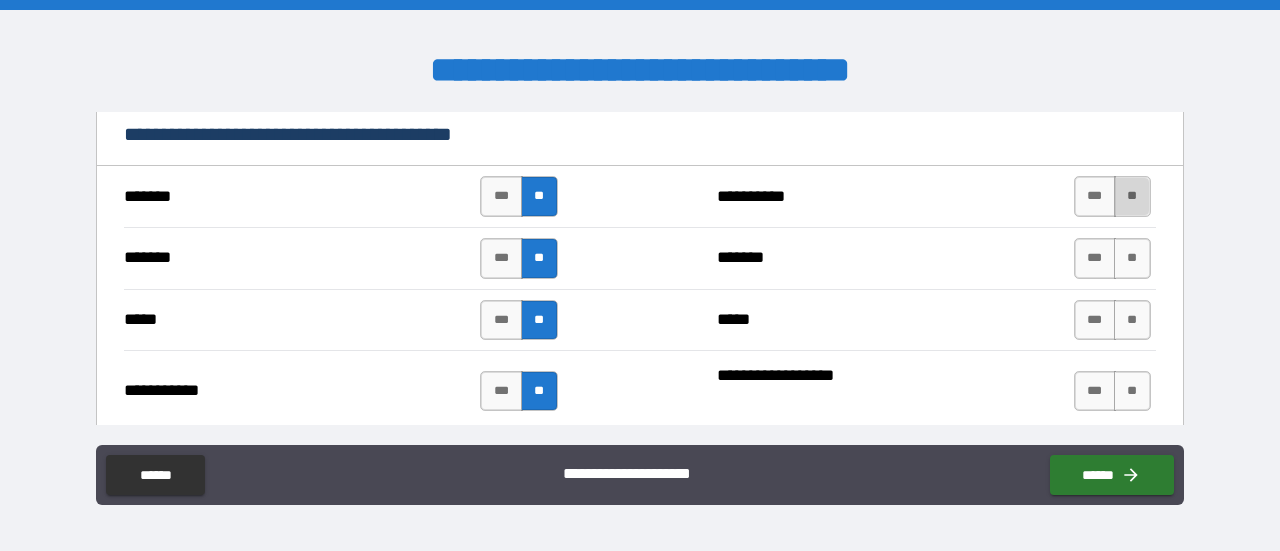 click on "**" at bounding box center (1132, 196) 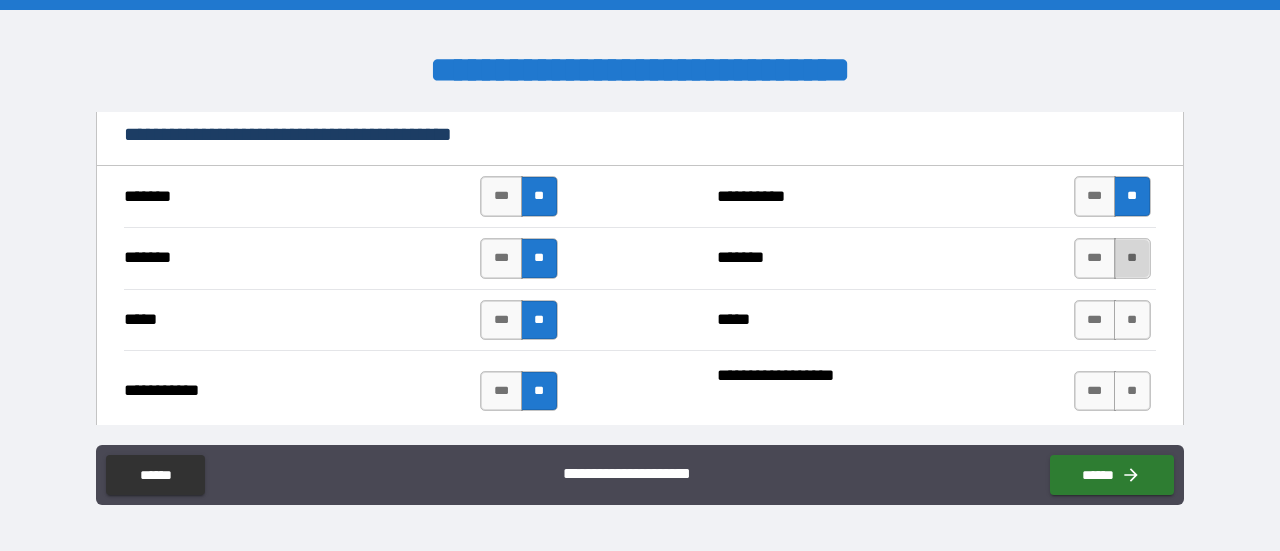 click on "**" at bounding box center (1132, 258) 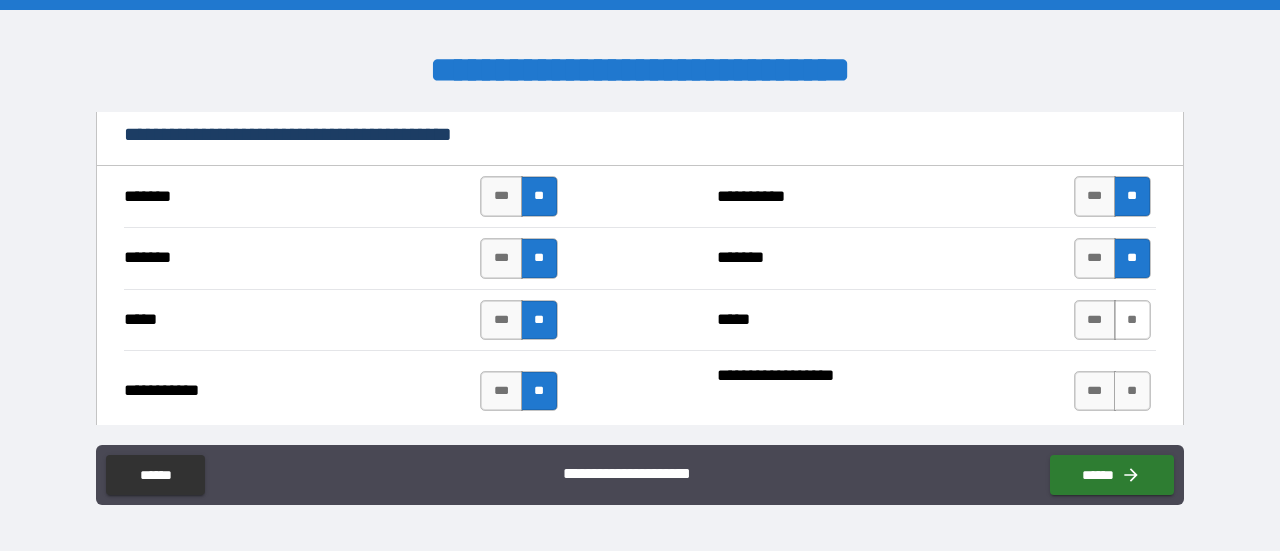click on "**" at bounding box center [1132, 320] 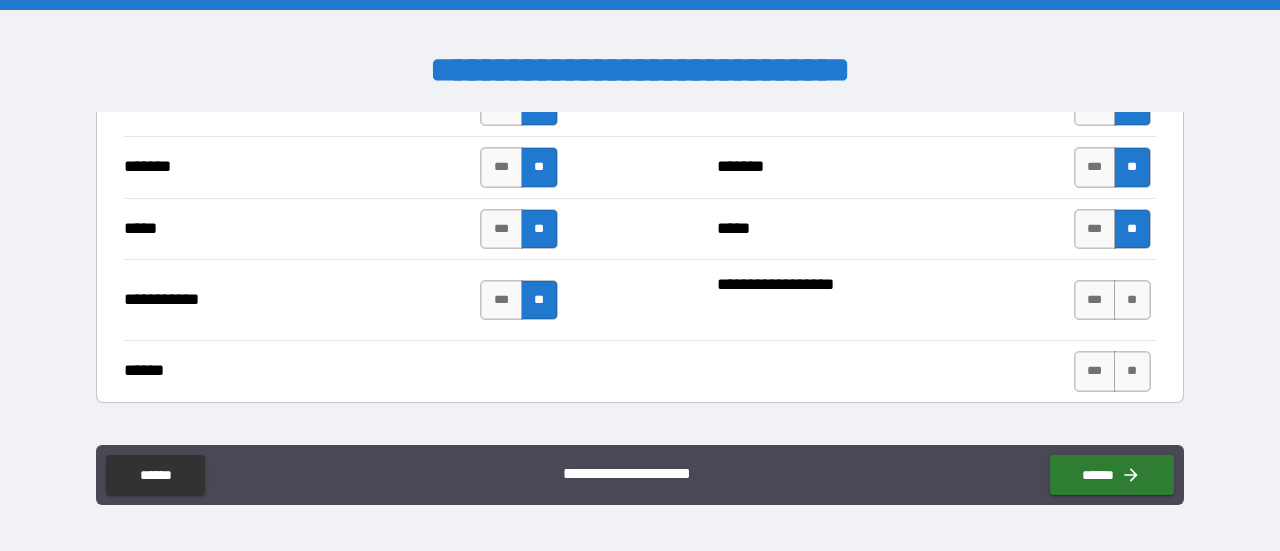 scroll, scrollTop: 1553, scrollLeft: 0, axis: vertical 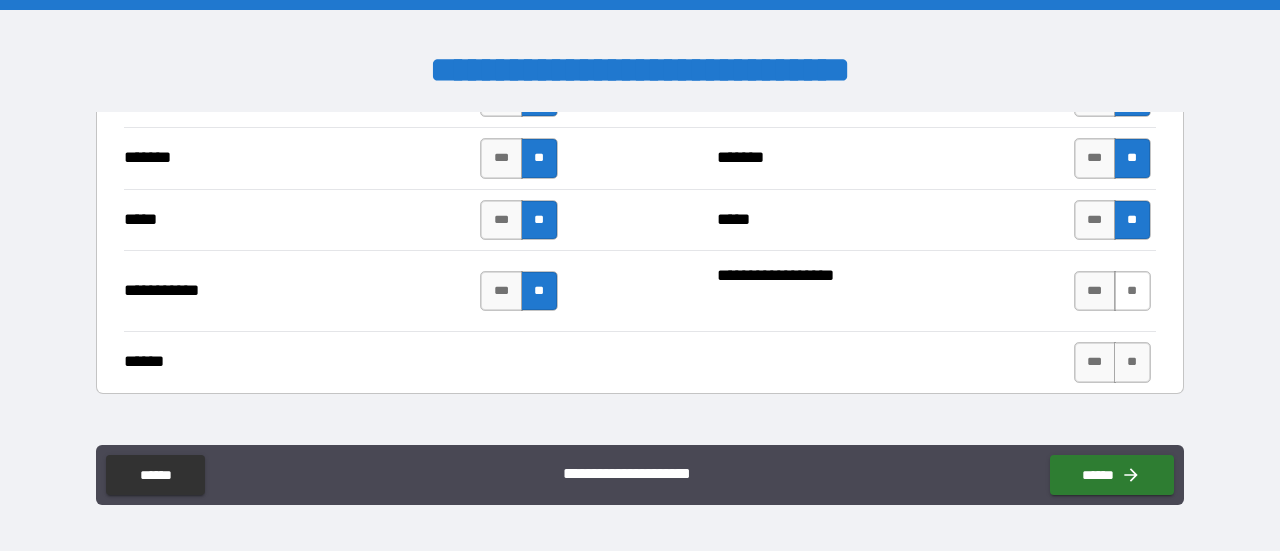 click on "**" at bounding box center (1132, 291) 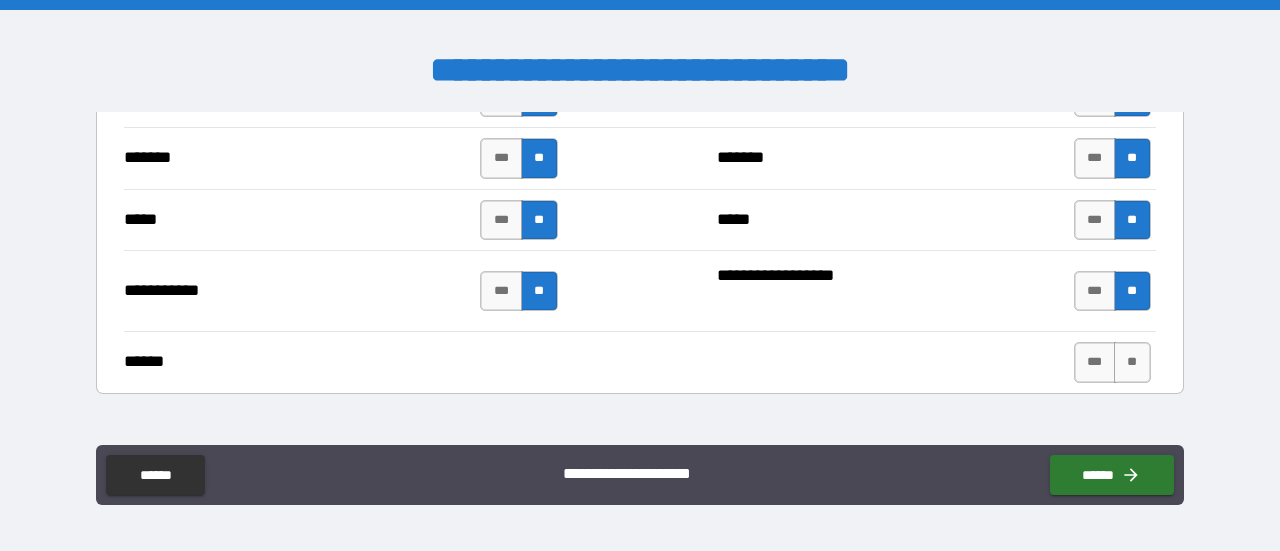 scroll, scrollTop: 1653, scrollLeft: 0, axis: vertical 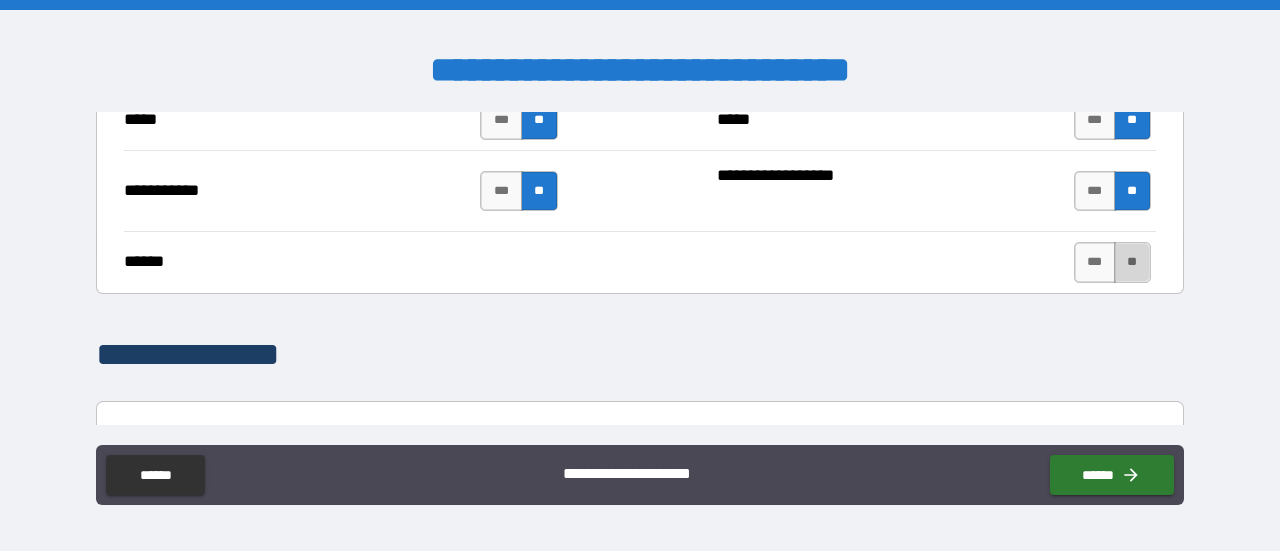click on "**" at bounding box center (1132, 262) 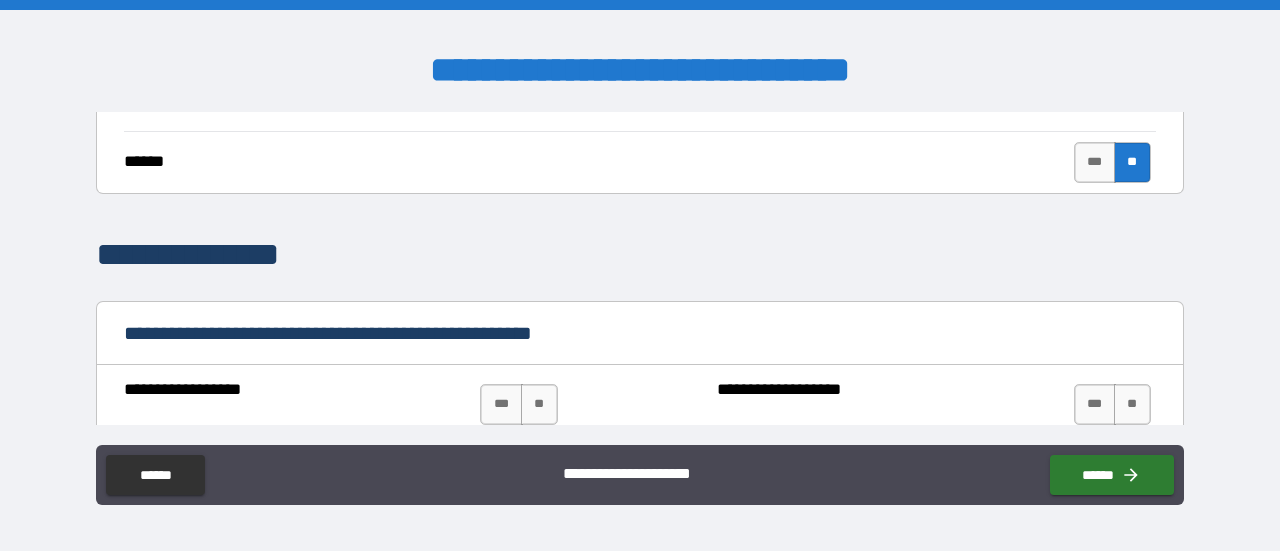 scroll, scrollTop: 1853, scrollLeft: 0, axis: vertical 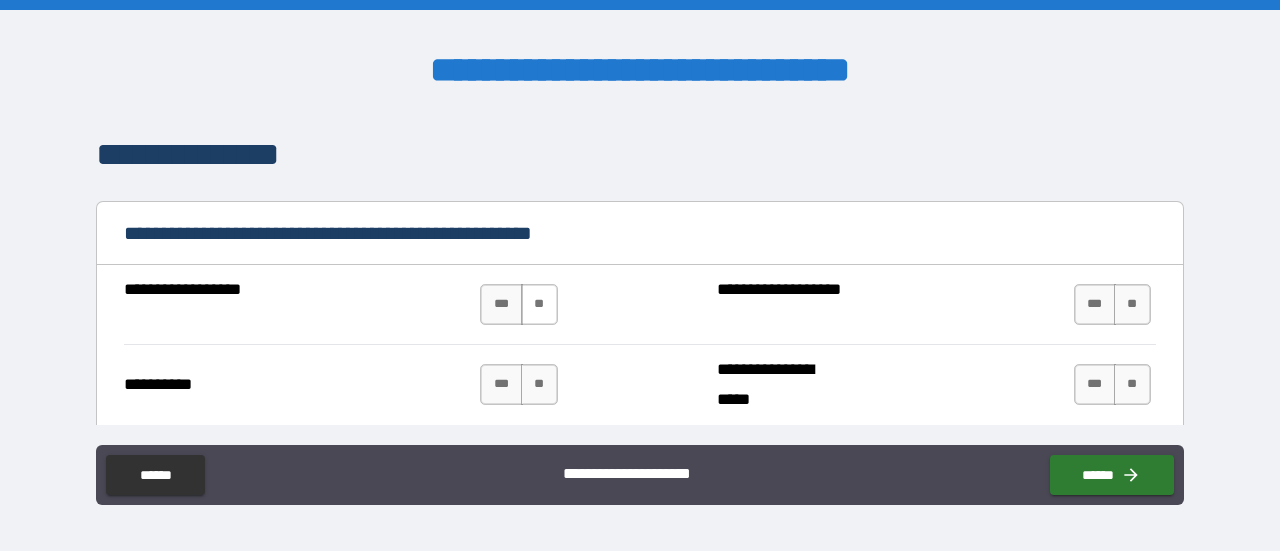 click on "**" at bounding box center [539, 304] 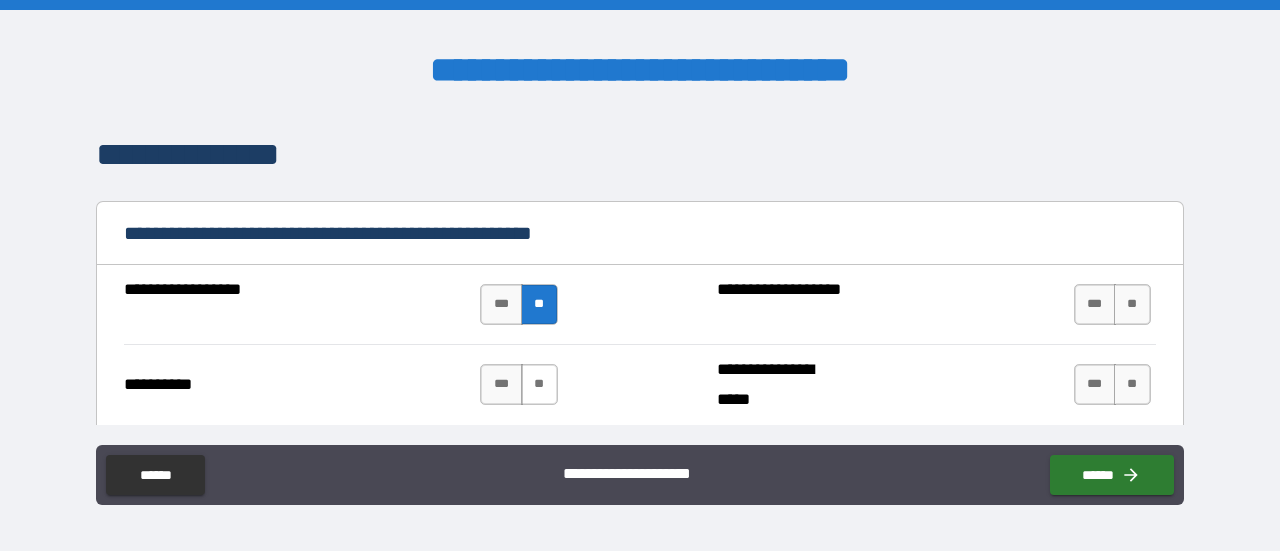 click on "**" at bounding box center (539, 384) 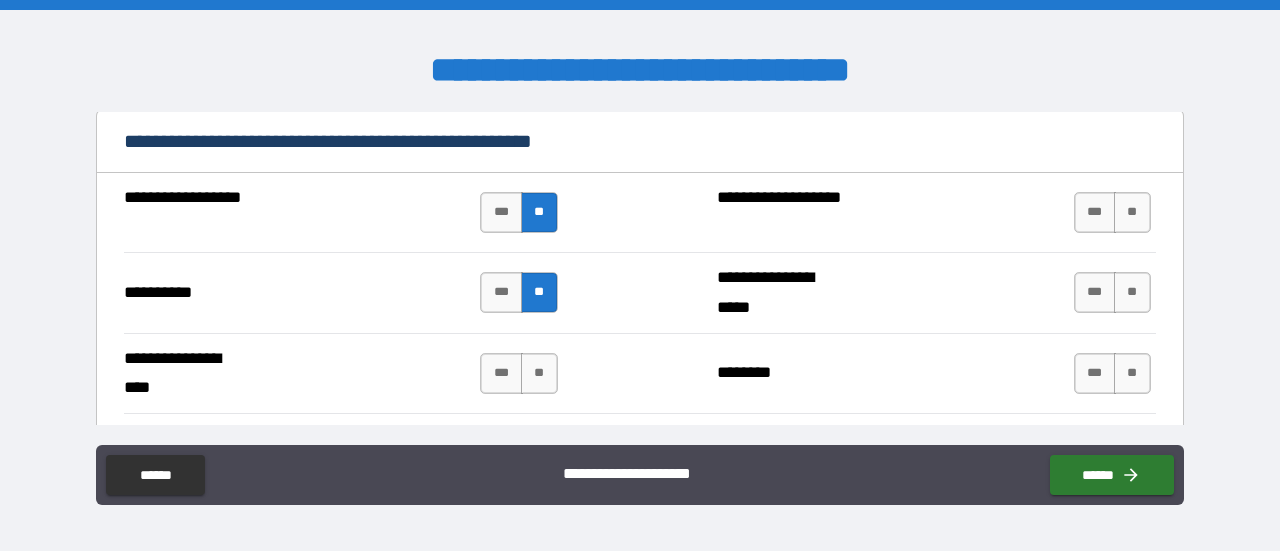 scroll, scrollTop: 1953, scrollLeft: 0, axis: vertical 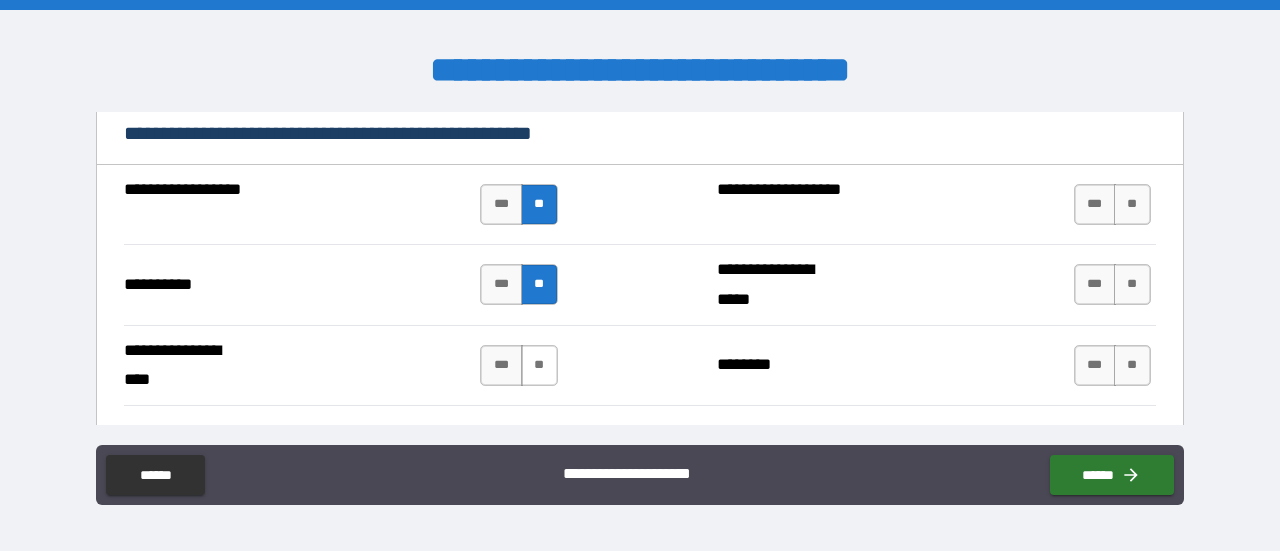 click on "**" at bounding box center (539, 365) 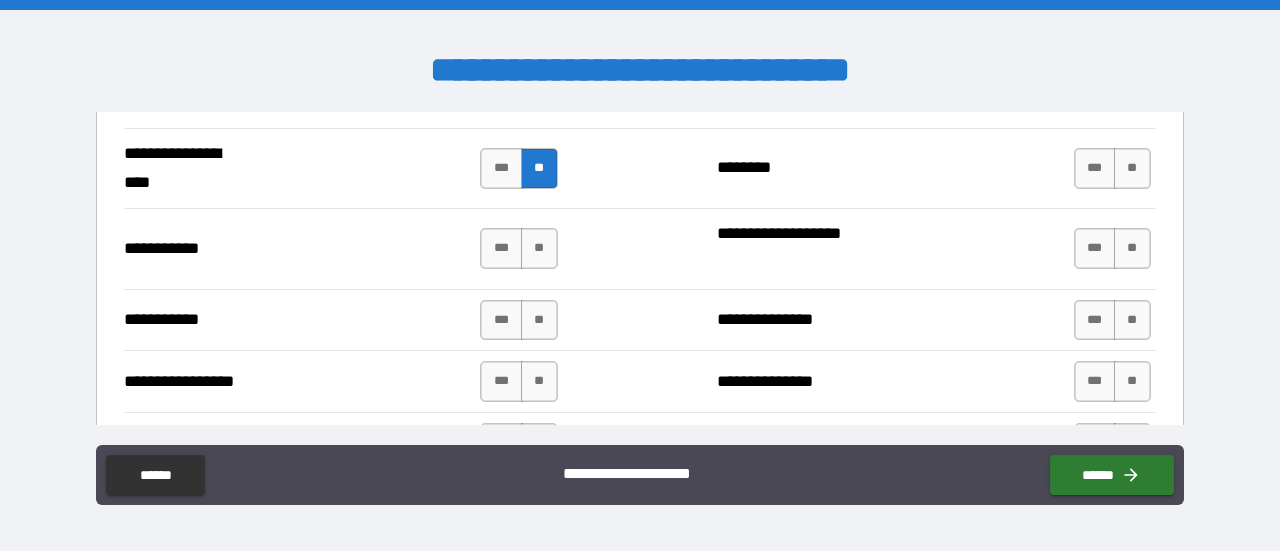 scroll, scrollTop: 2153, scrollLeft: 0, axis: vertical 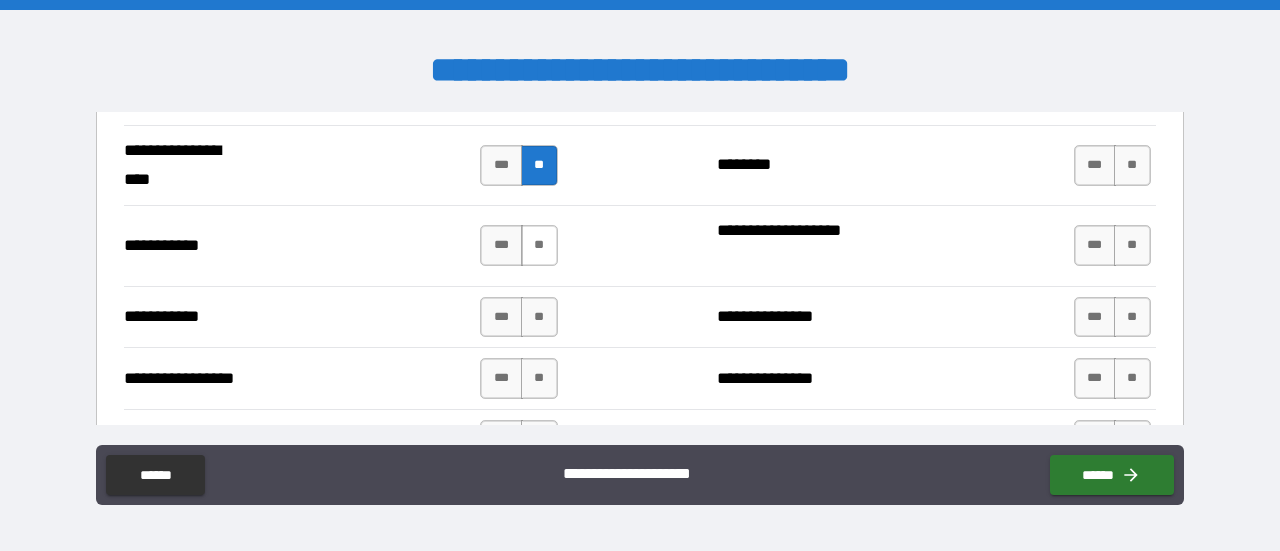 click on "**" at bounding box center (539, 245) 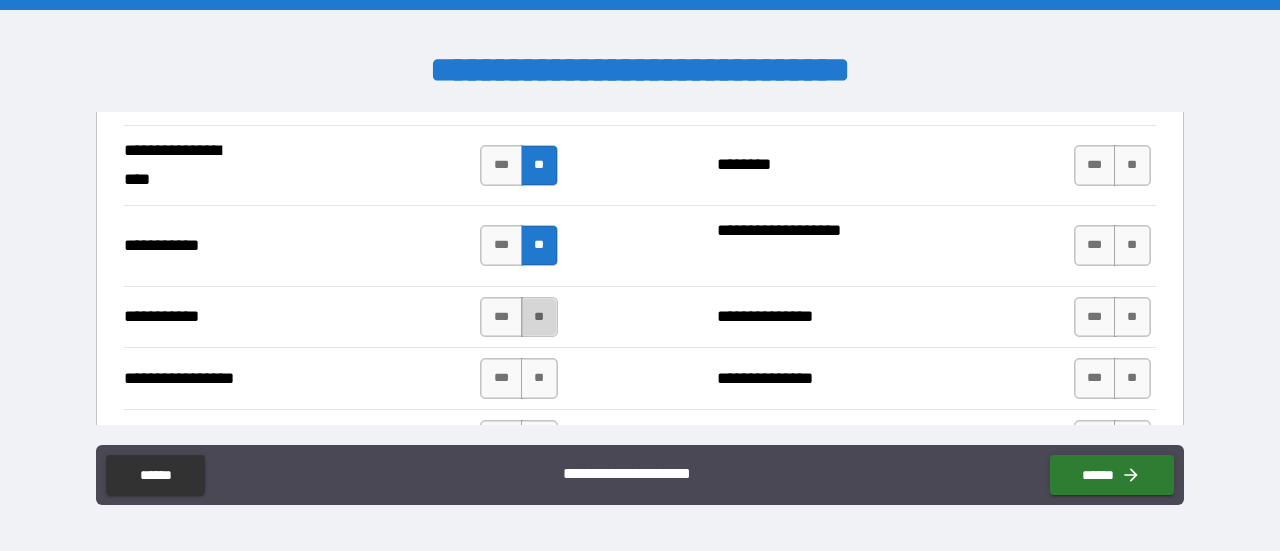 click on "**" at bounding box center [539, 317] 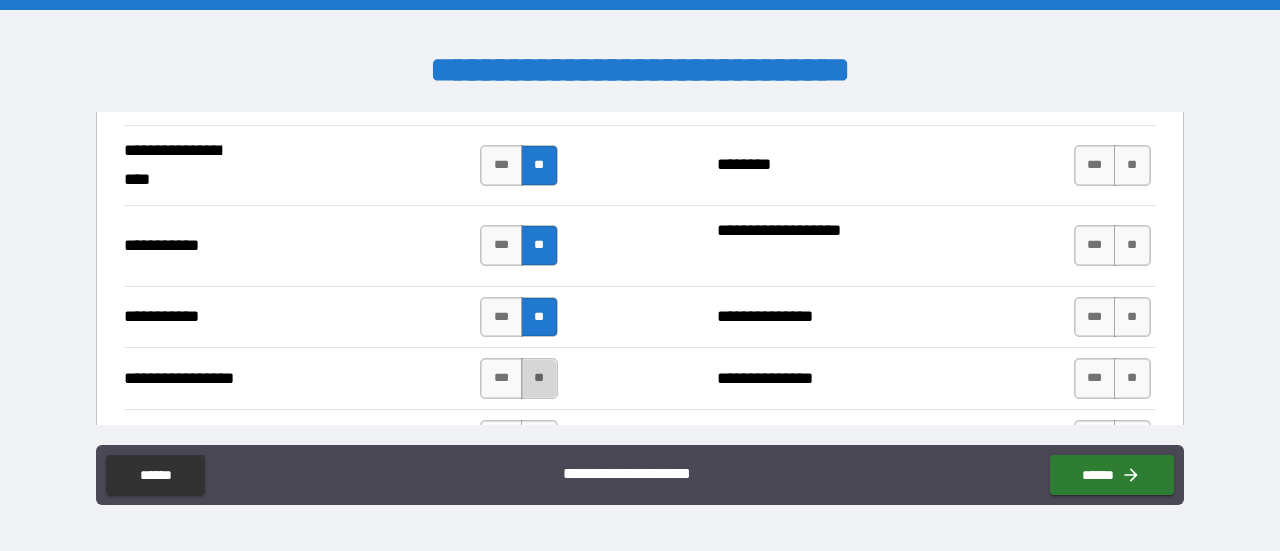 click on "**" at bounding box center [539, 378] 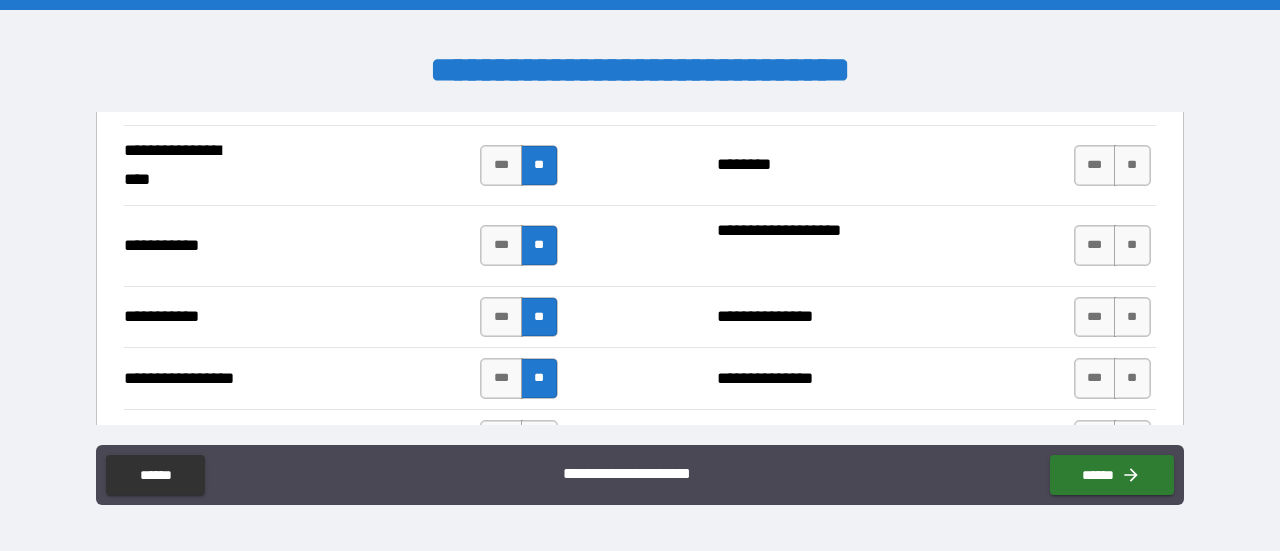 scroll, scrollTop: 2253, scrollLeft: 0, axis: vertical 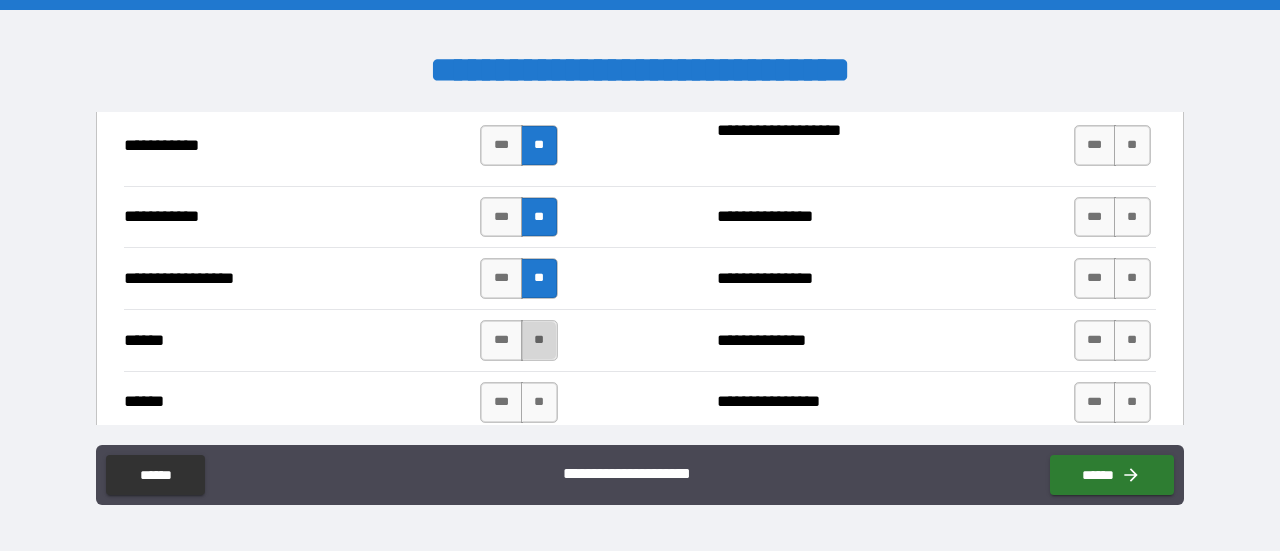 click on "**" at bounding box center [539, 340] 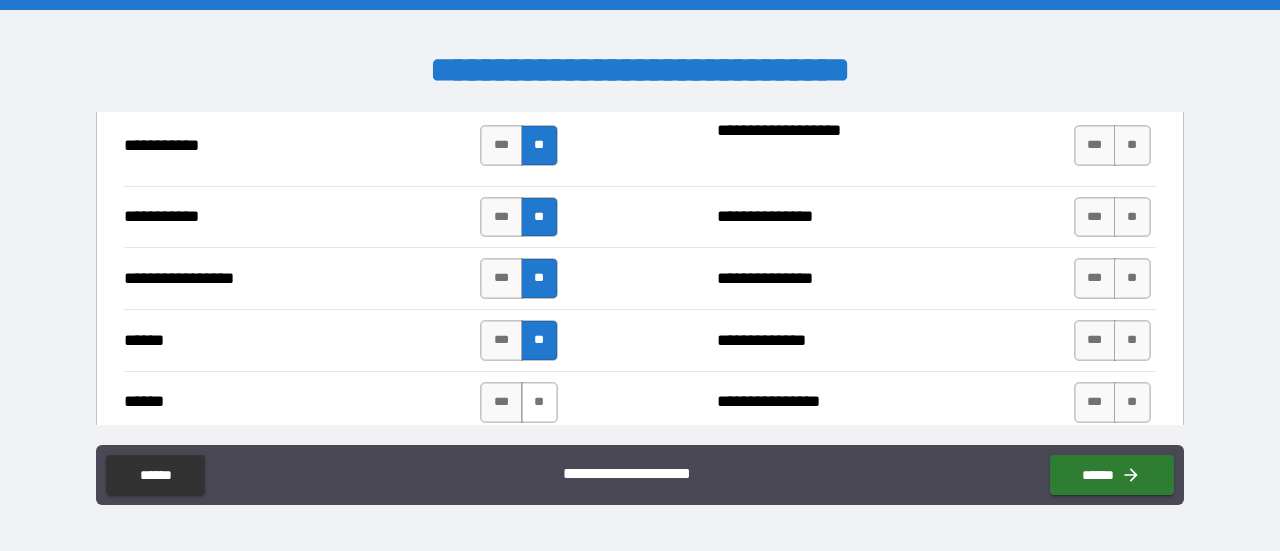 click on "**" at bounding box center (539, 402) 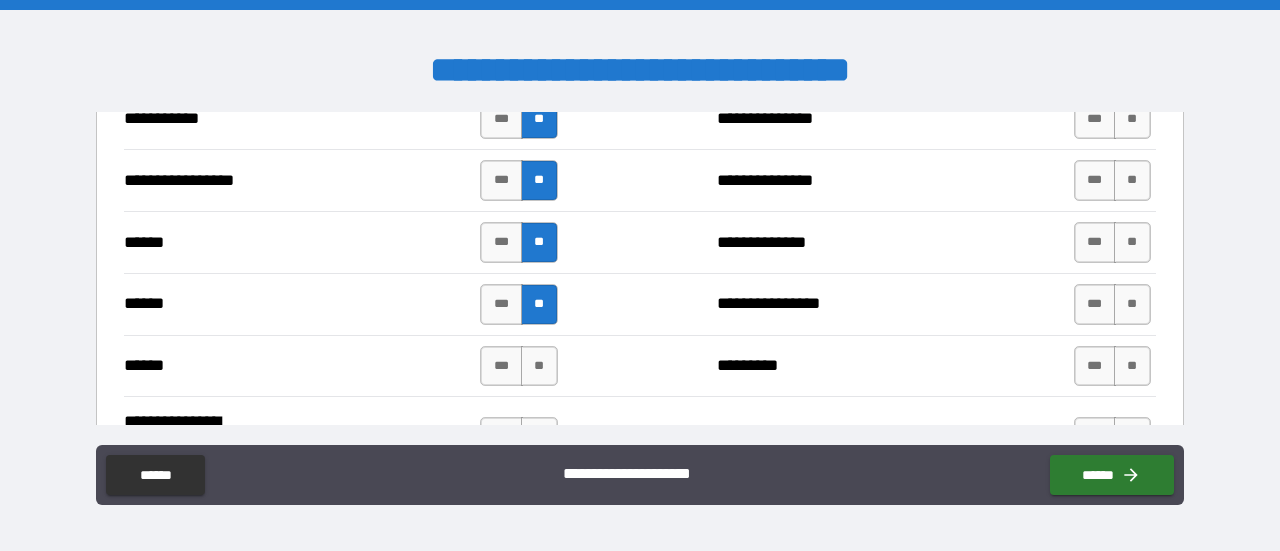 scroll, scrollTop: 2353, scrollLeft: 0, axis: vertical 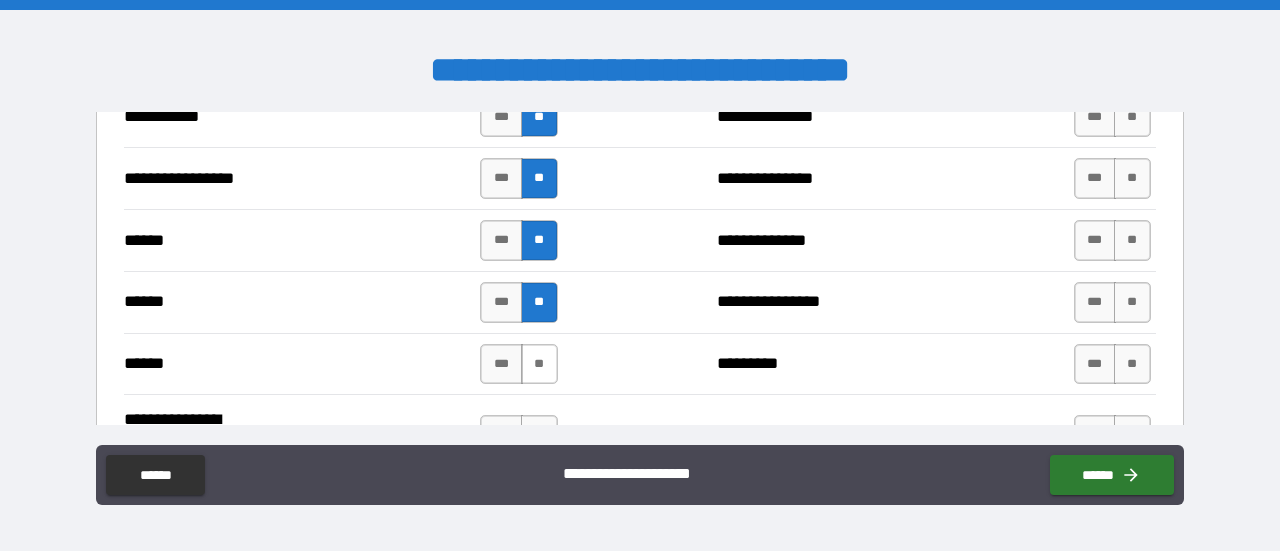 click on "**" at bounding box center [539, 364] 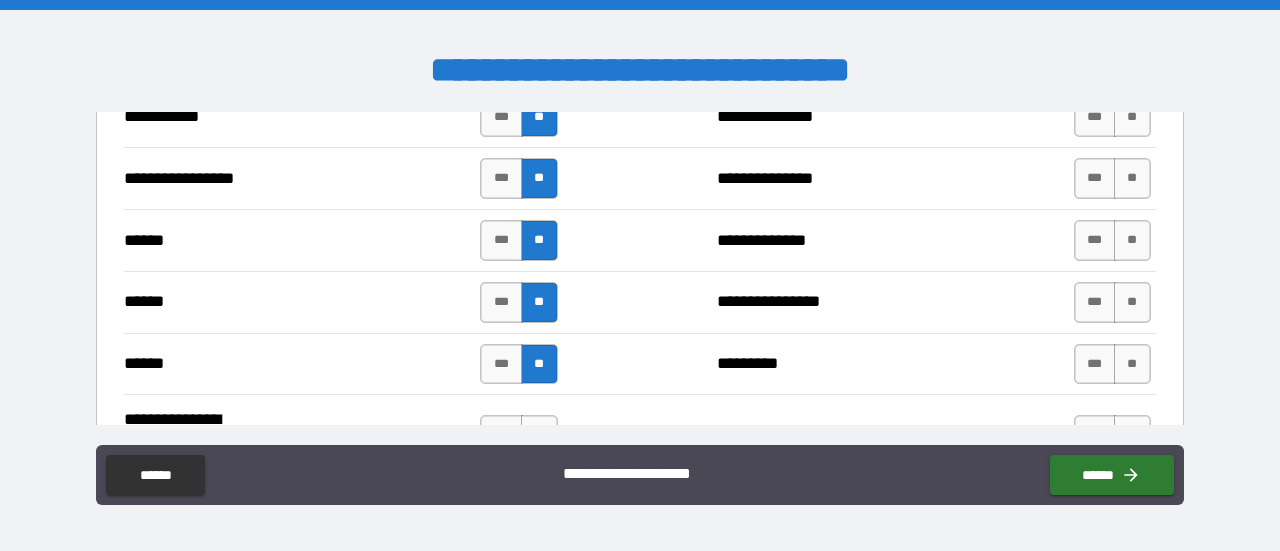 scroll, scrollTop: 2453, scrollLeft: 0, axis: vertical 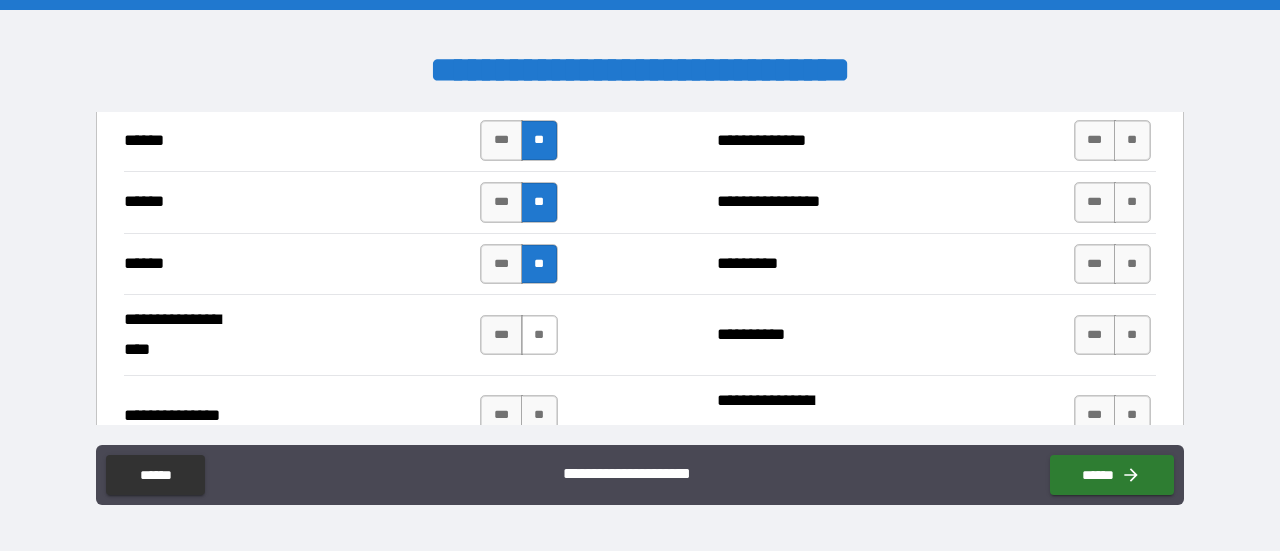 click on "**" at bounding box center (539, 335) 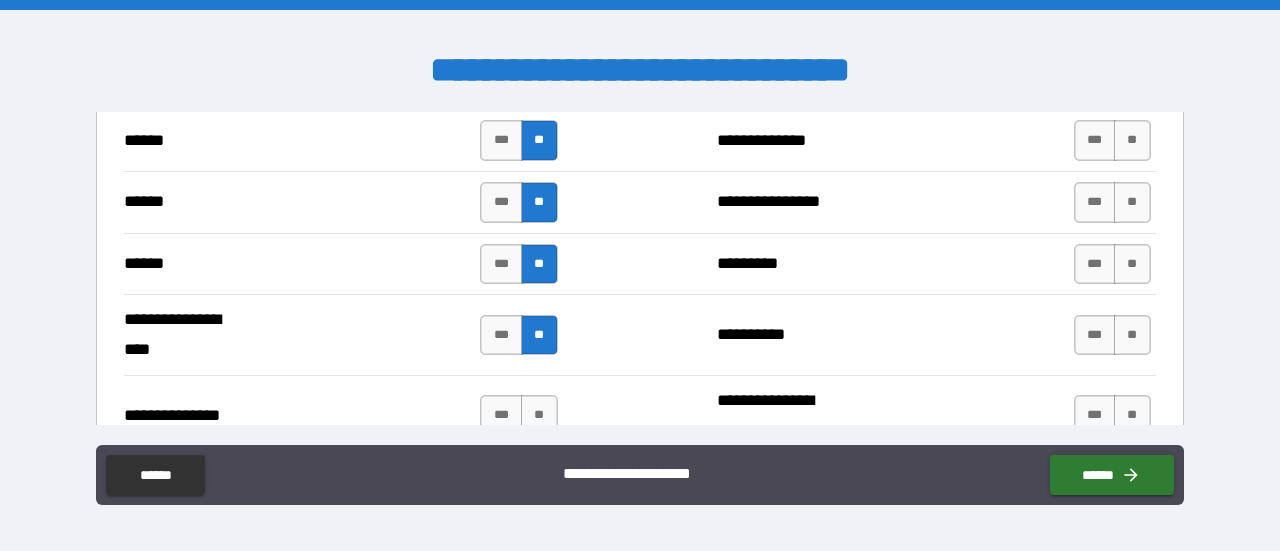scroll, scrollTop: 2553, scrollLeft: 0, axis: vertical 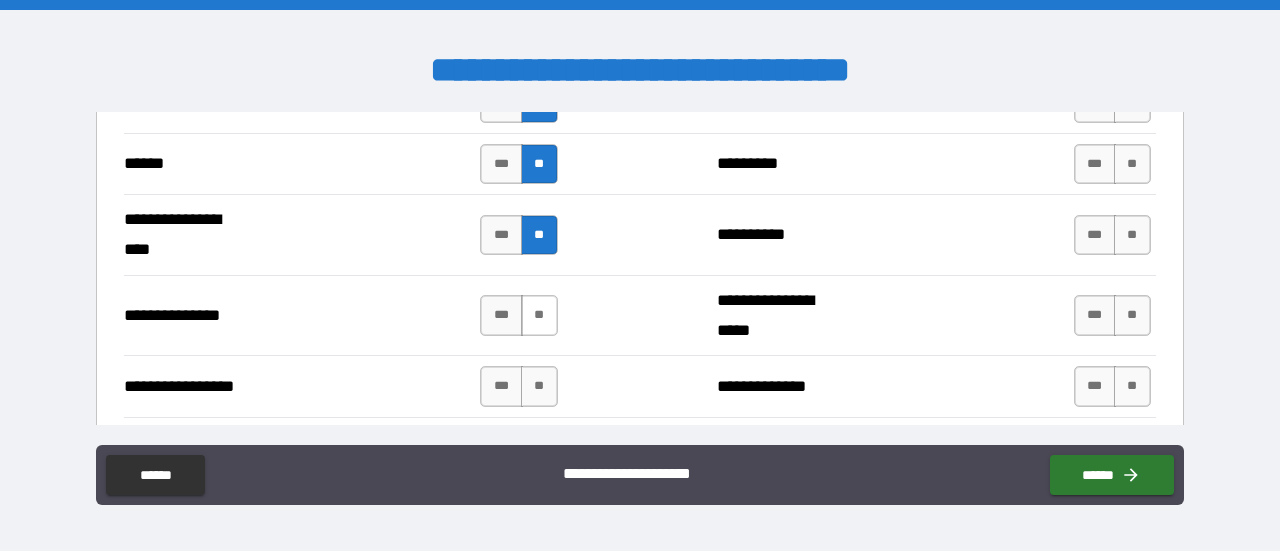 click on "**" at bounding box center (539, 315) 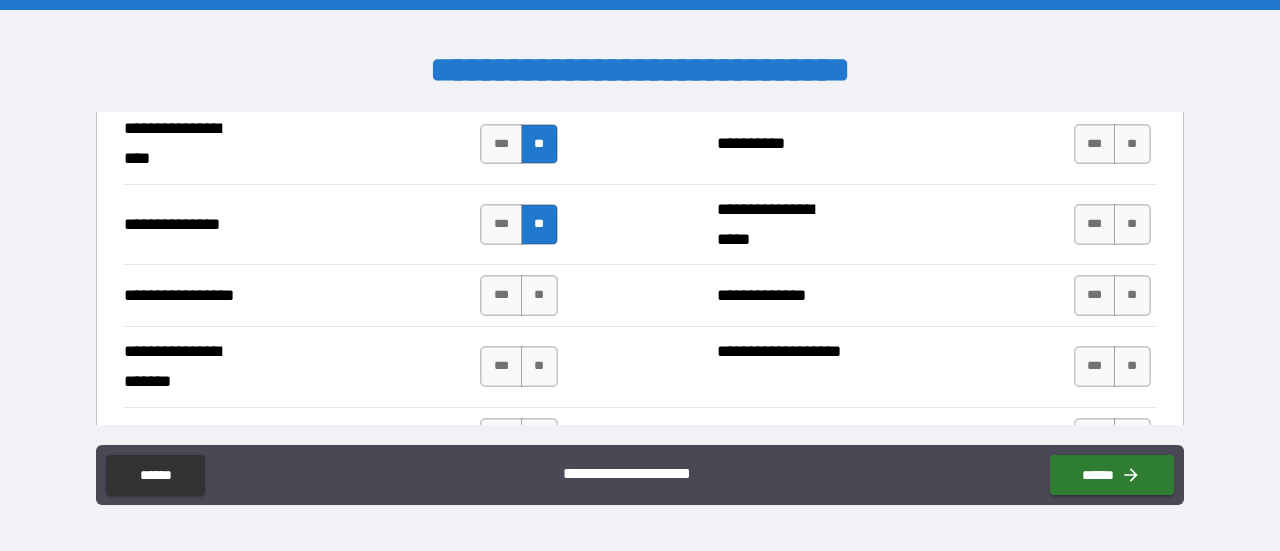 scroll, scrollTop: 2653, scrollLeft: 0, axis: vertical 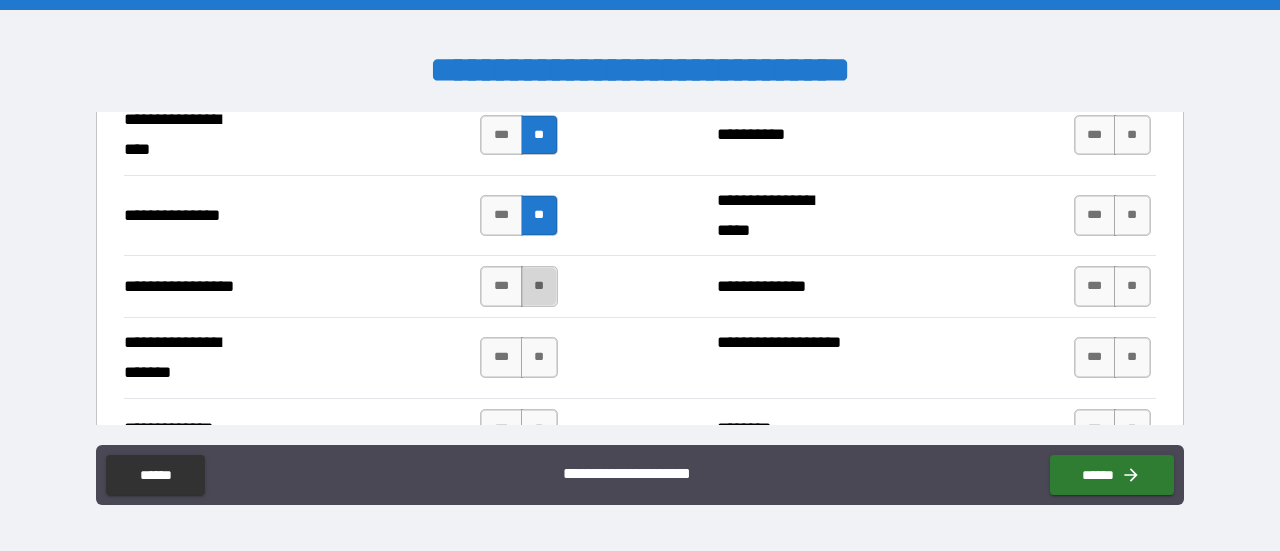click on "**" at bounding box center [539, 286] 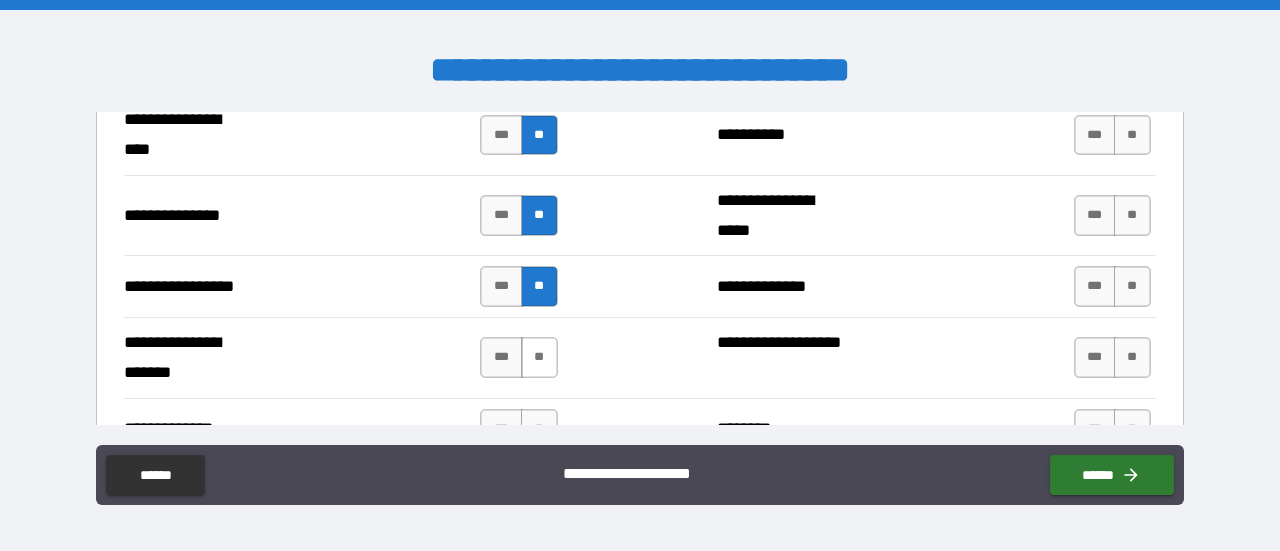 click on "**" at bounding box center [539, 357] 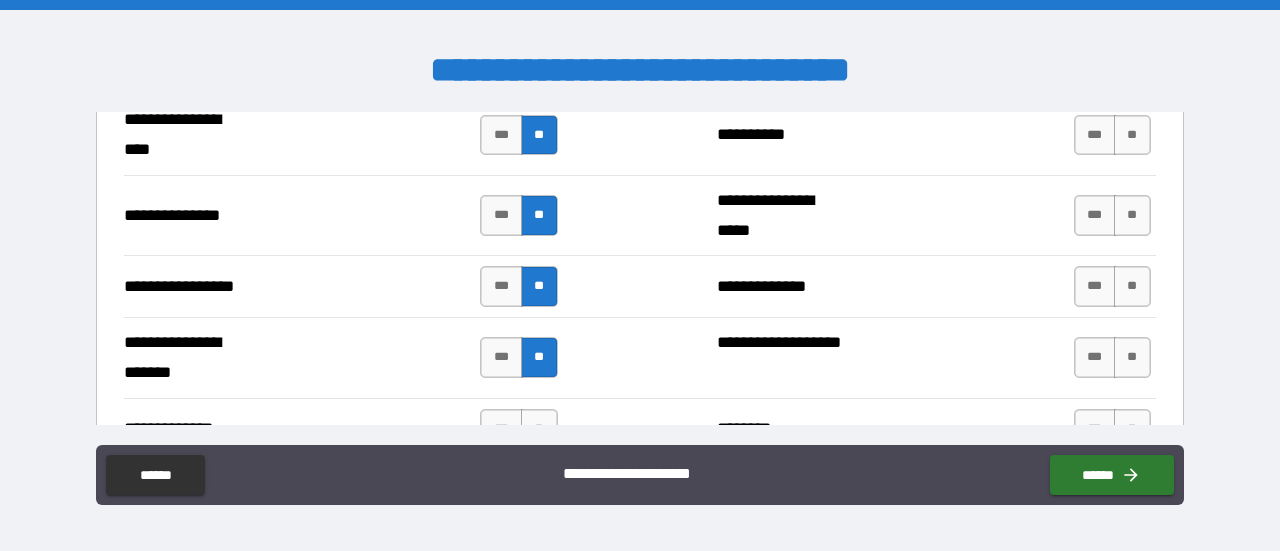 scroll, scrollTop: 2753, scrollLeft: 0, axis: vertical 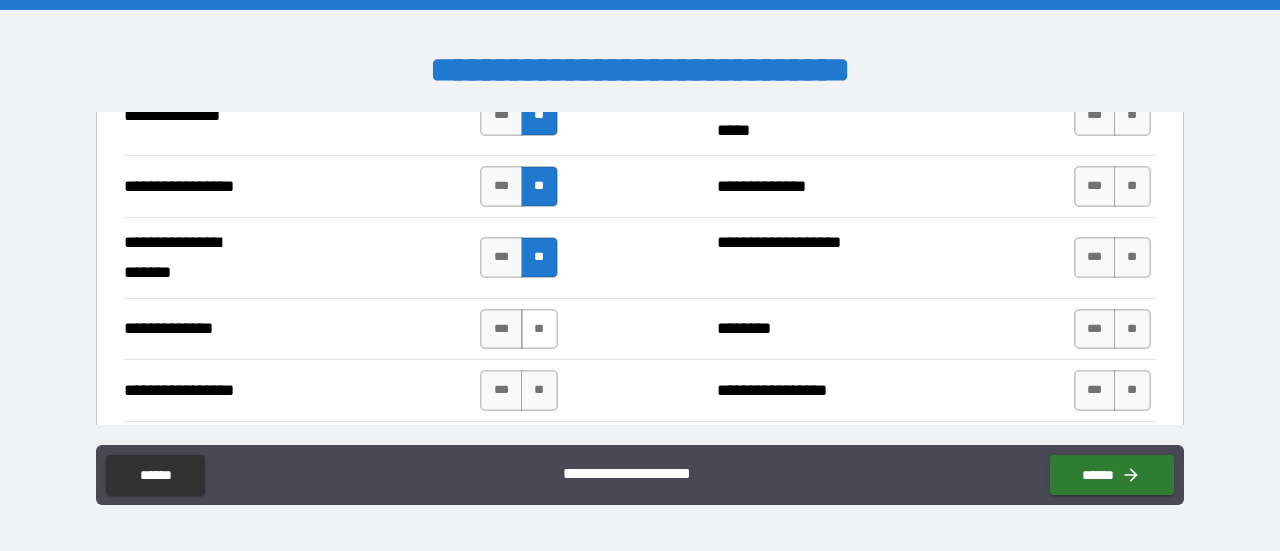 click on "**" at bounding box center [539, 329] 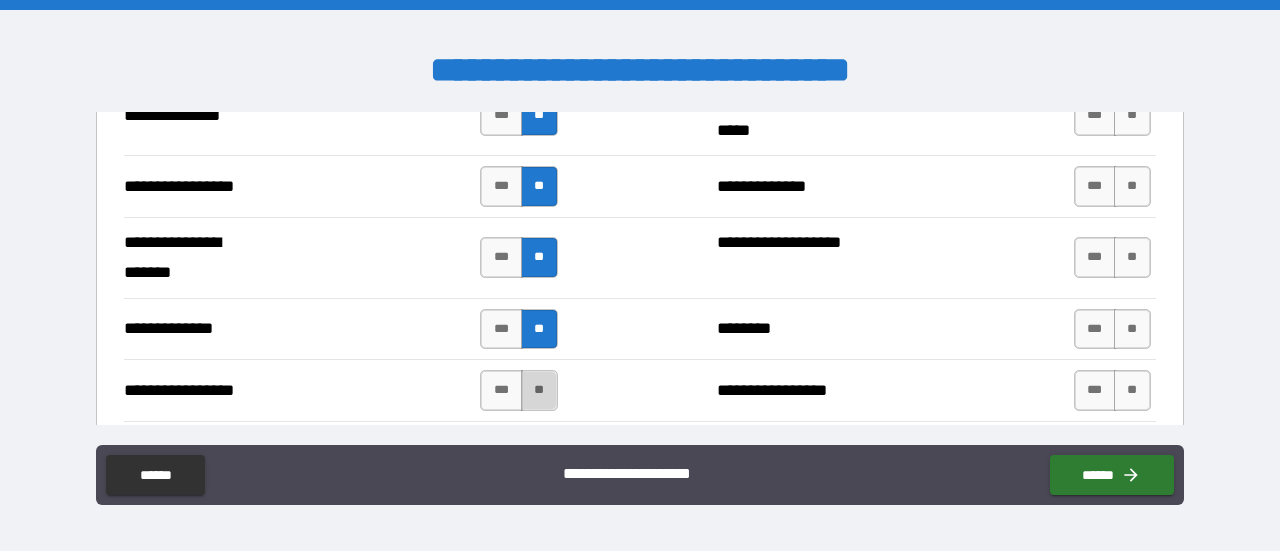 click on "**" at bounding box center [539, 390] 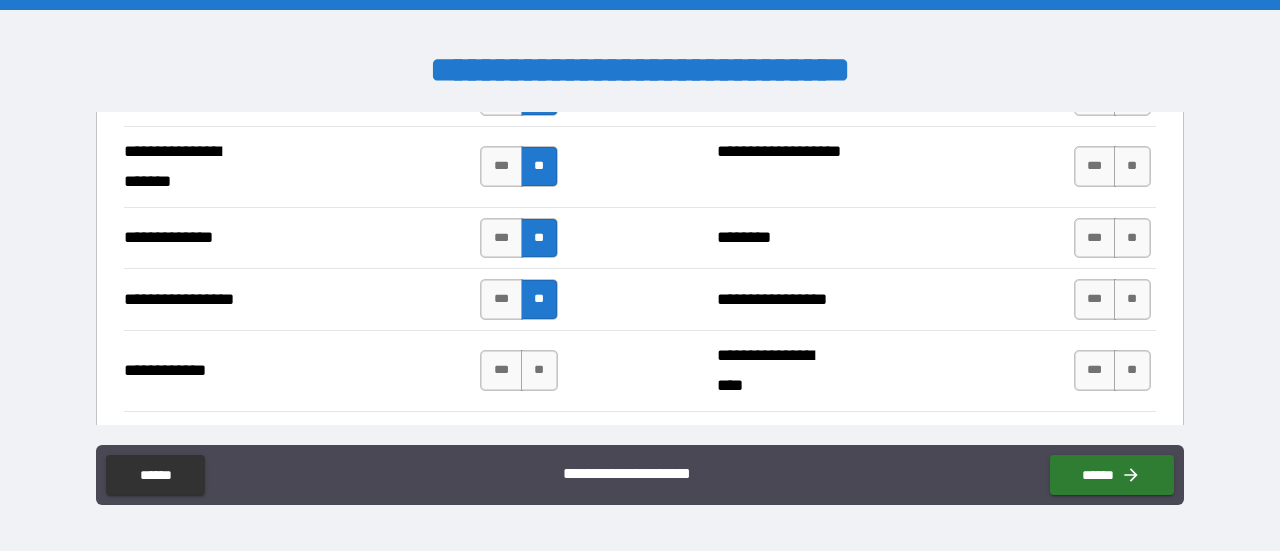 scroll, scrollTop: 2853, scrollLeft: 0, axis: vertical 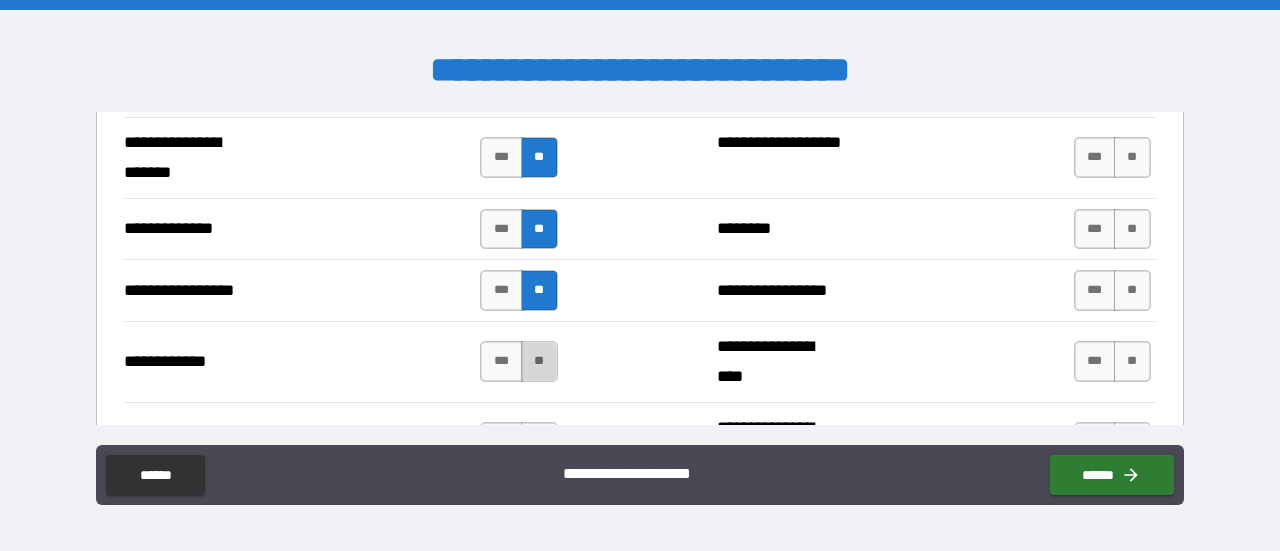 click on "**" at bounding box center (539, 361) 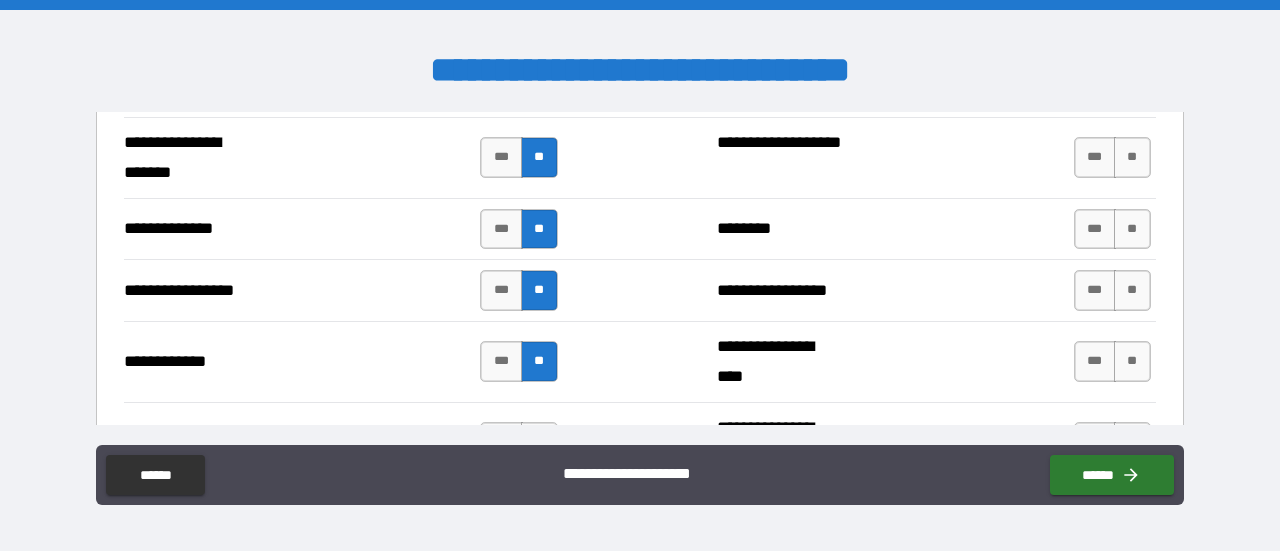 scroll, scrollTop: 2953, scrollLeft: 0, axis: vertical 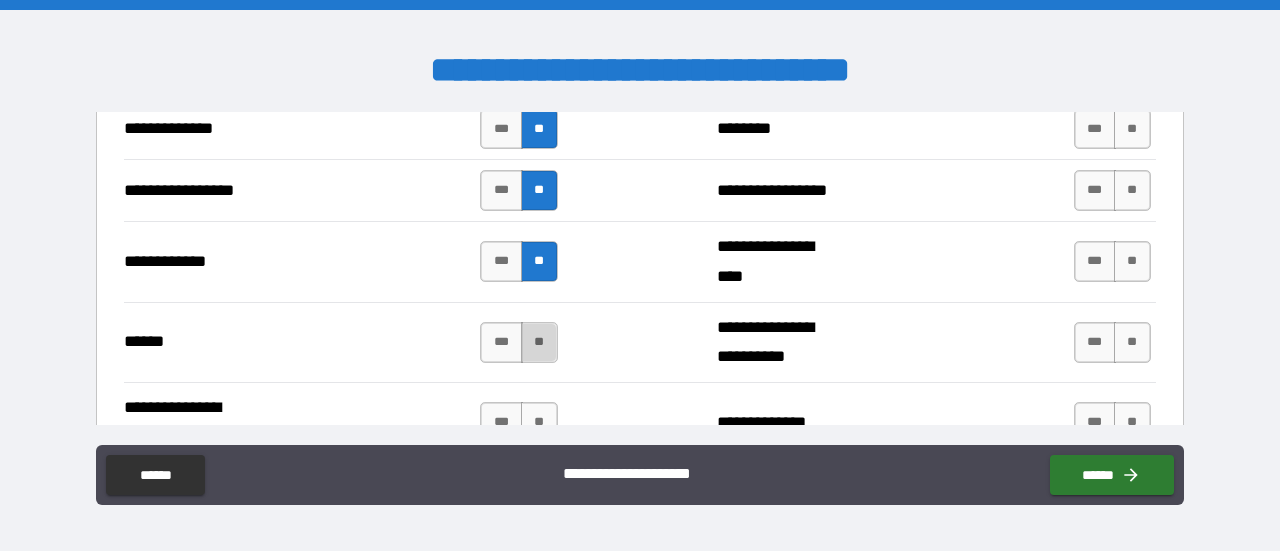 click on "**" at bounding box center (539, 342) 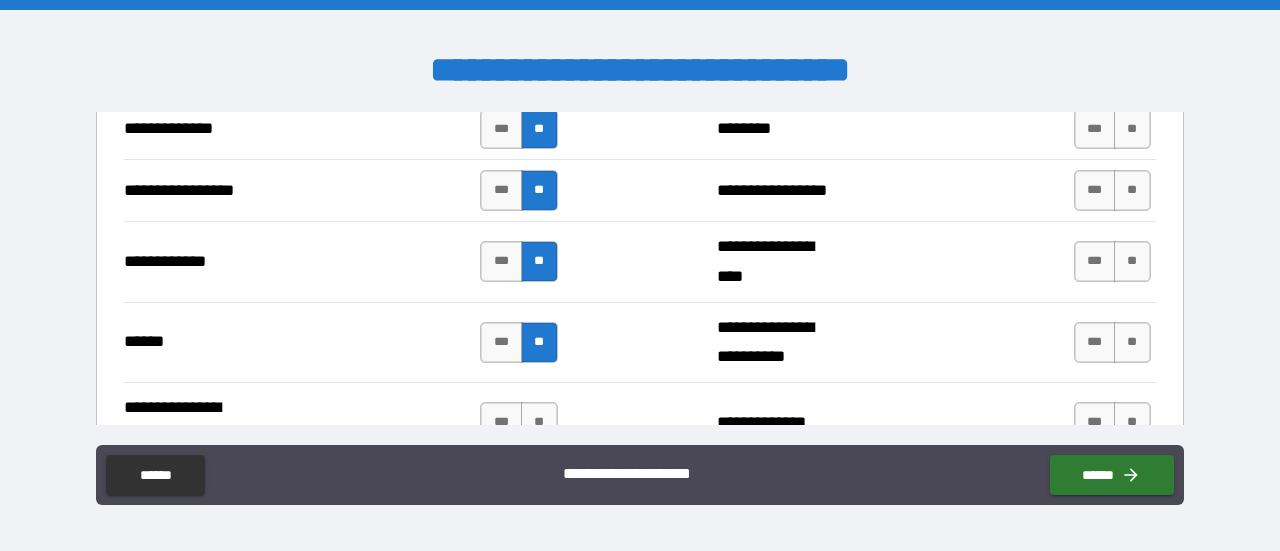 scroll, scrollTop: 3053, scrollLeft: 0, axis: vertical 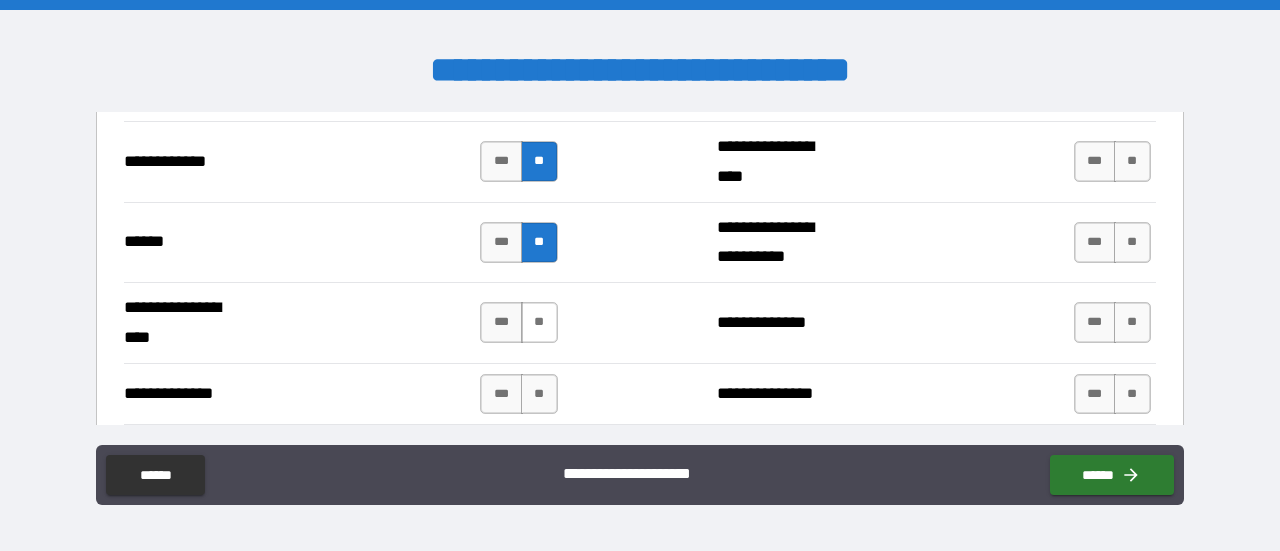 click on "**" at bounding box center (539, 322) 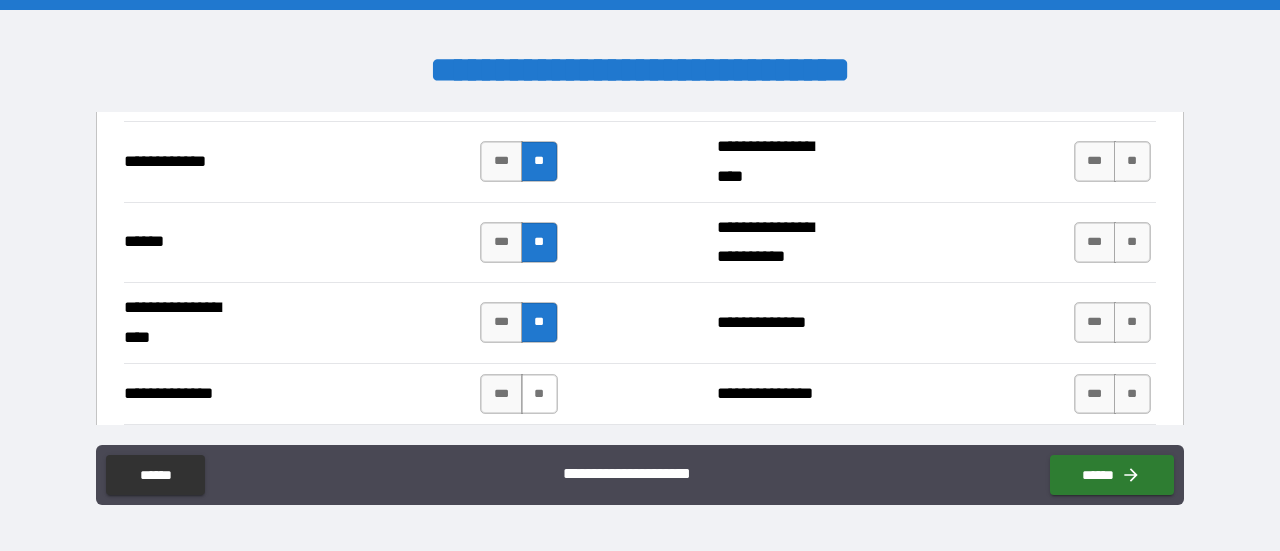click on "**" at bounding box center [539, 394] 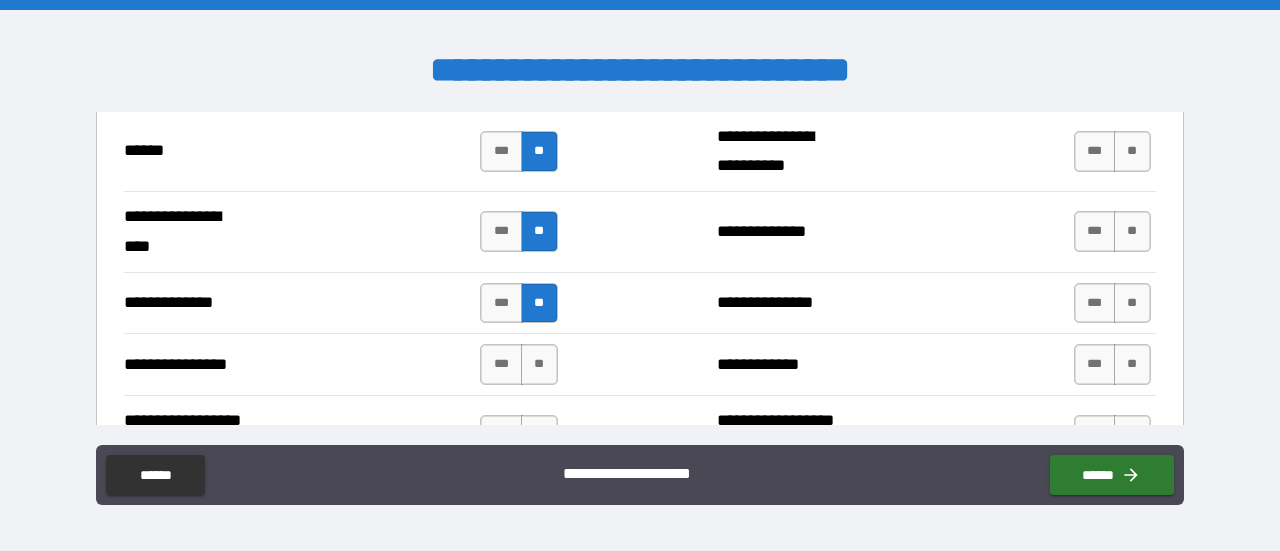 scroll, scrollTop: 3153, scrollLeft: 0, axis: vertical 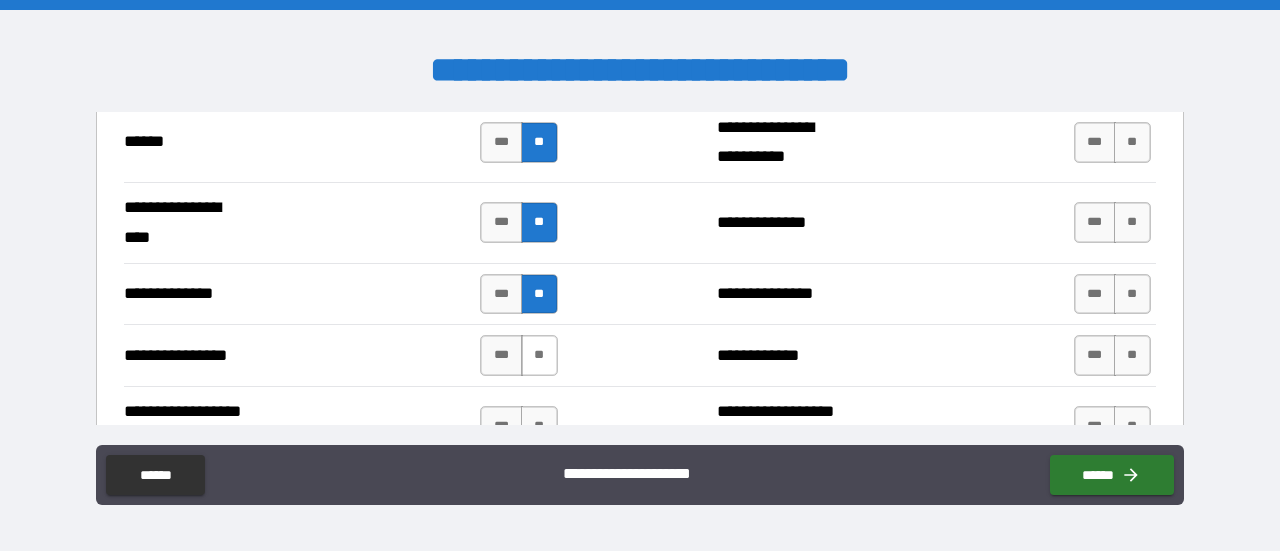 click on "**" at bounding box center [539, 355] 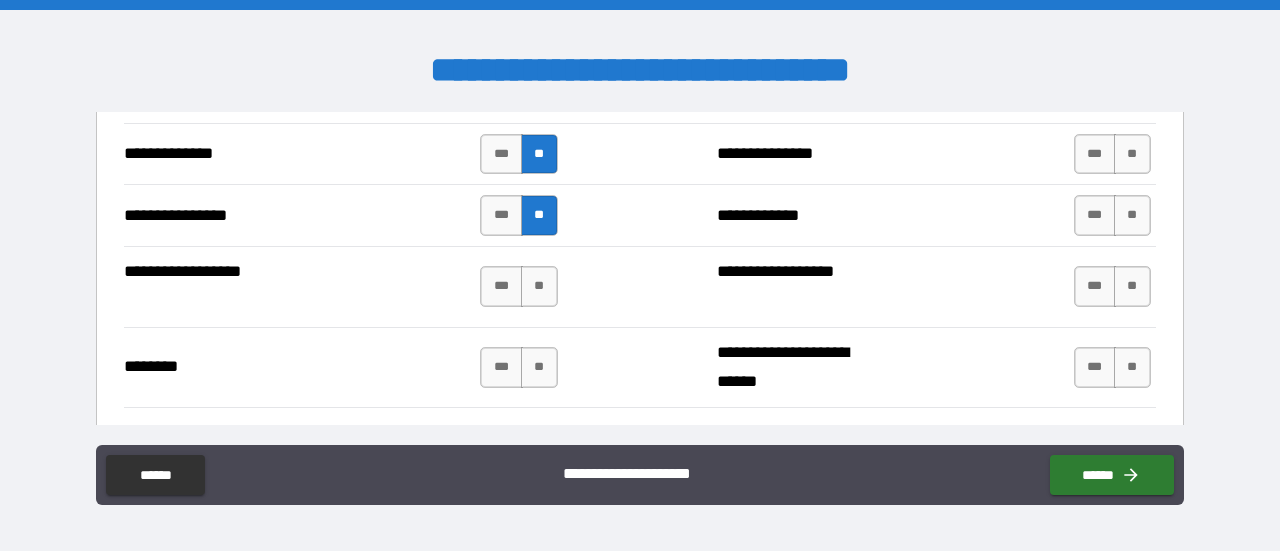 scroll, scrollTop: 3353, scrollLeft: 0, axis: vertical 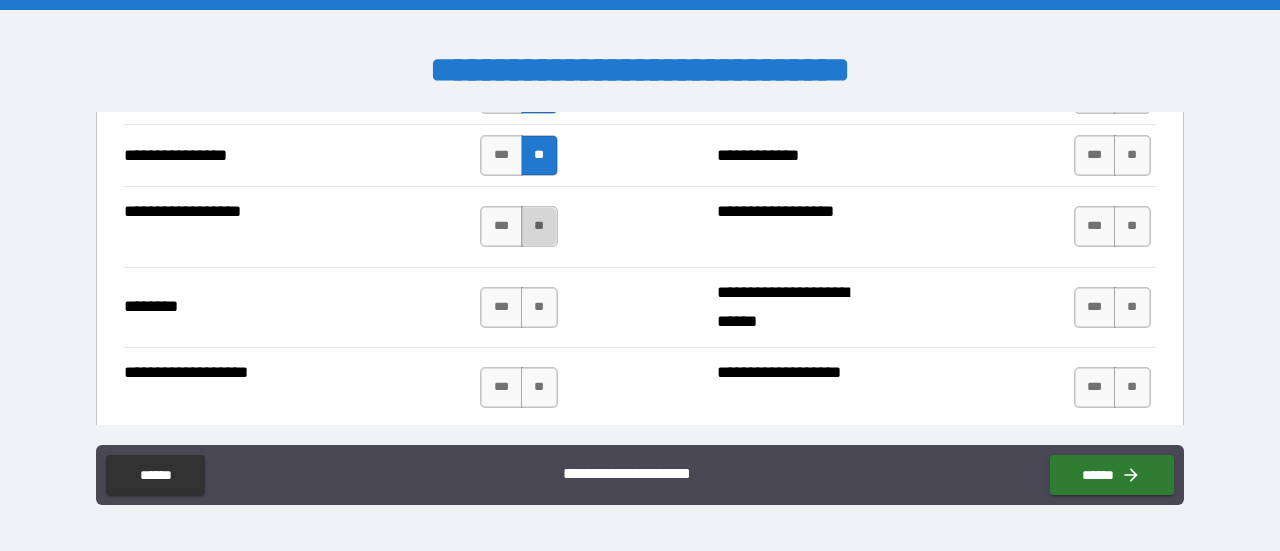 click on "**" at bounding box center (539, 226) 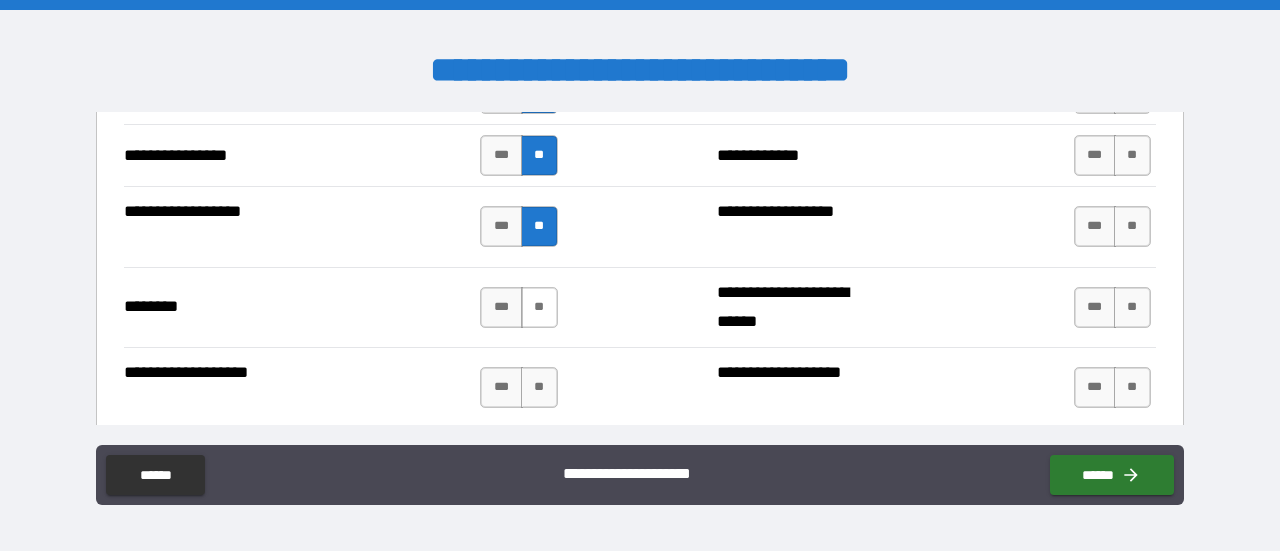 click on "**" at bounding box center [539, 307] 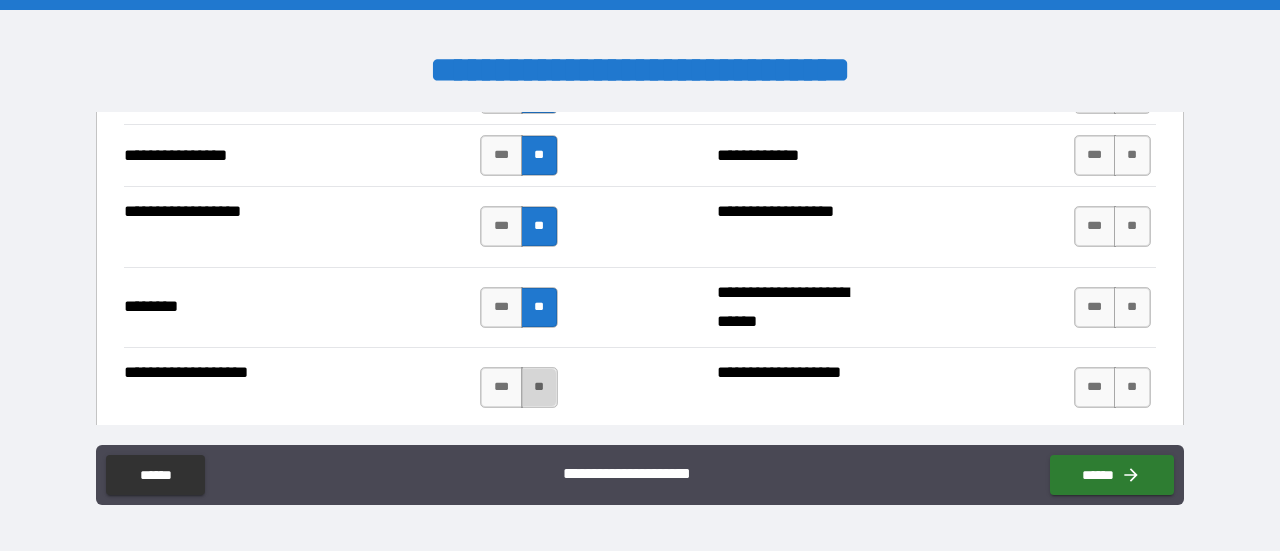 click on "**" at bounding box center (539, 387) 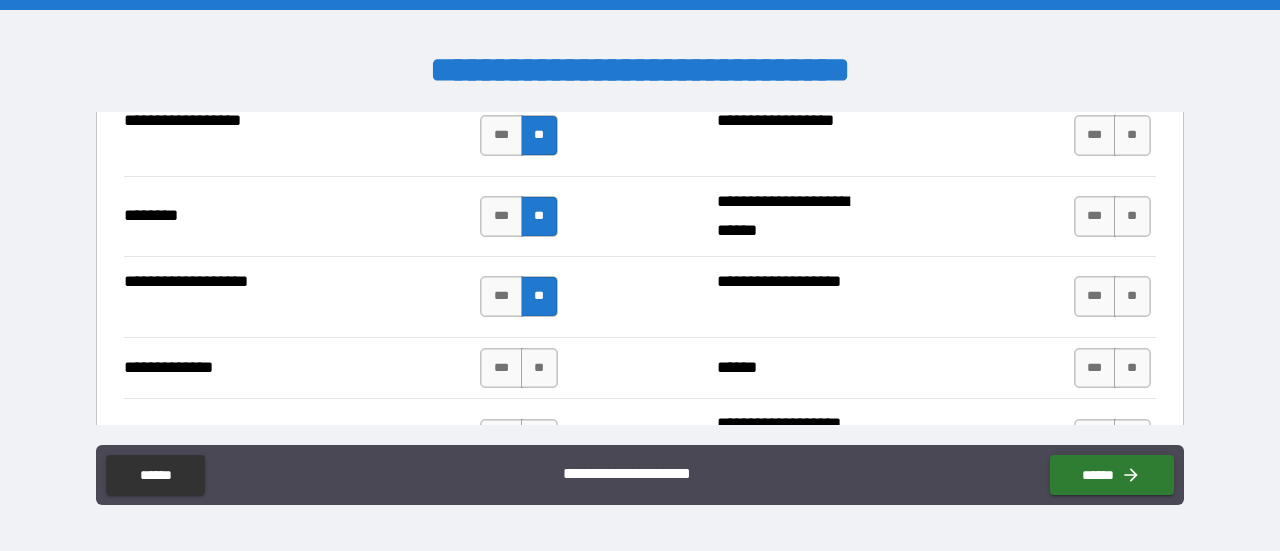 scroll, scrollTop: 3453, scrollLeft: 0, axis: vertical 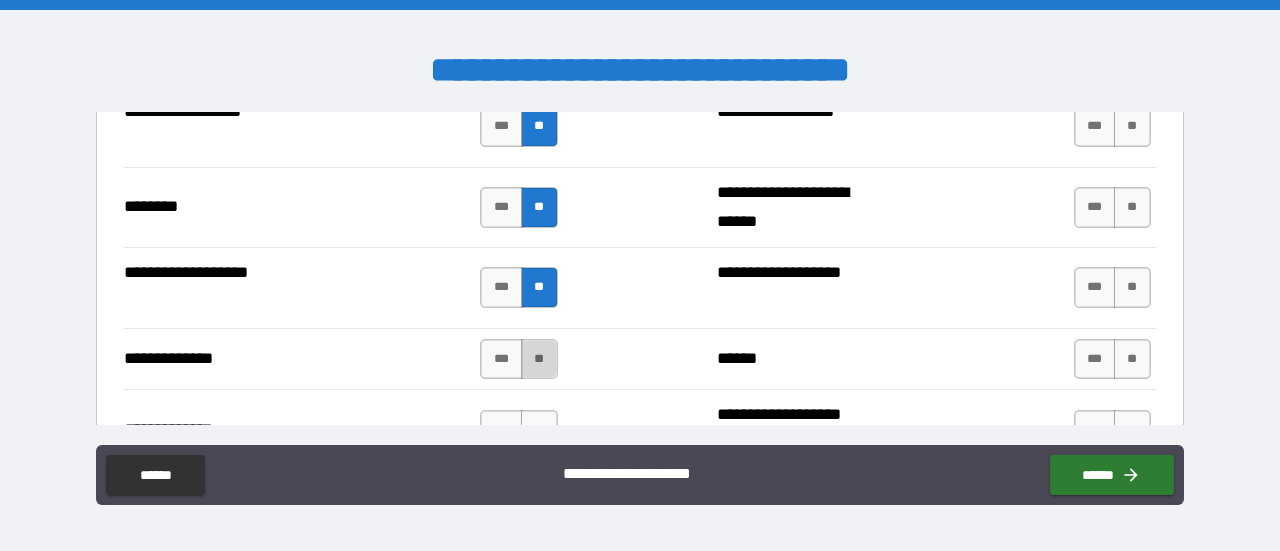 click on "**" at bounding box center (539, 359) 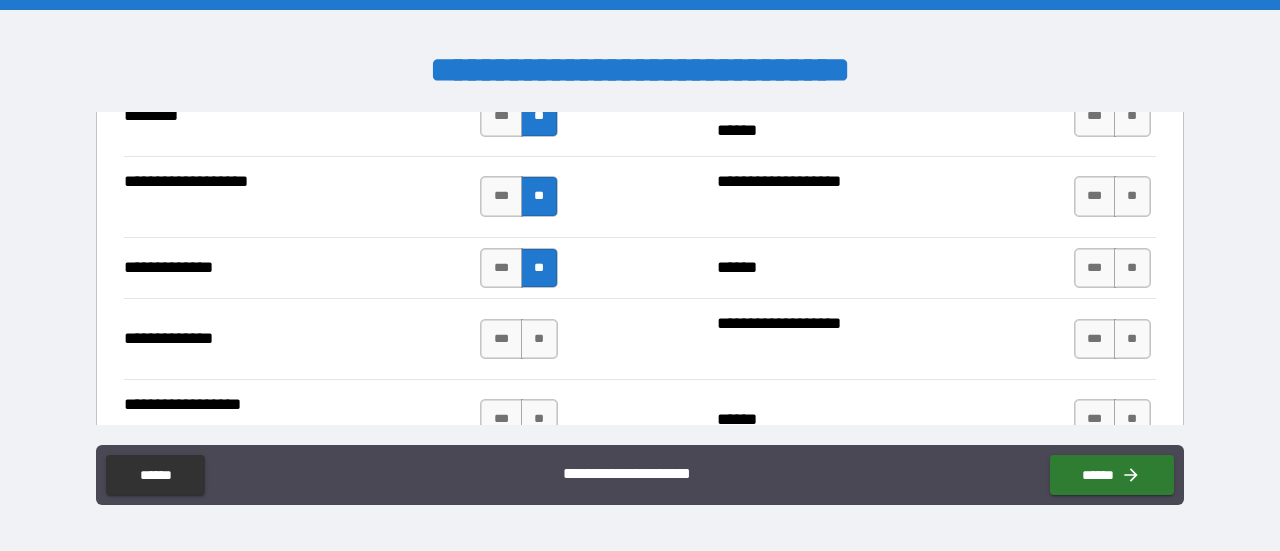 scroll, scrollTop: 3553, scrollLeft: 0, axis: vertical 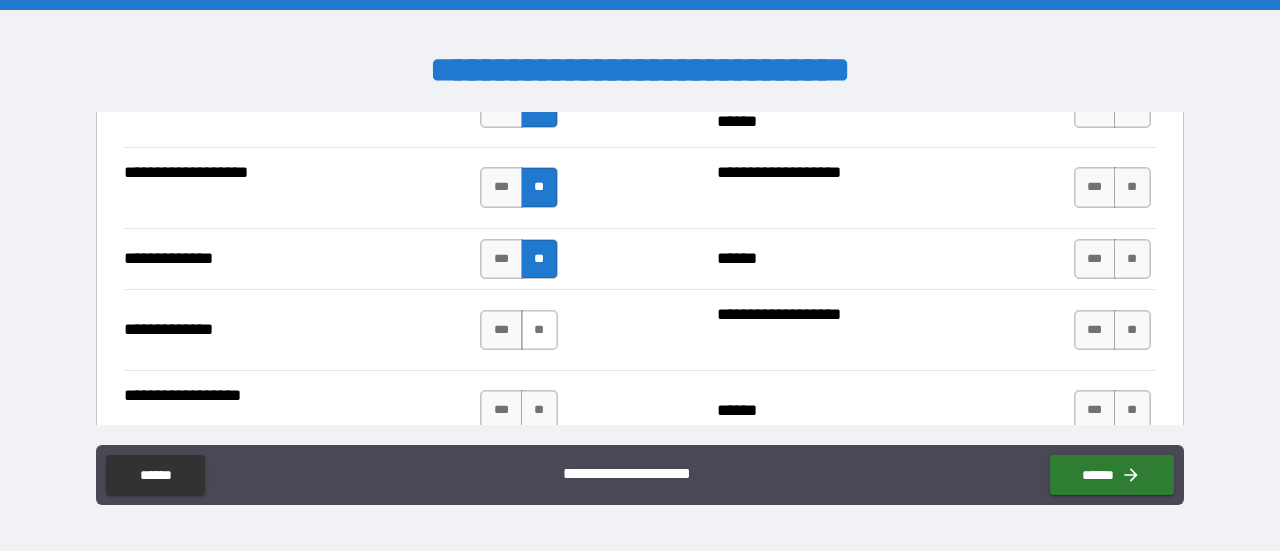 click on "**" at bounding box center (539, 330) 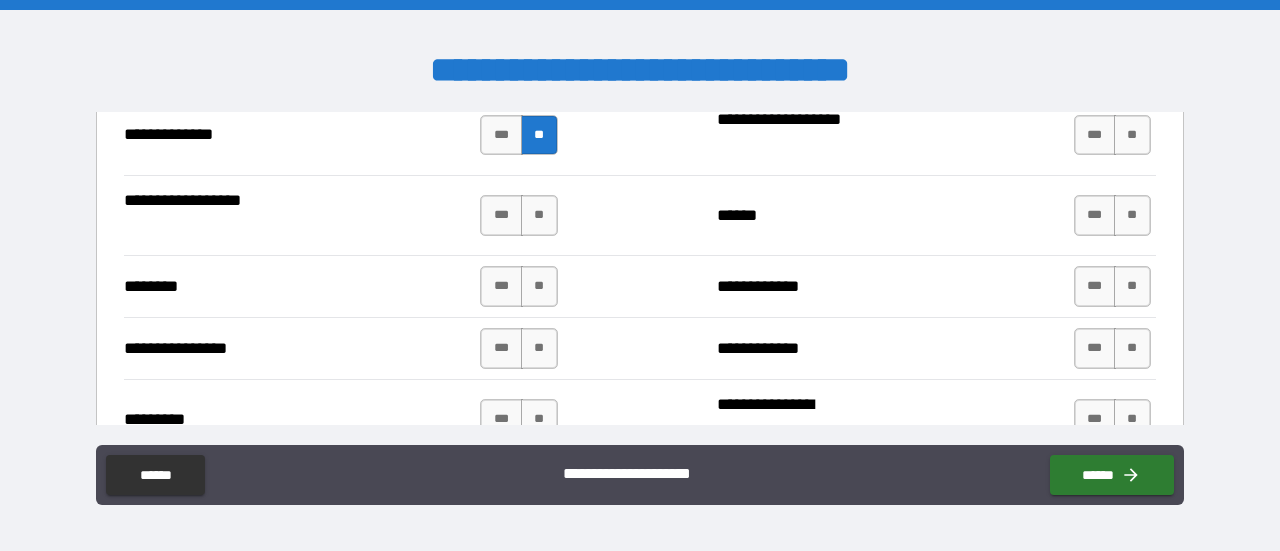 scroll, scrollTop: 3753, scrollLeft: 0, axis: vertical 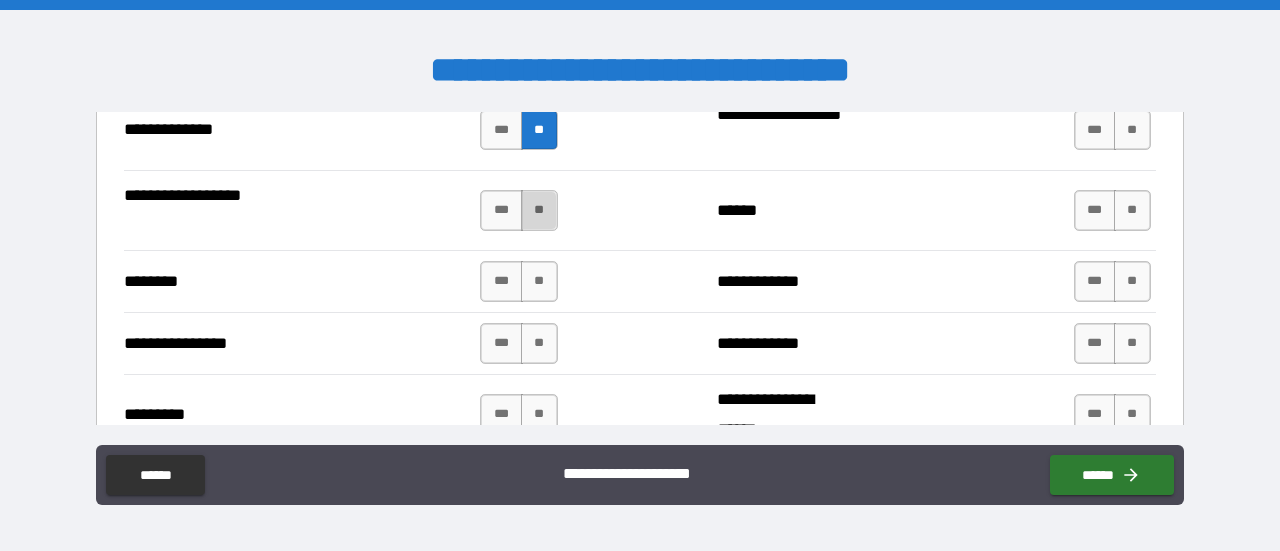 drag, startPoint x: 542, startPoint y: 211, endPoint x: 536, endPoint y: 250, distance: 39.45884 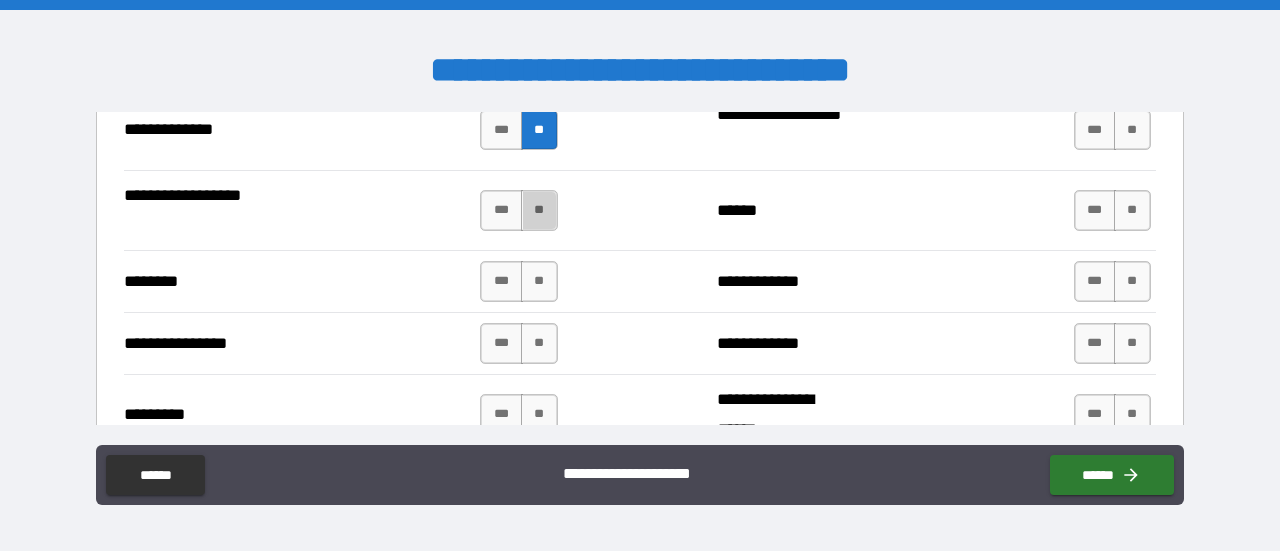 click on "**" at bounding box center (539, 210) 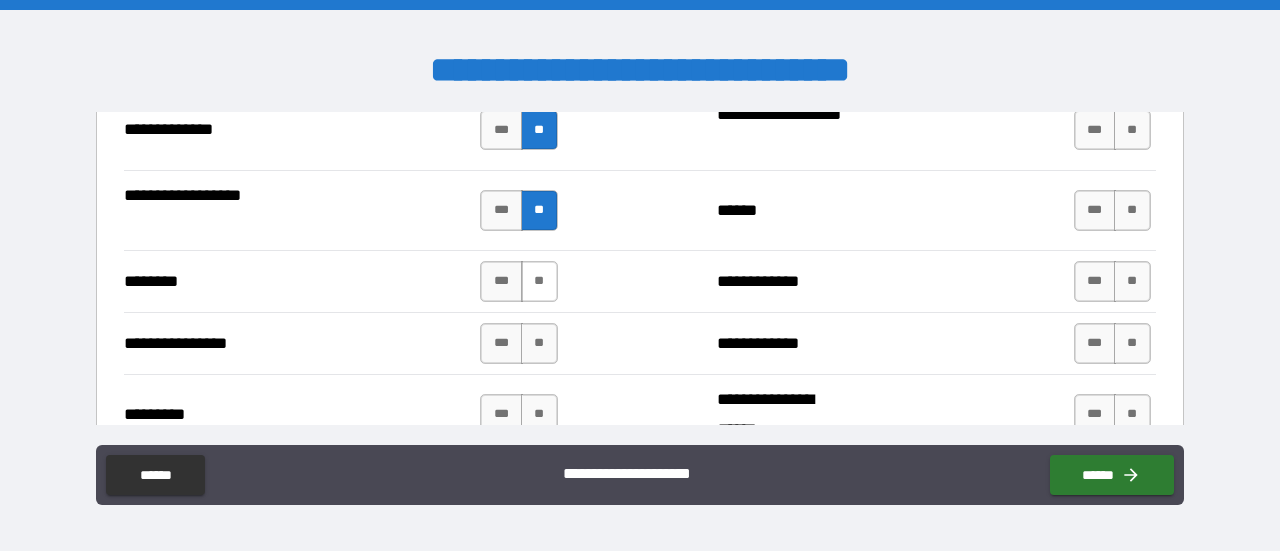 click on "**" at bounding box center (539, 281) 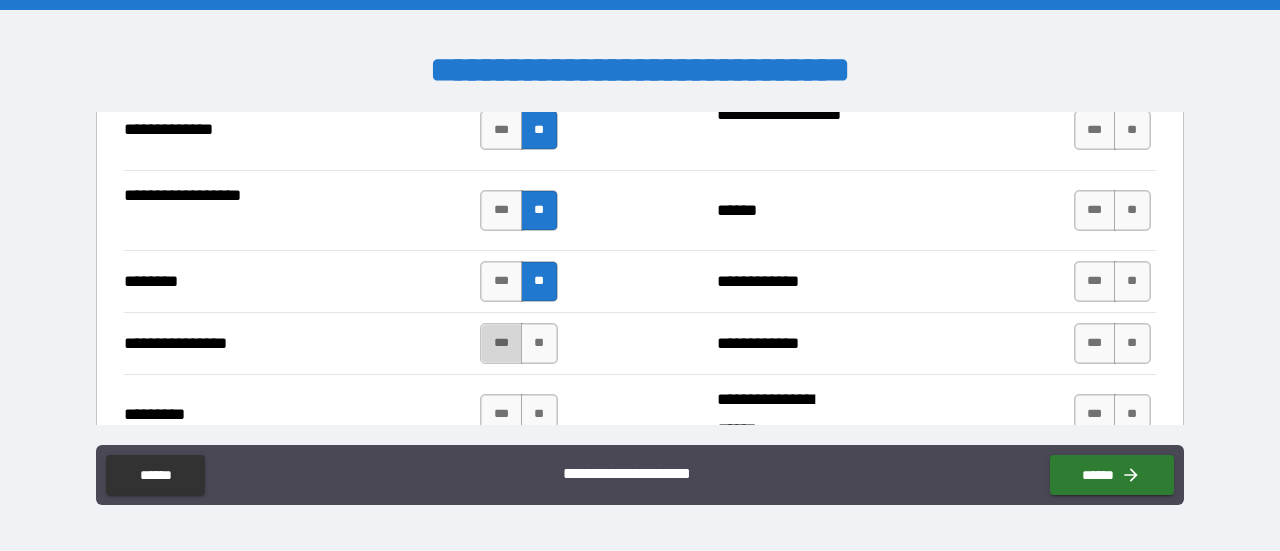 click on "***" at bounding box center [501, 343] 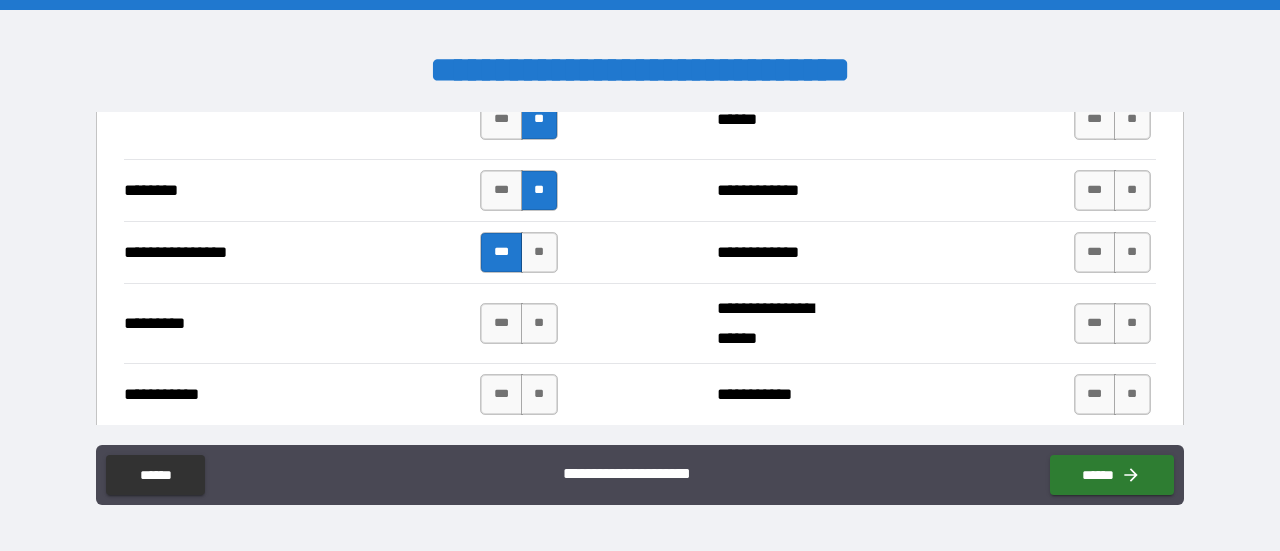 scroll, scrollTop: 3853, scrollLeft: 0, axis: vertical 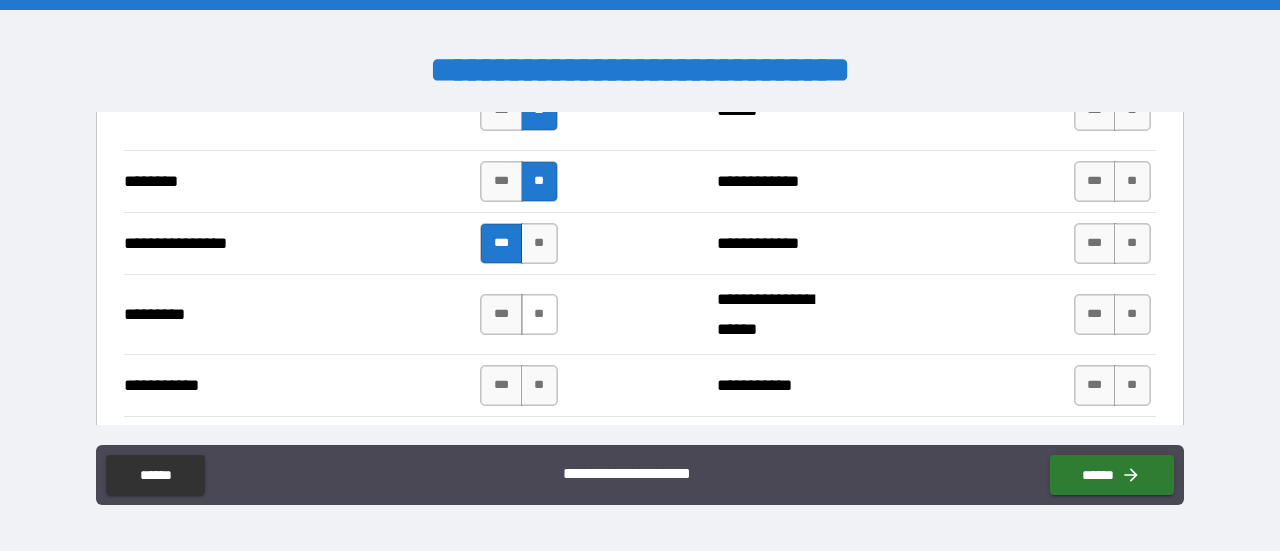 click on "**" at bounding box center [539, 314] 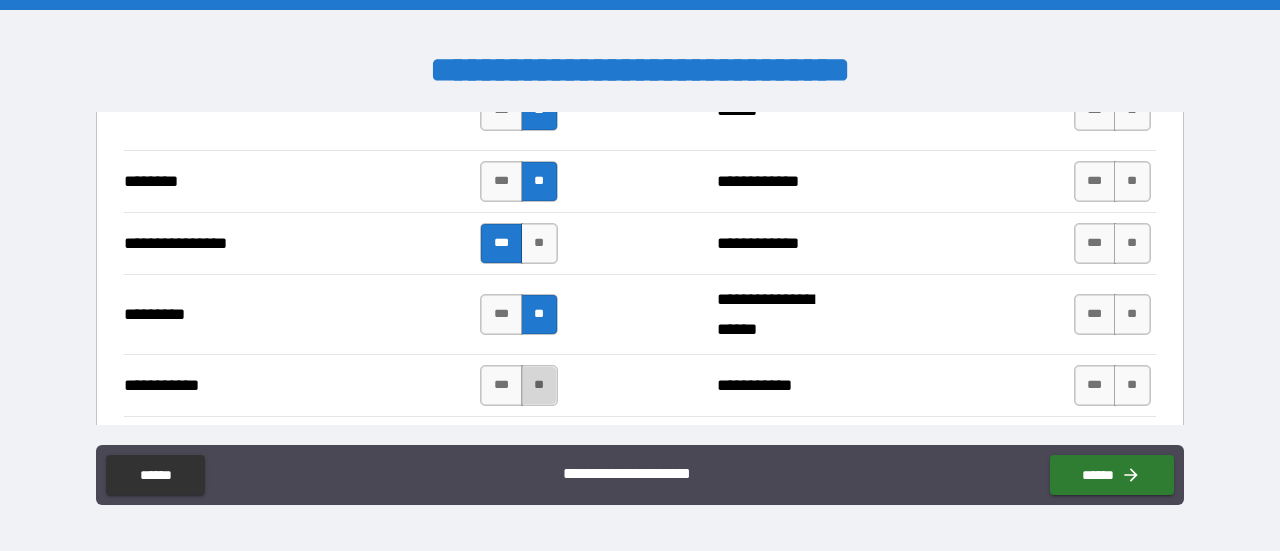 drag, startPoint x: 534, startPoint y: 378, endPoint x: 548, endPoint y: 367, distance: 17.804493 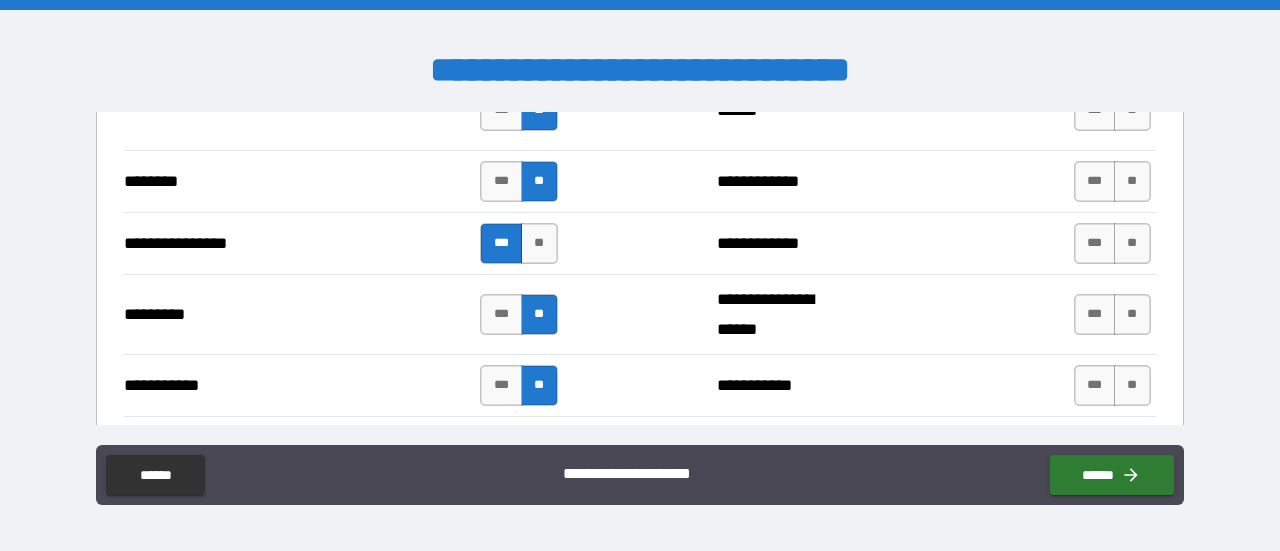 scroll, scrollTop: 3953, scrollLeft: 0, axis: vertical 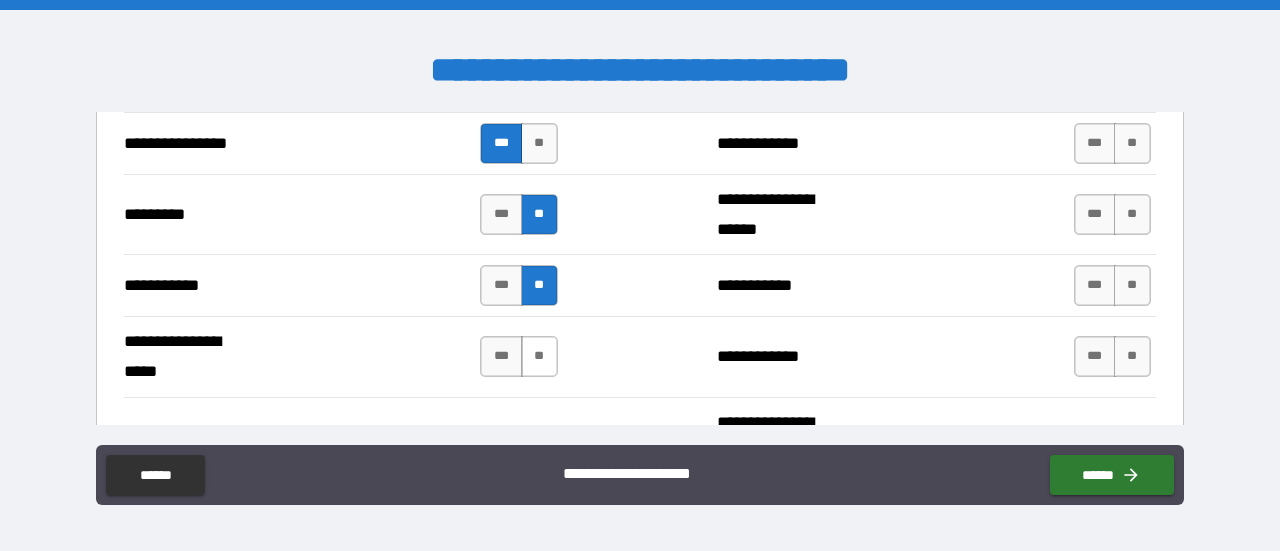 click on "**" at bounding box center (539, 356) 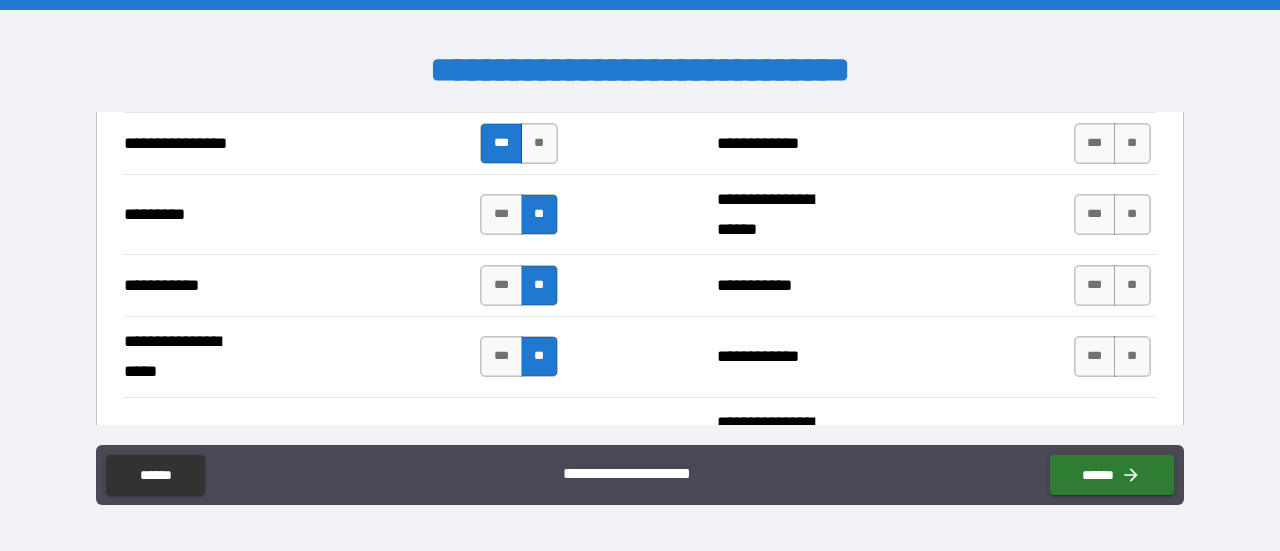 scroll, scrollTop: 4053, scrollLeft: 0, axis: vertical 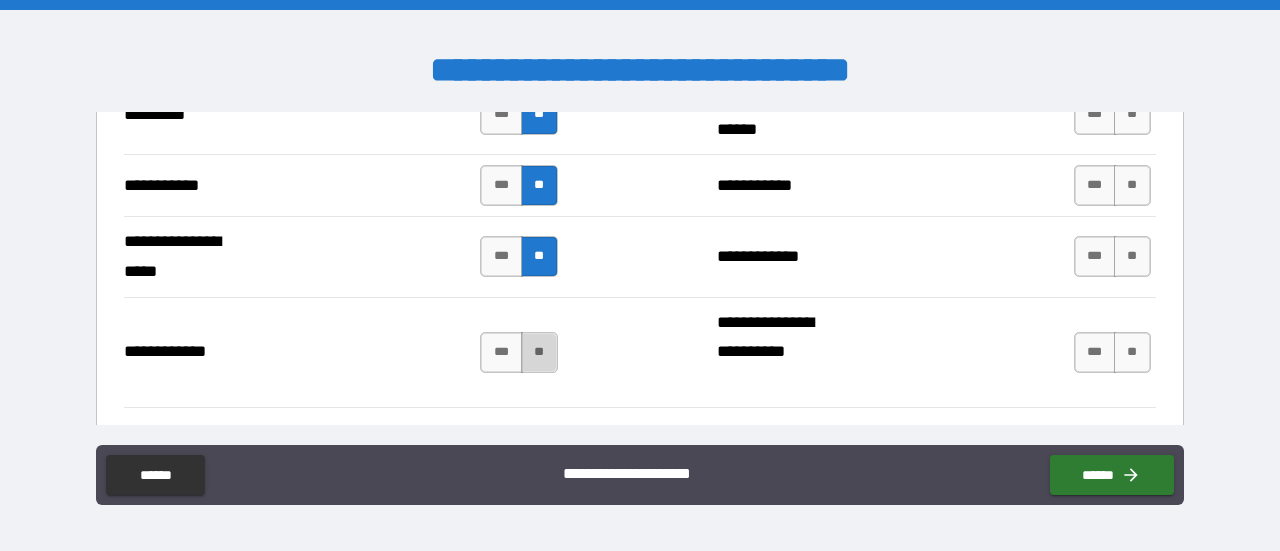 click on "**" at bounding box center [539, 352] 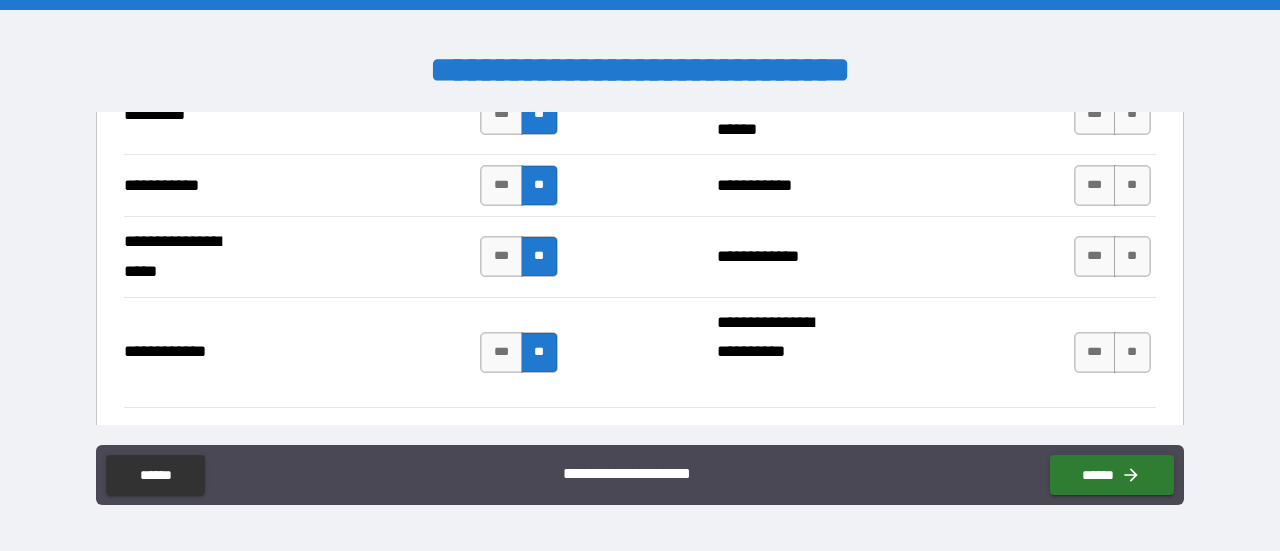 scroll, scrollTop: 4253, scrollLeft: 0, axis: vertical 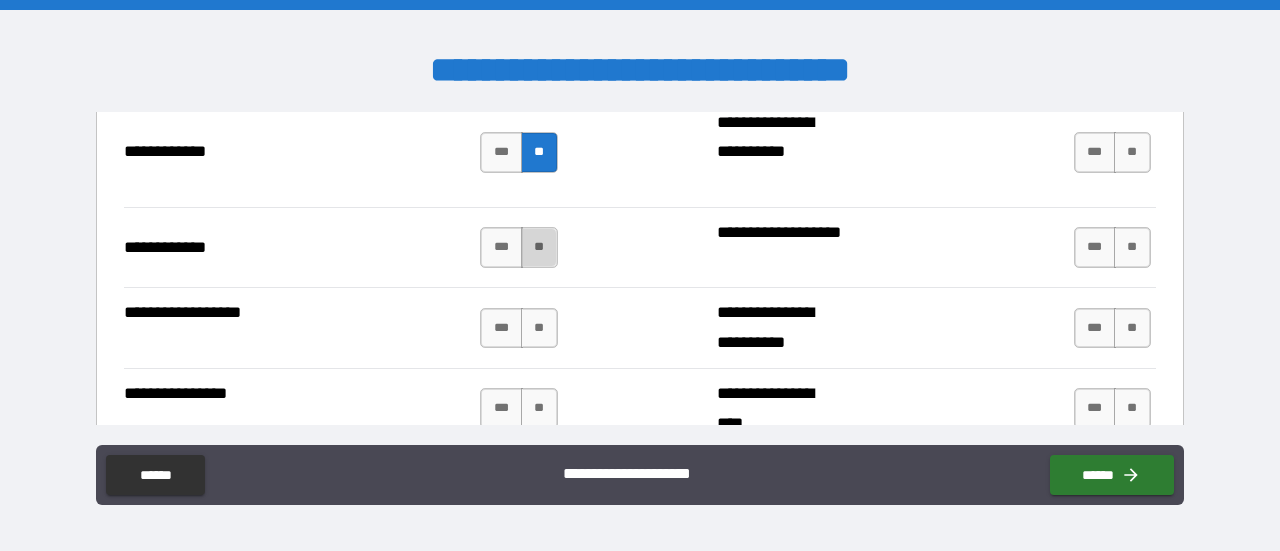 click on "**" at bounding box center [539, 247] 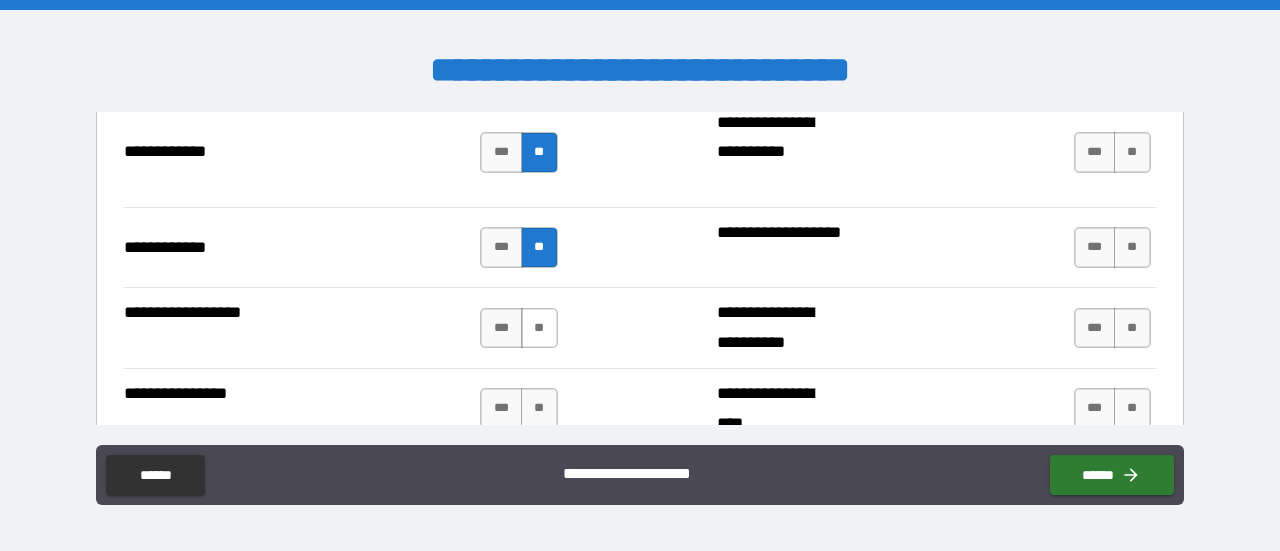 click on "**" at bounding box center (539, 328) 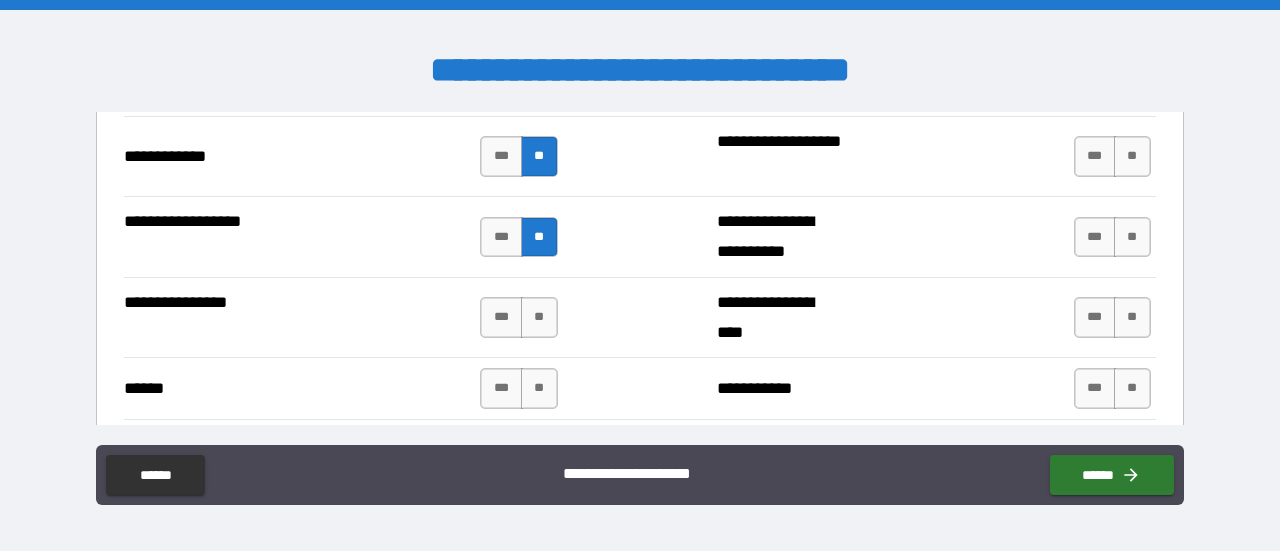 scroll, scrollTop: 4353, scrollLeft: 0, axis: vertical 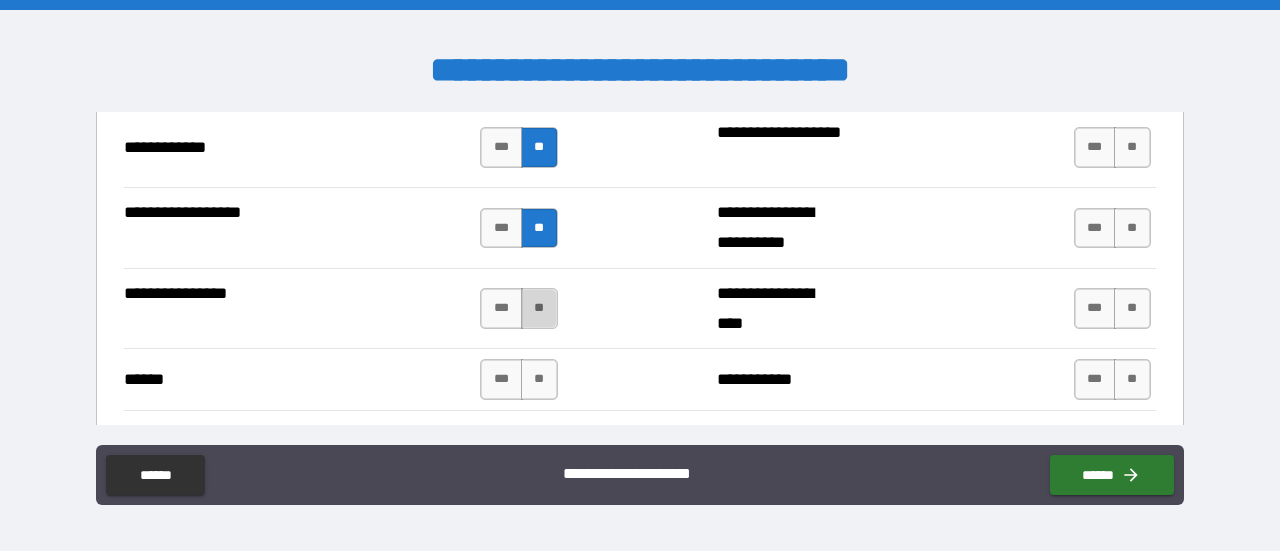 click on "**" at bounding box center (539, 308) 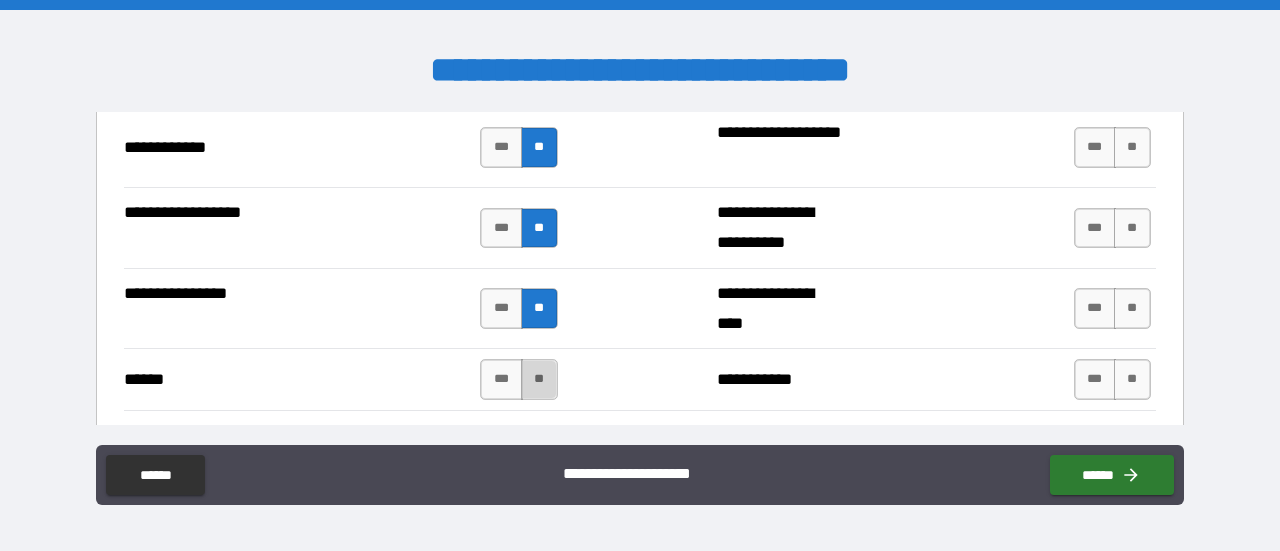 click on "**" at bounding box center [539, 379] 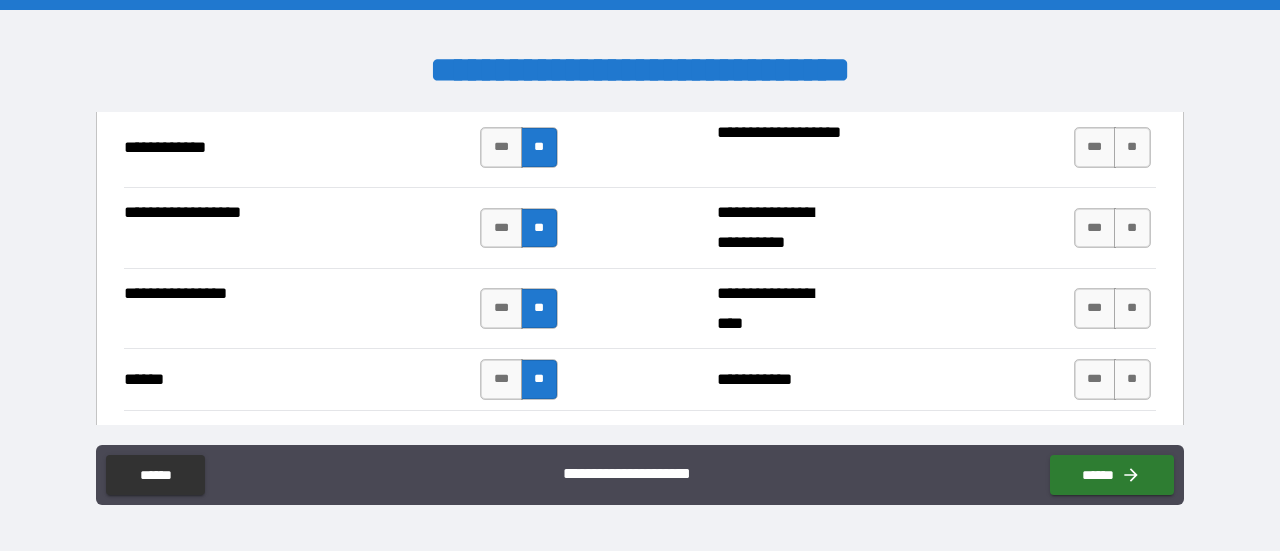 scroll, scrollTop: 4453, scrollLeft: 0, axis: vertical 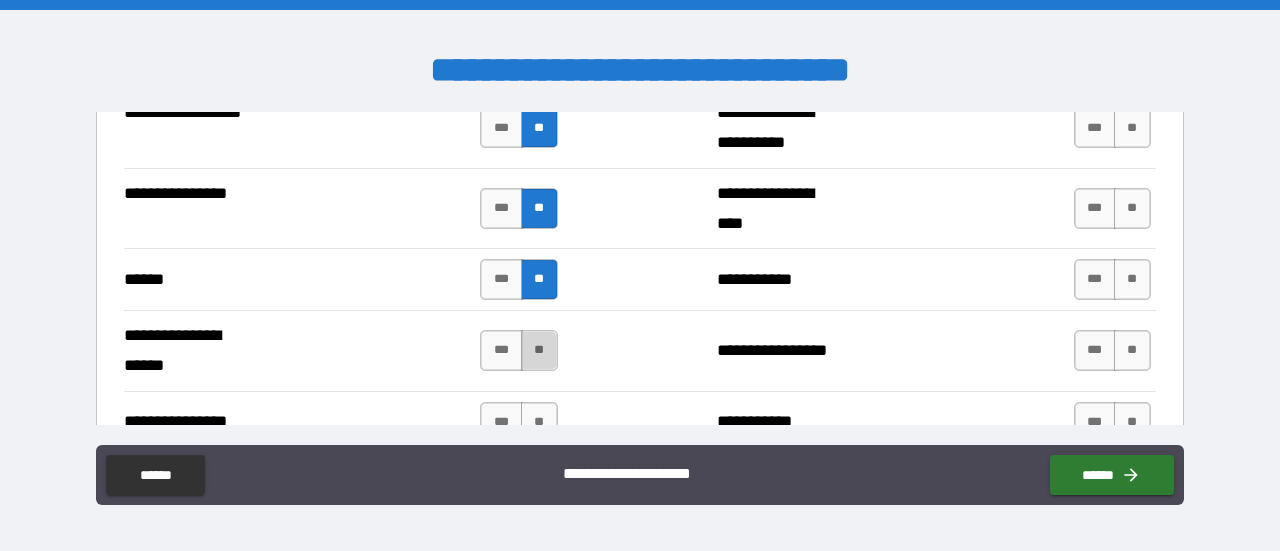 click on "**" at bounding box center [539, 350] 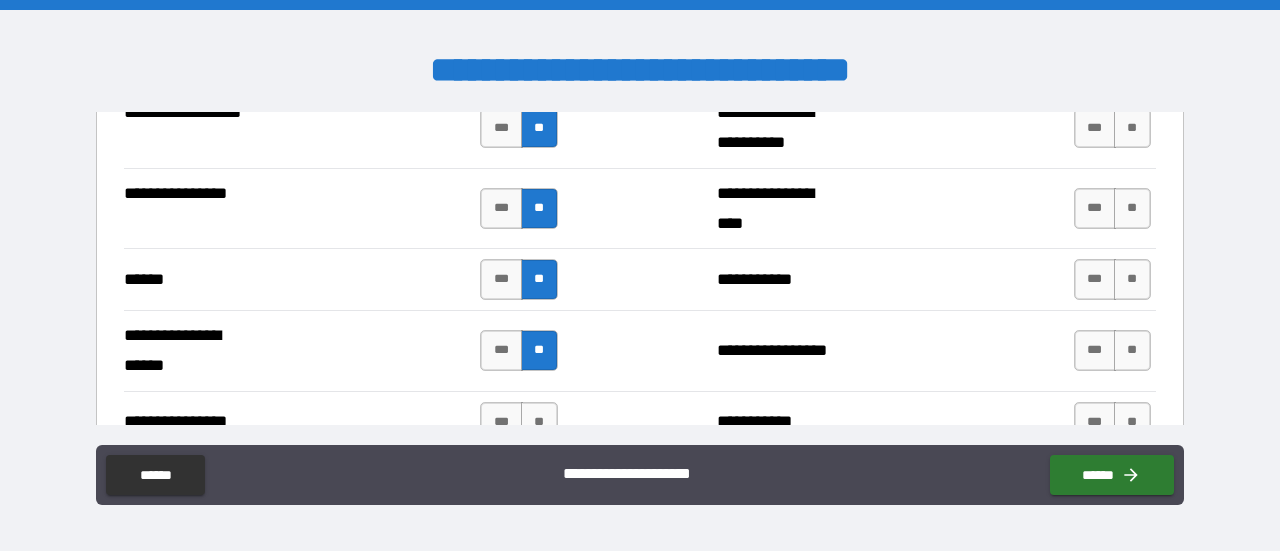 scroll, scrollTop: 4553, scrollLeft: 0, axis: vertical 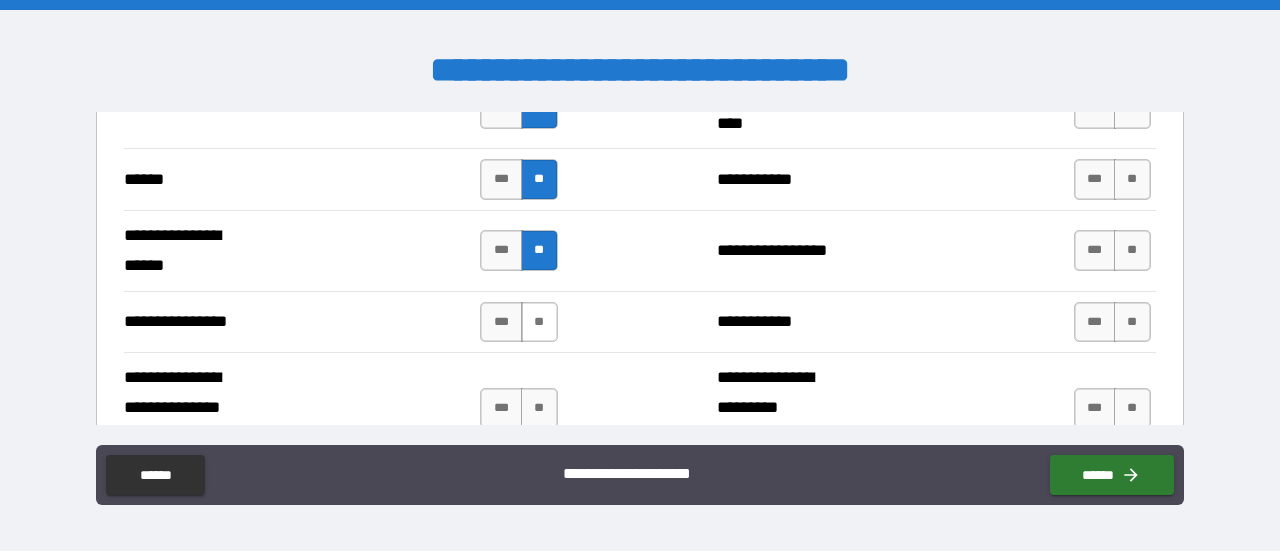 click on "**" at bounding box center (539, 322) 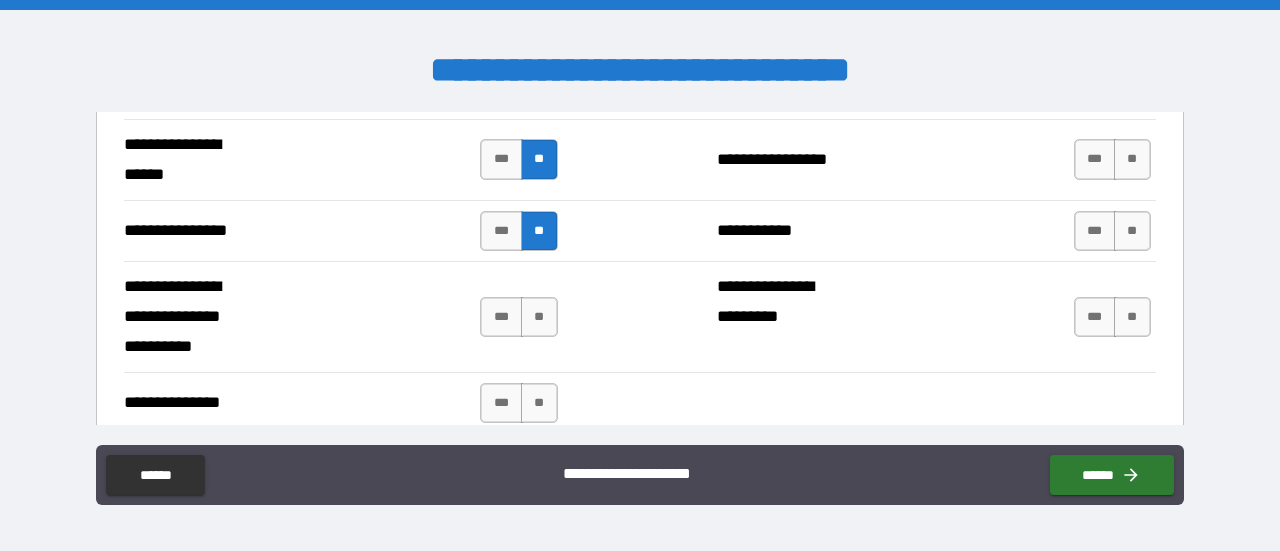scroll, scrollTop: 4653, scrollLeft: 0, axis: vertical 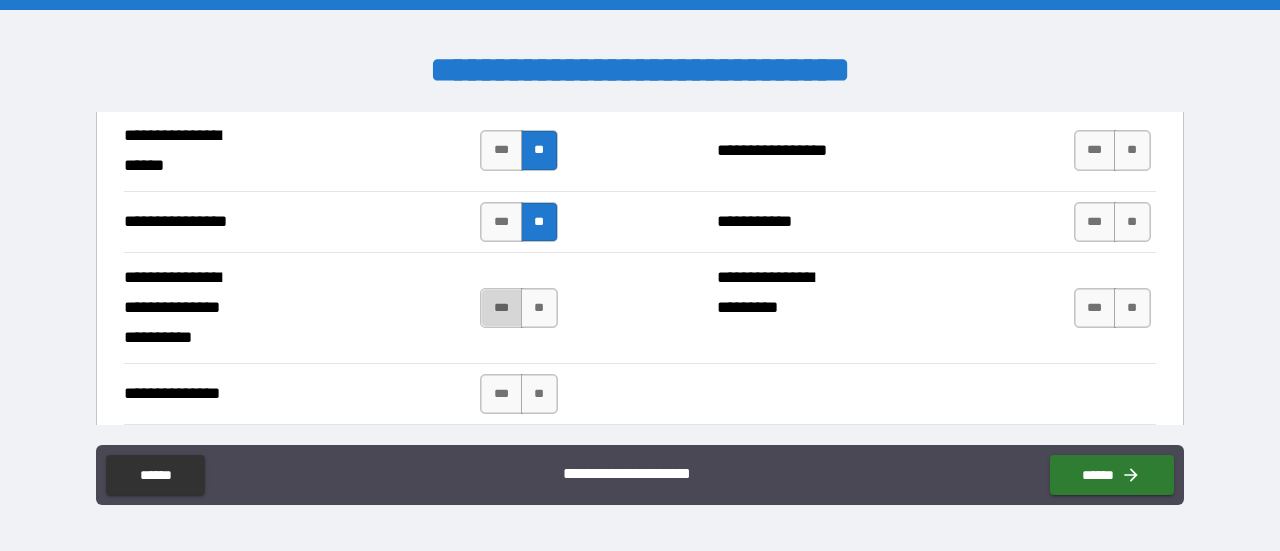 click on "***" at bounding box center [501, 308] 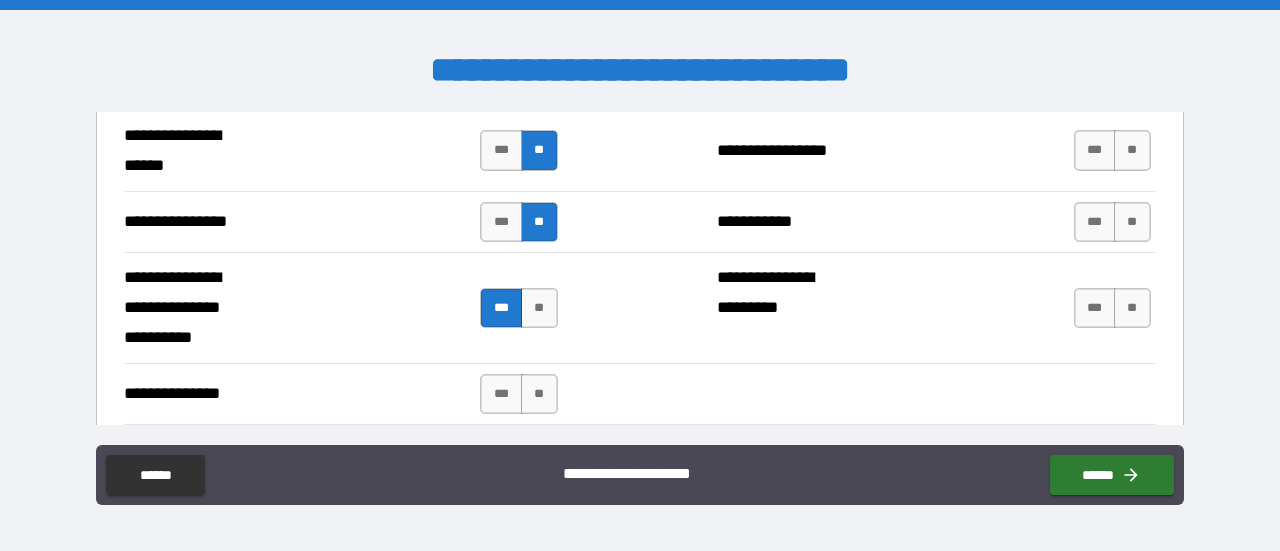 scroll, scrollTop: 4753, scrollLeft: 0, axis: vertical 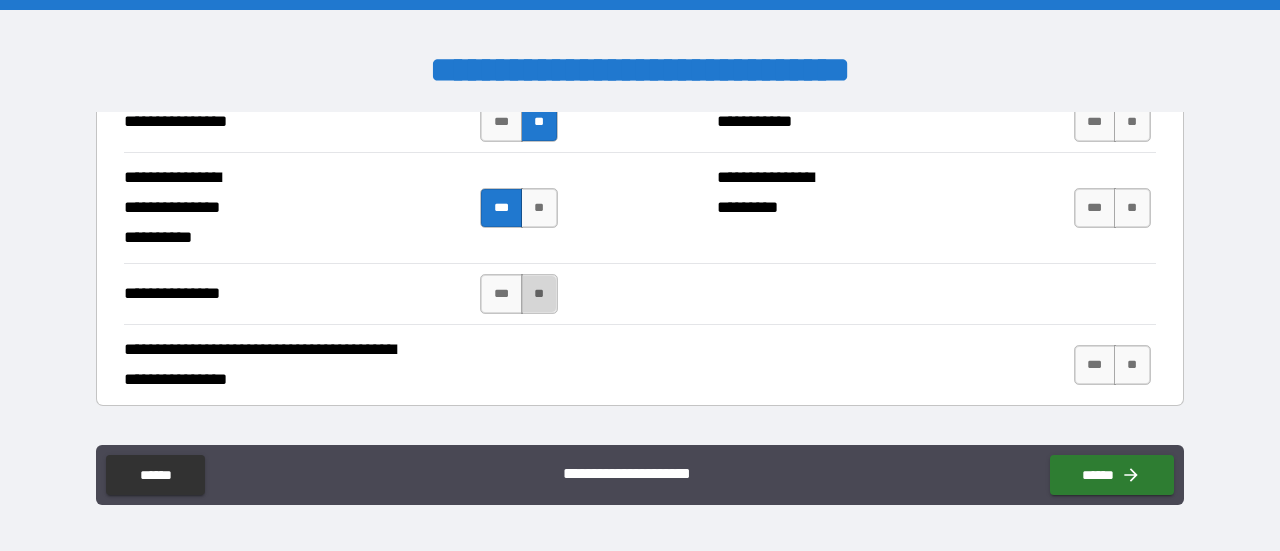 click on "**" at bounding box center (539, 294) 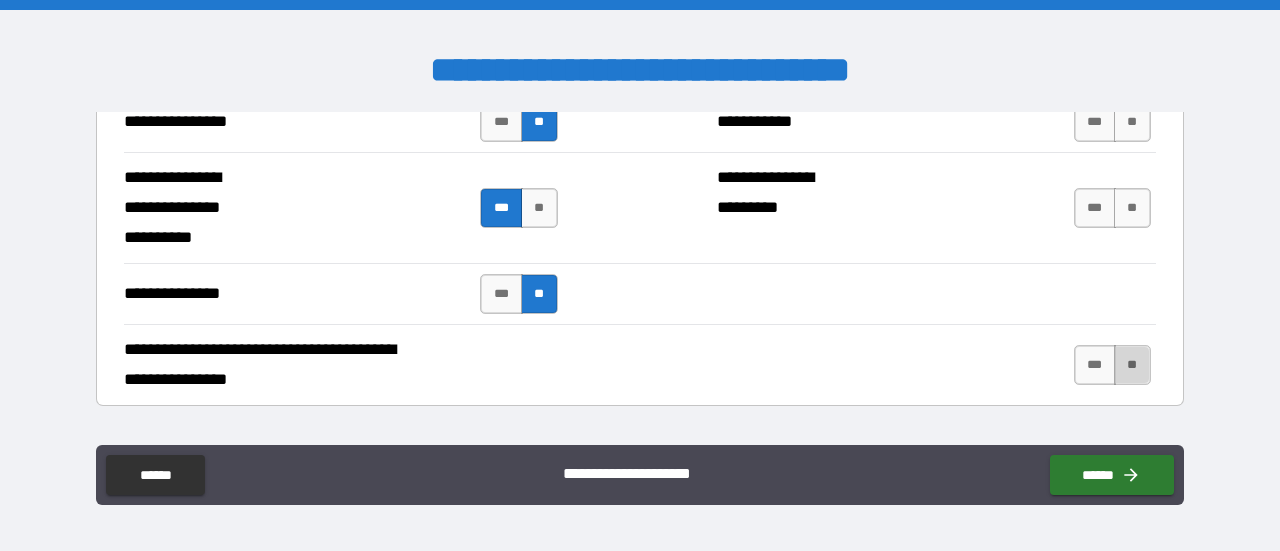 click on "**" at bounding box center [1132, 365] 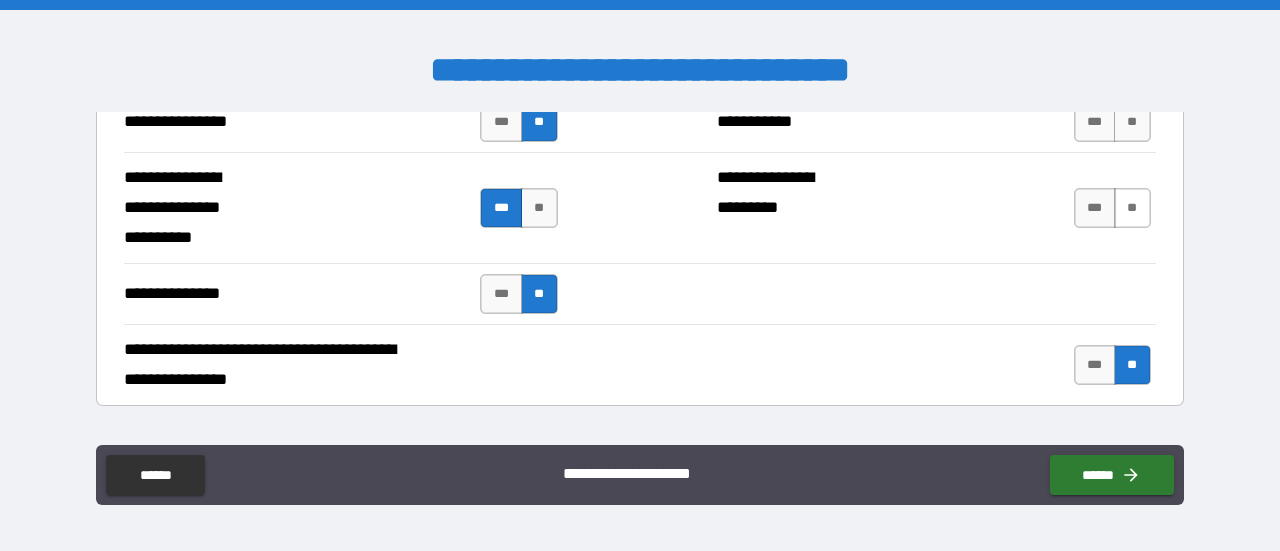 click on "**" at bounding box center (1132, 208) 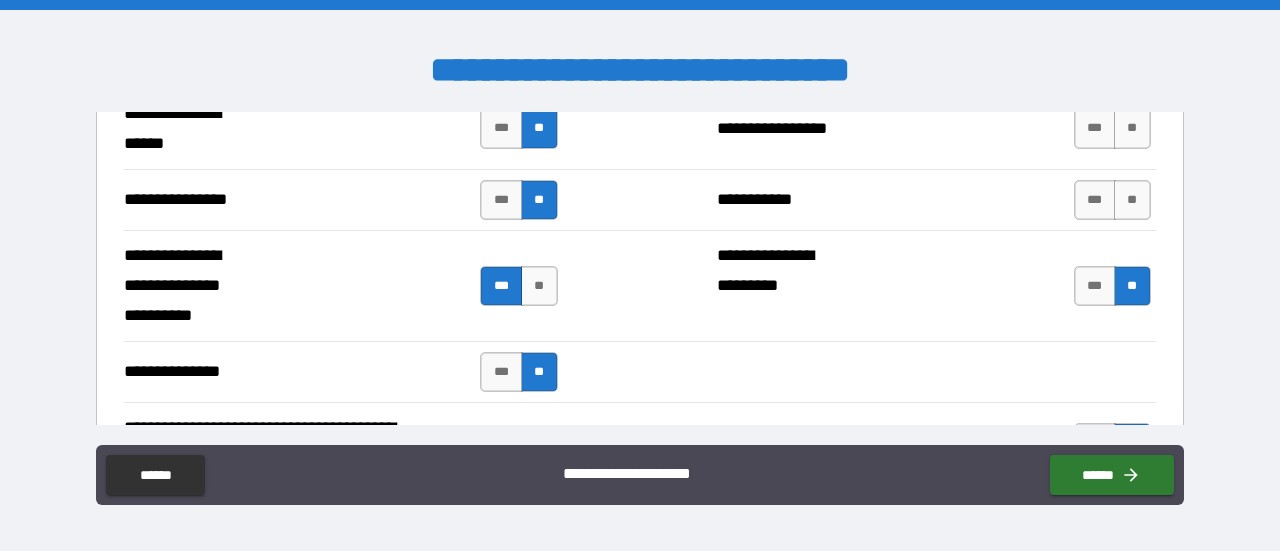 scroll, scrollTop: 4653, scrollLeft: 0, axis: vertical 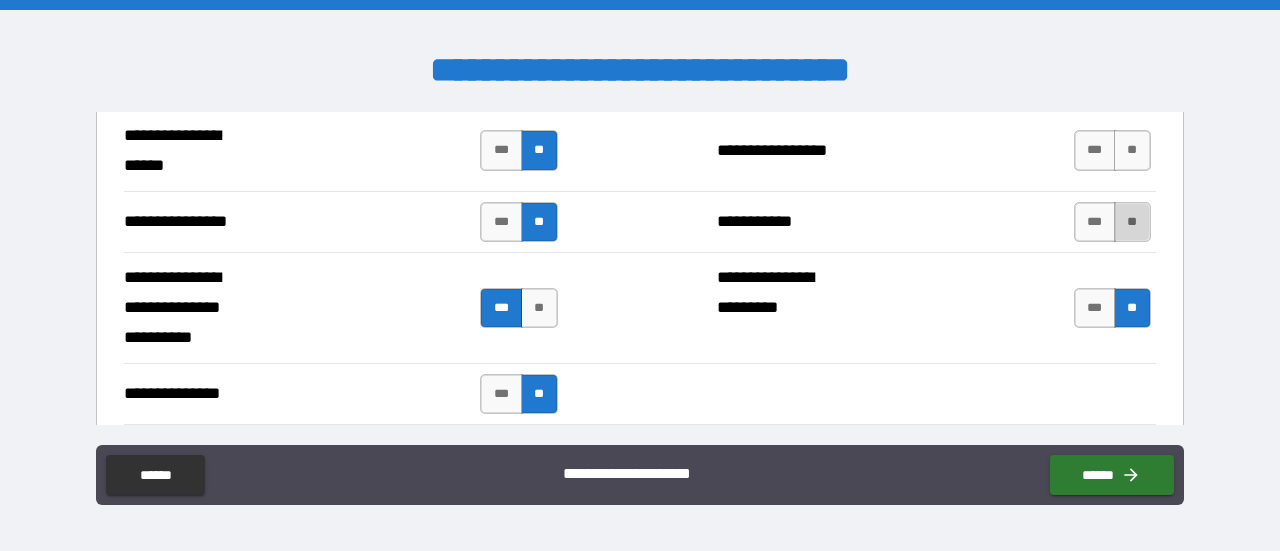 click on "**" at bounding box center (1132, 222) 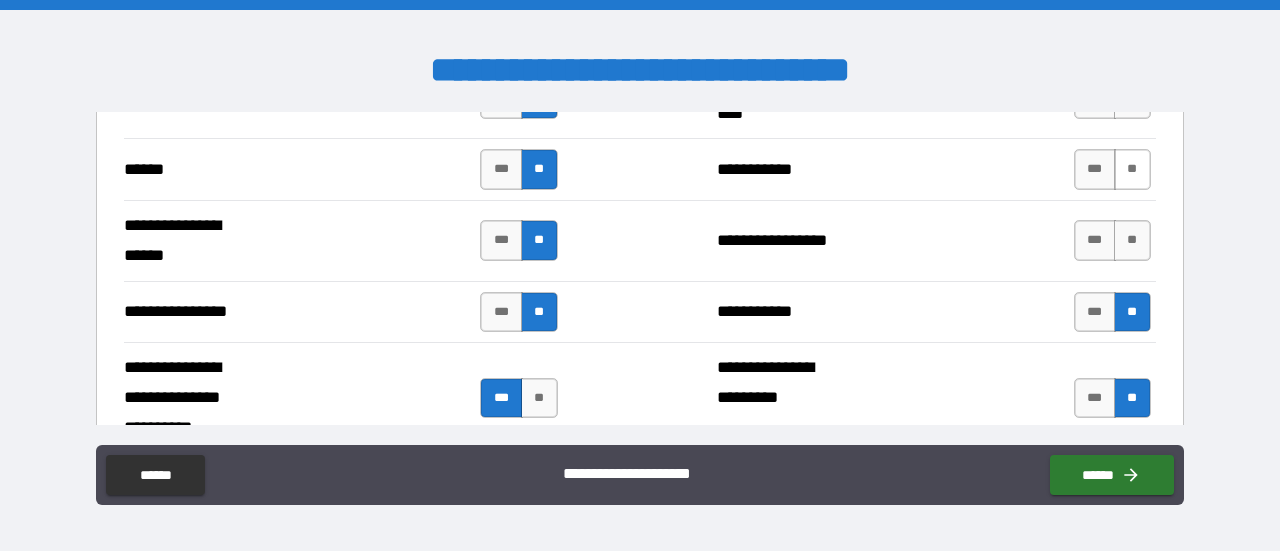 scroll, scrollTop: 4553, scrollLeft: 0, axis: vertical 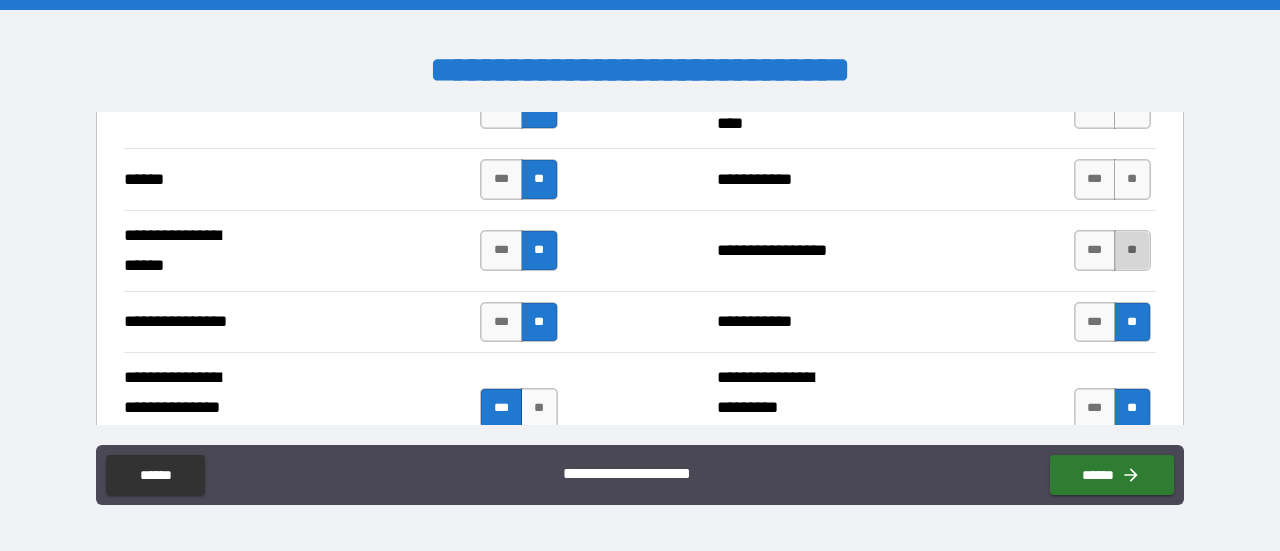 click on "**" at bounding box center (1132, 250) 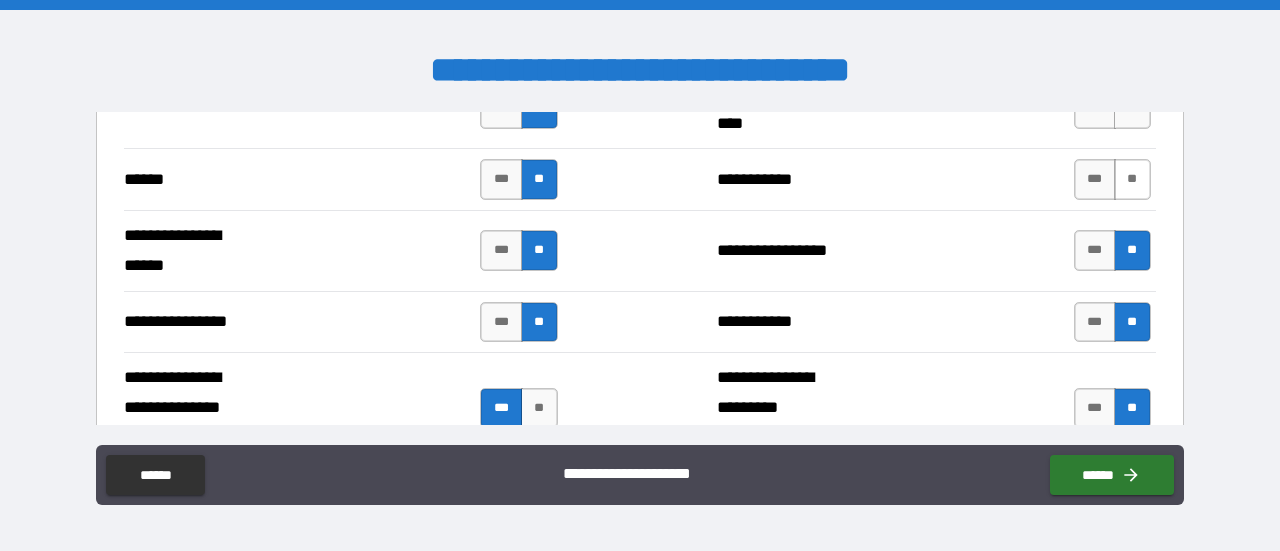 click on "**" at bounding box center [1132, 179] 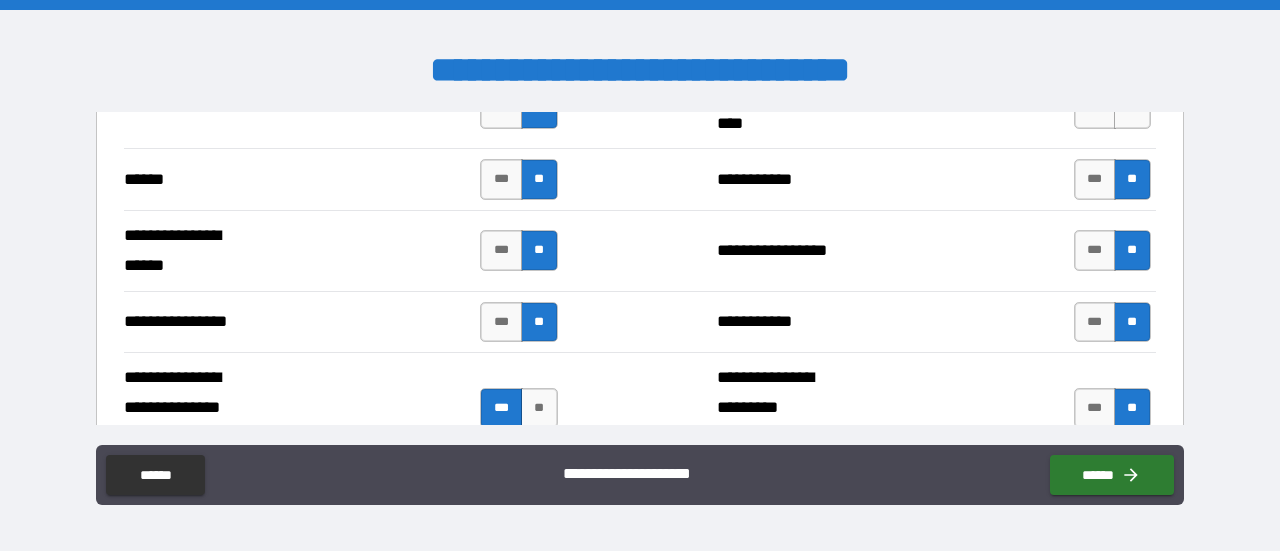 scroll, scrollTop: 4453, scrollLeft: 0, axis: vertical 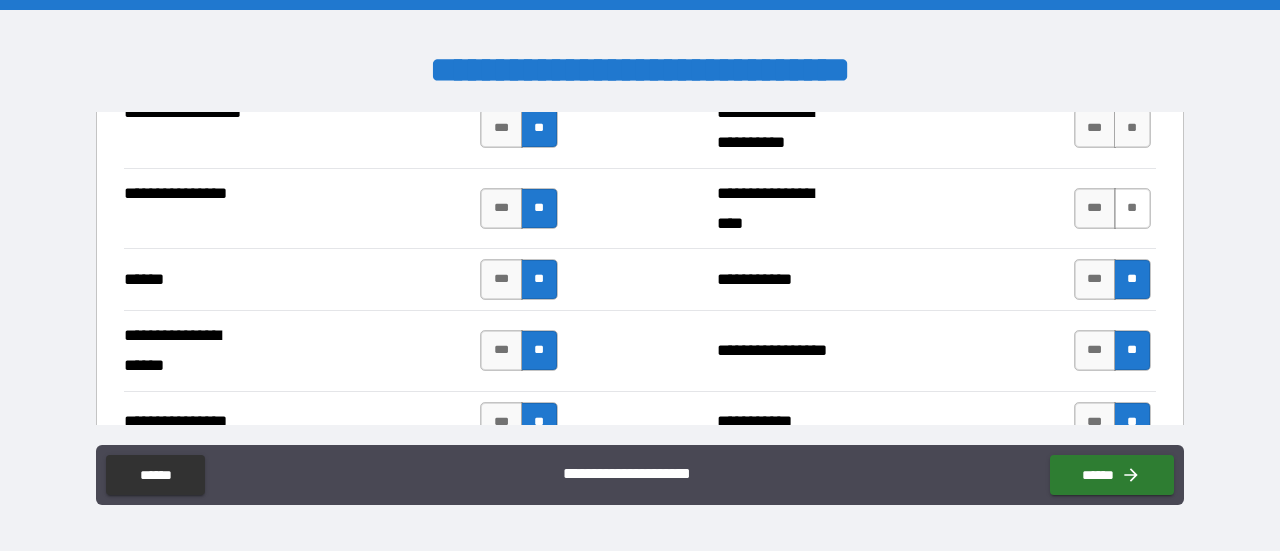click on "**" at bounding box center (1132, 208) 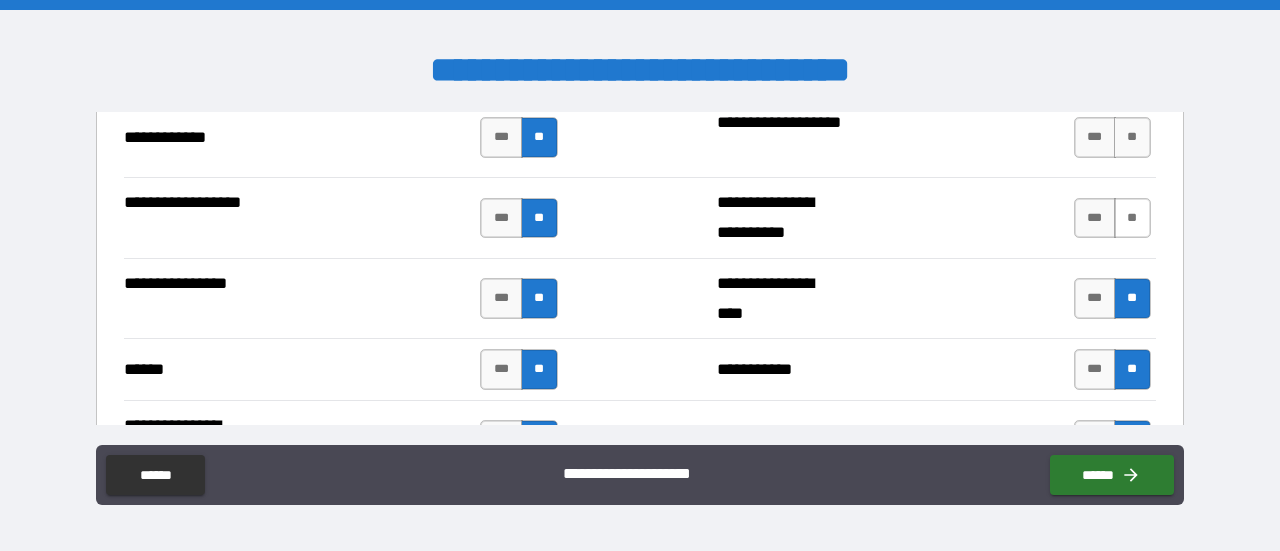scroll, scrollTop: 4353, scrollLeft: 0, axis: vertical 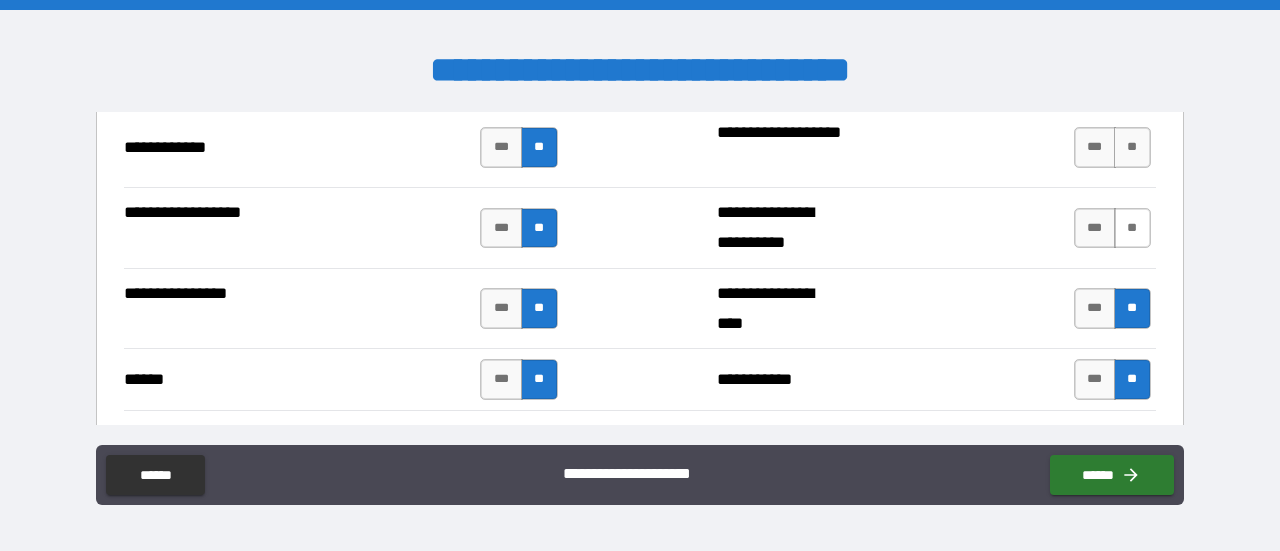click on "**" at bounding box center (1132, 228) 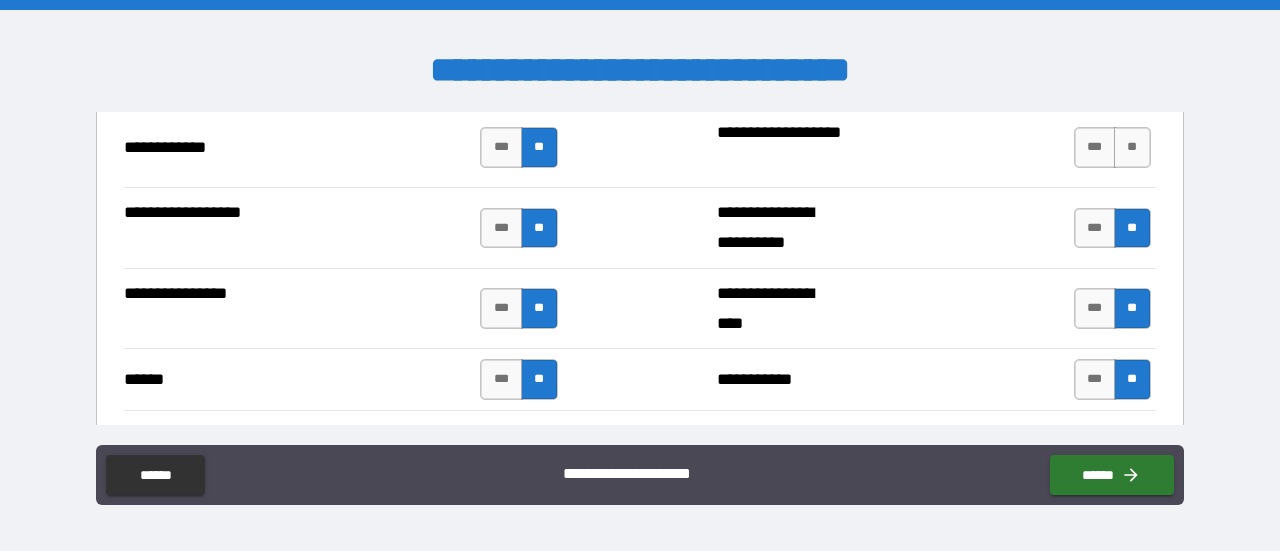 scroll, scrollTop: 4253, scrollLeft: 0, axis: vertical 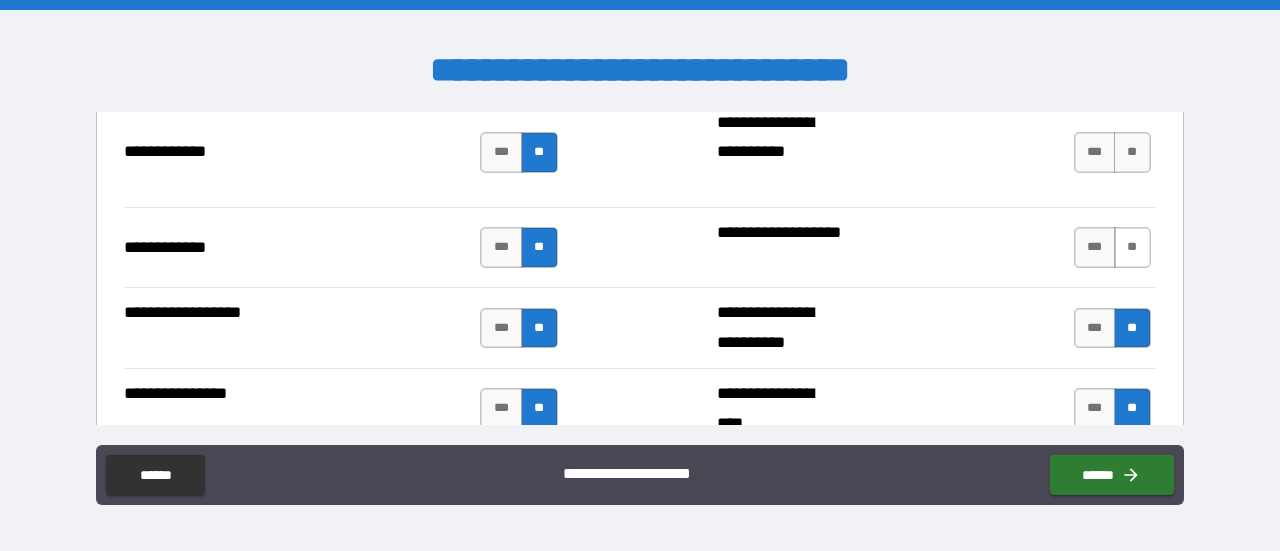 click on "**" at bounding box center (1132, 247) 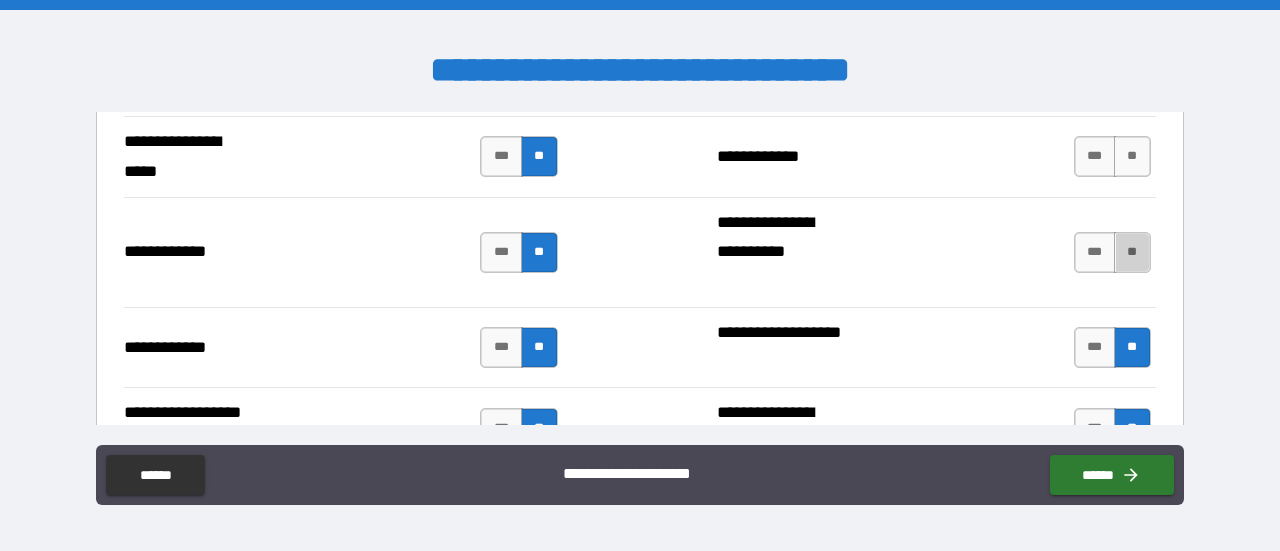 click on "**" at bounding box center (1132, 252) 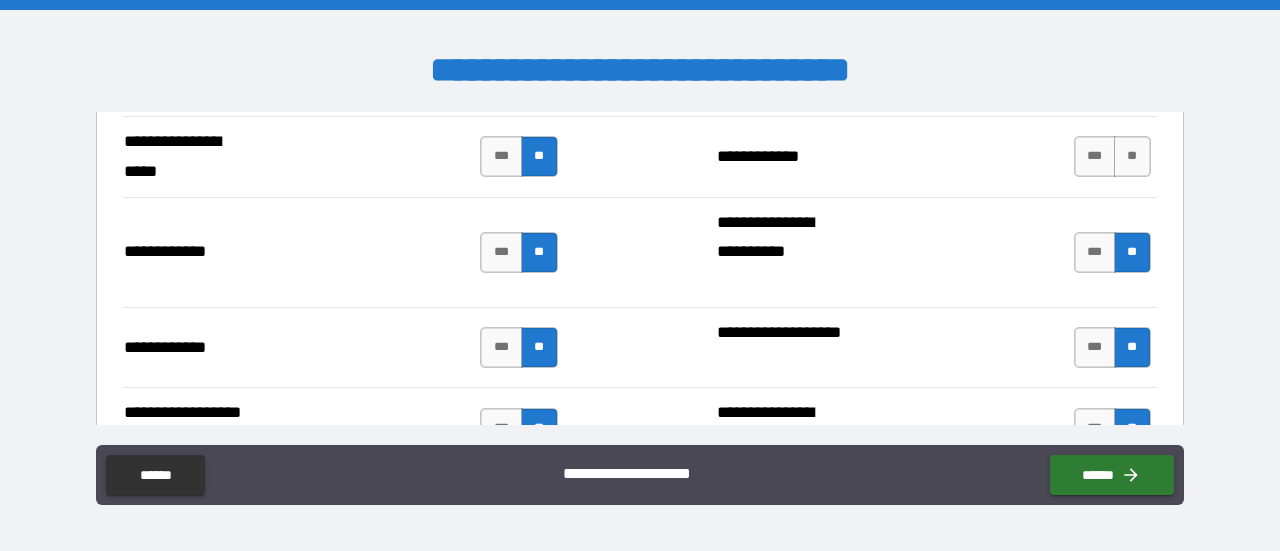 scroll, scrollTop: 4053, scrollLeft: 0, axis: vertical 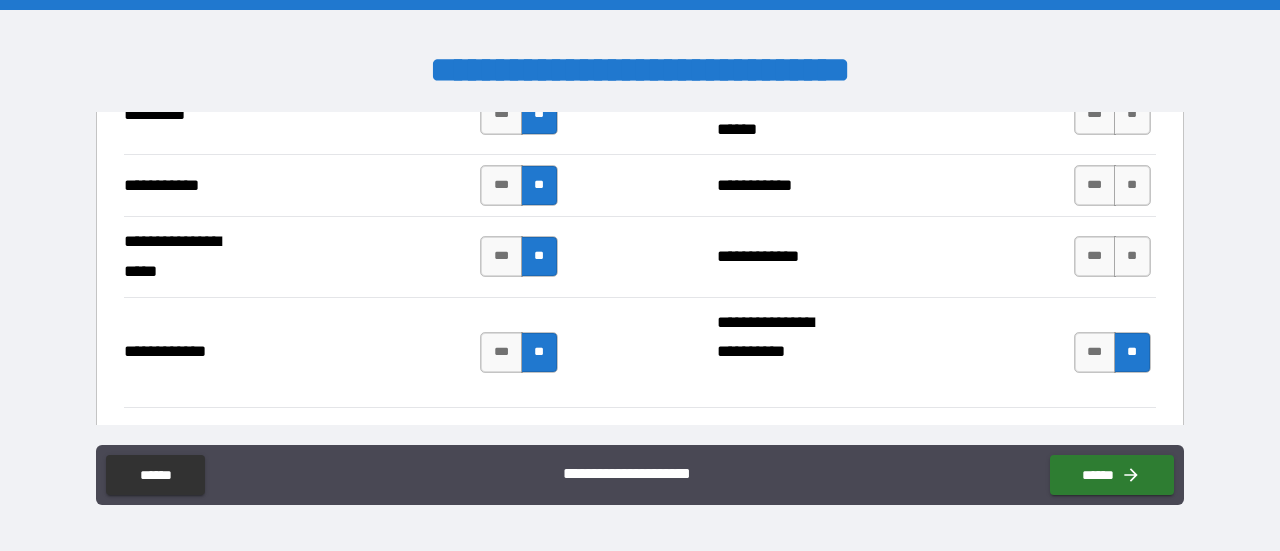 click on "**" at bounding box center (1132, 256) 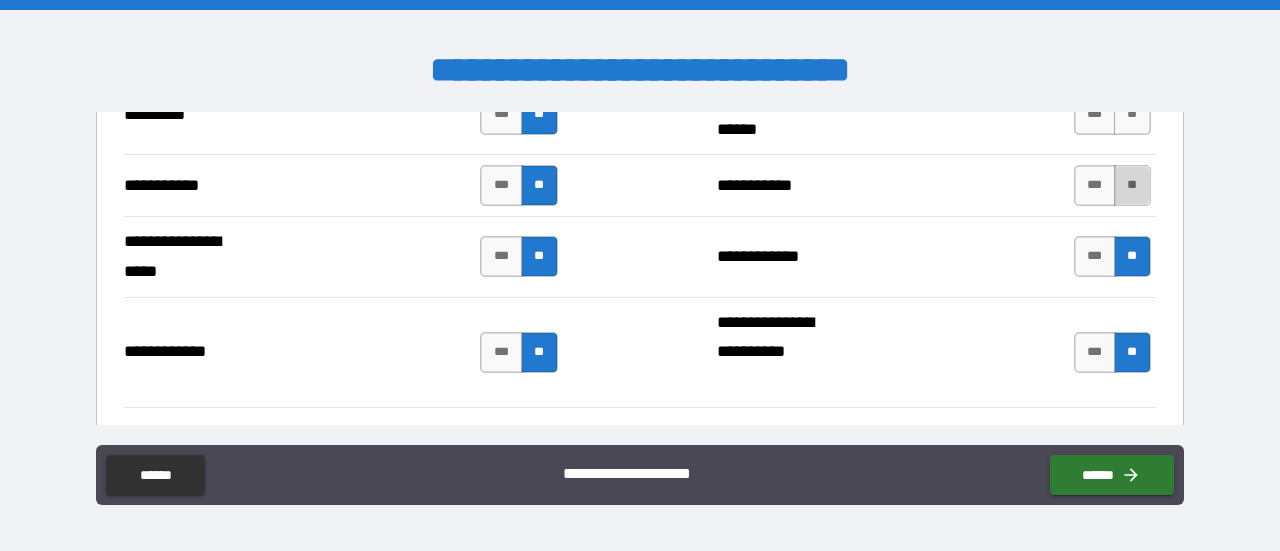 click on "**" at bounding box center [1132, 185] 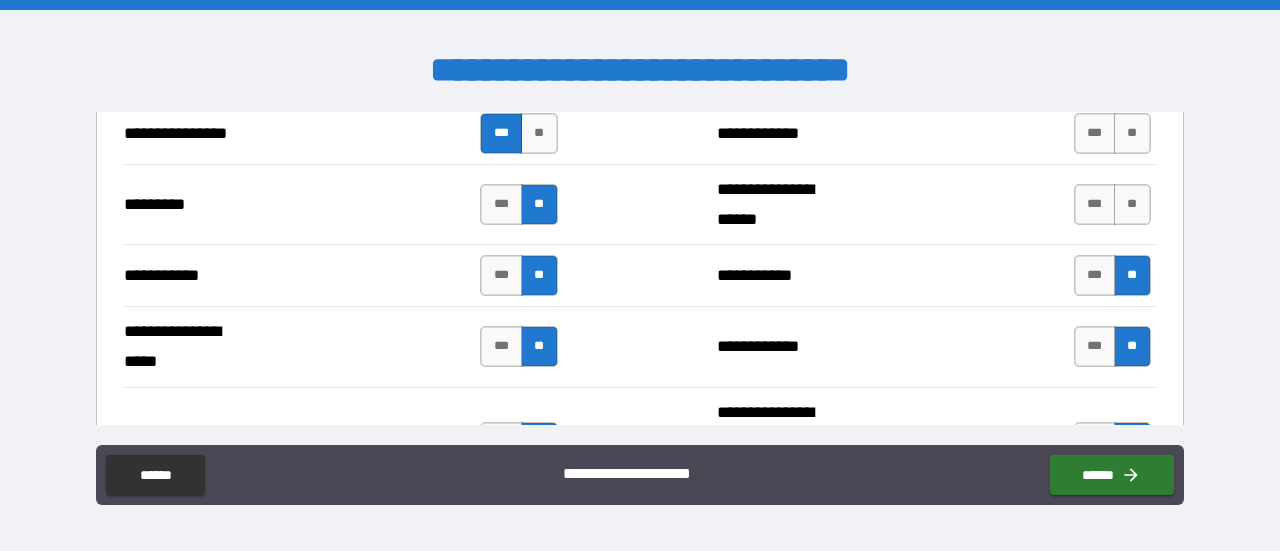 scroll, scrollTop: 3953, scrollLeft: 0, axis: vertical 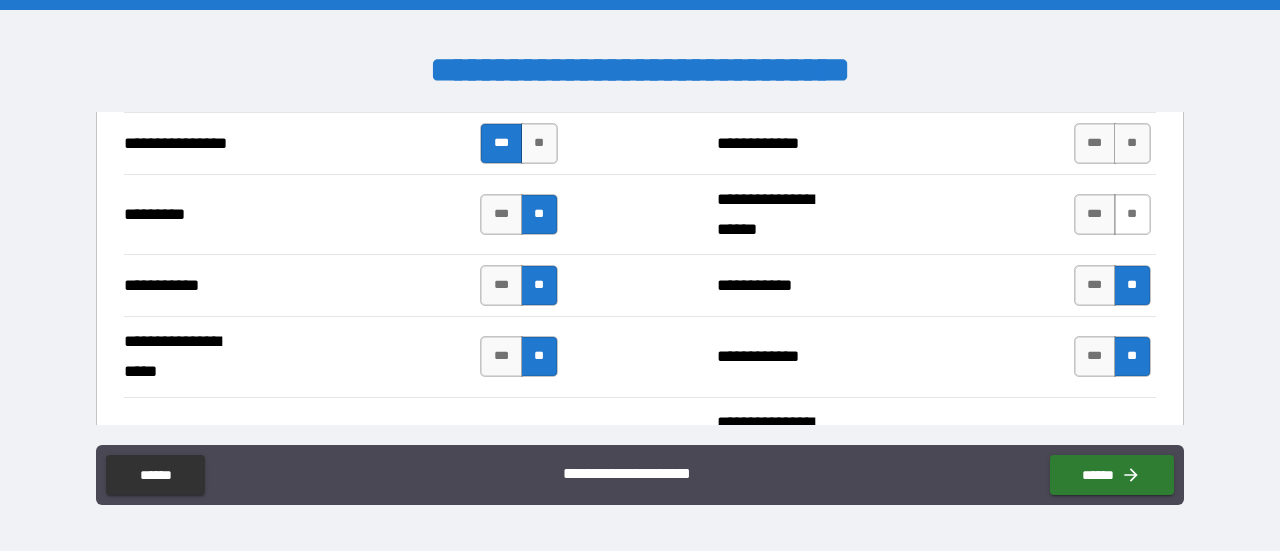 click on "**" at bounding box center (1132, 214) 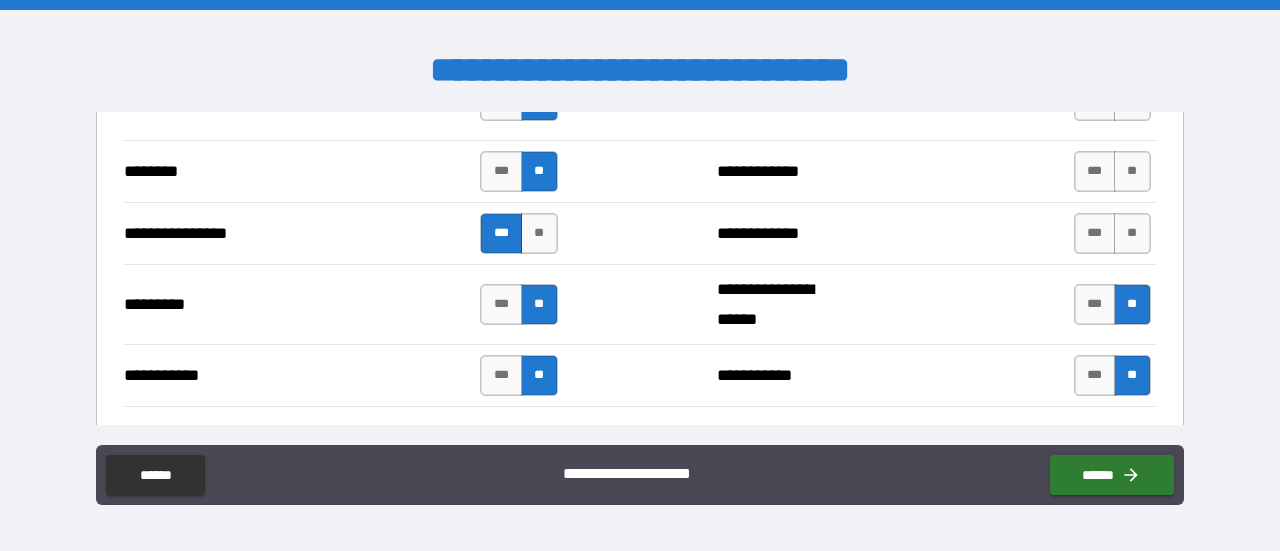 scroll, scrollTop: 3853, scrollLeft: 0, axis: vertical 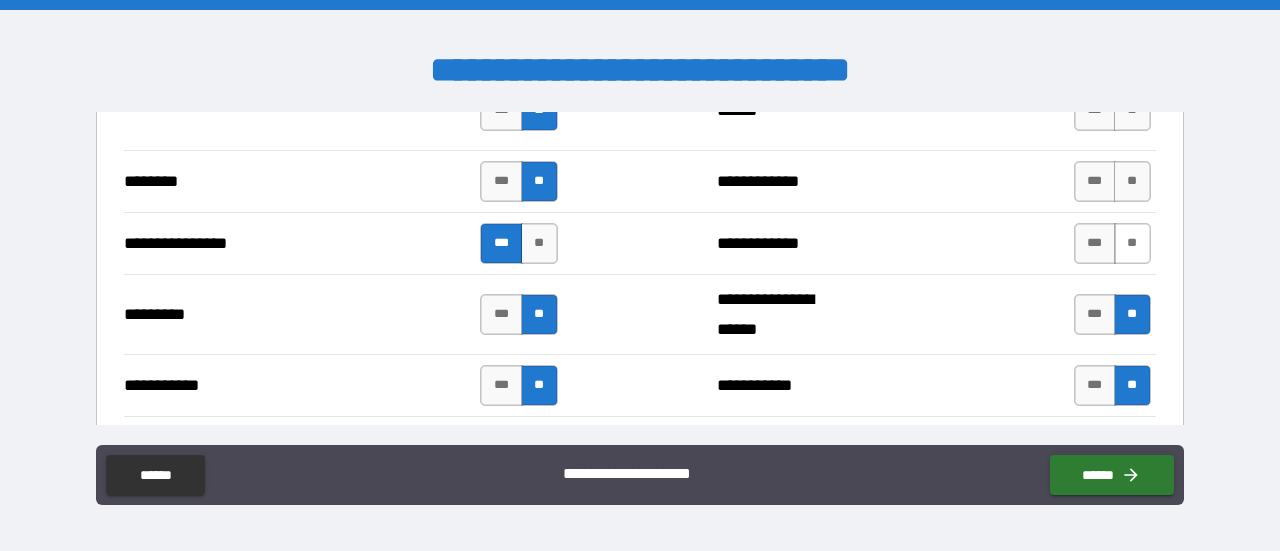 click on "**" at bounding box center [1132, 243] 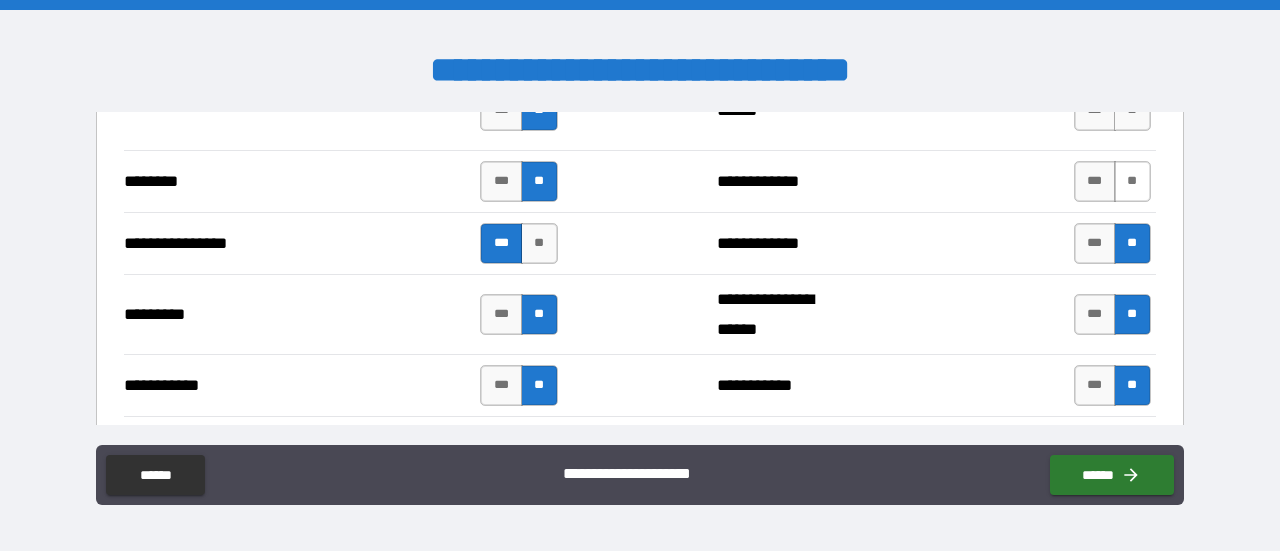 click on "**" at bounding box center (1132, 181) 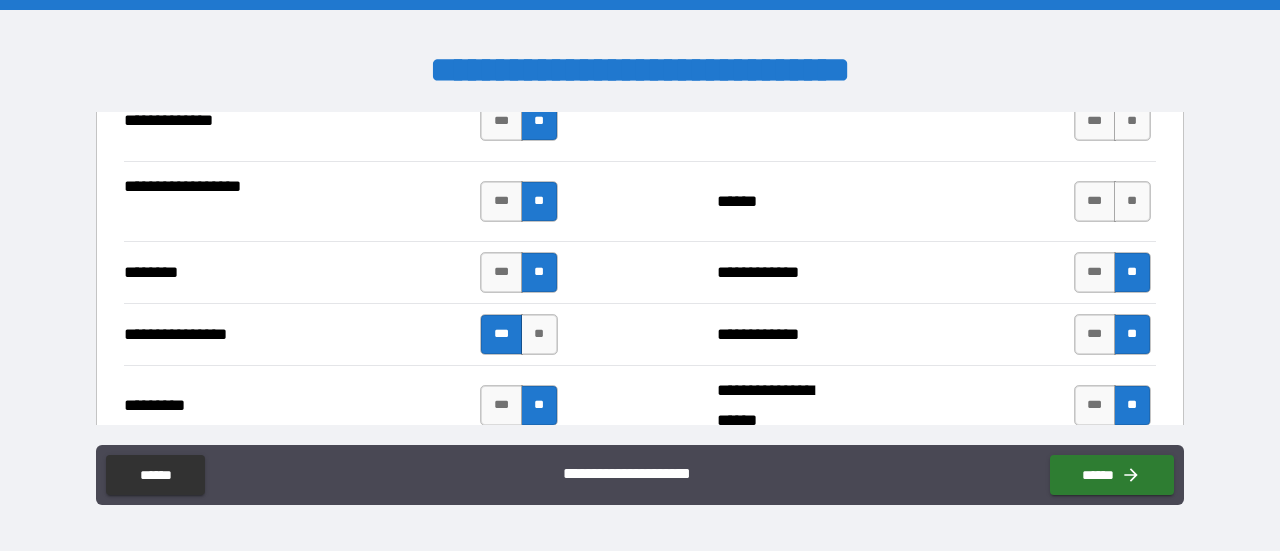scroll, scrollTop: 3753, scrollLeft: 0, axis: vertical 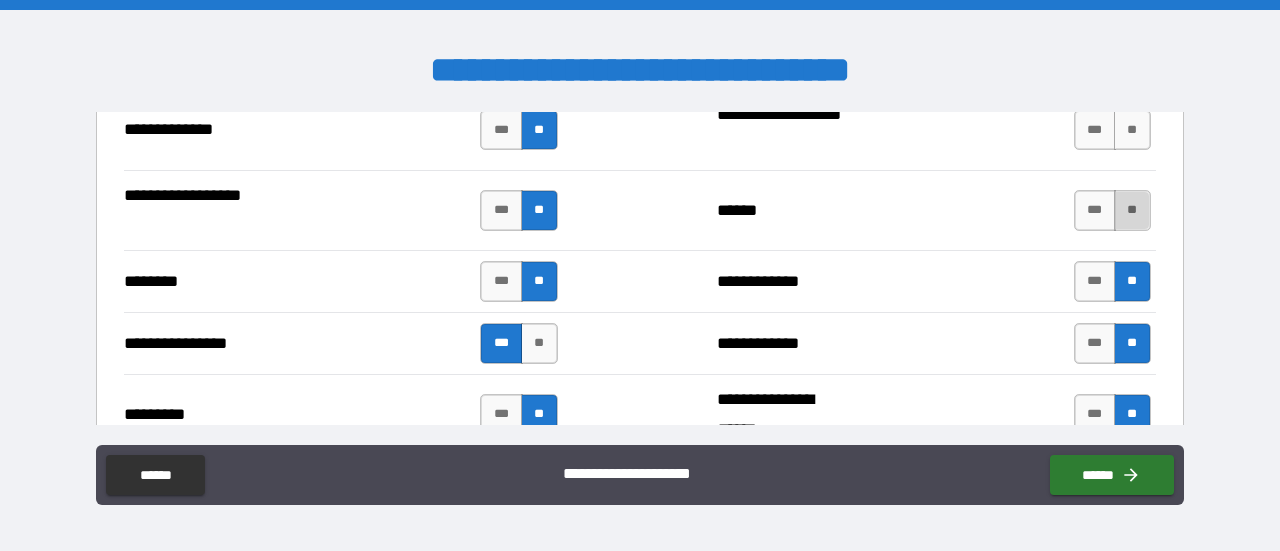 click on "**" at bounding box center (1132, 210) 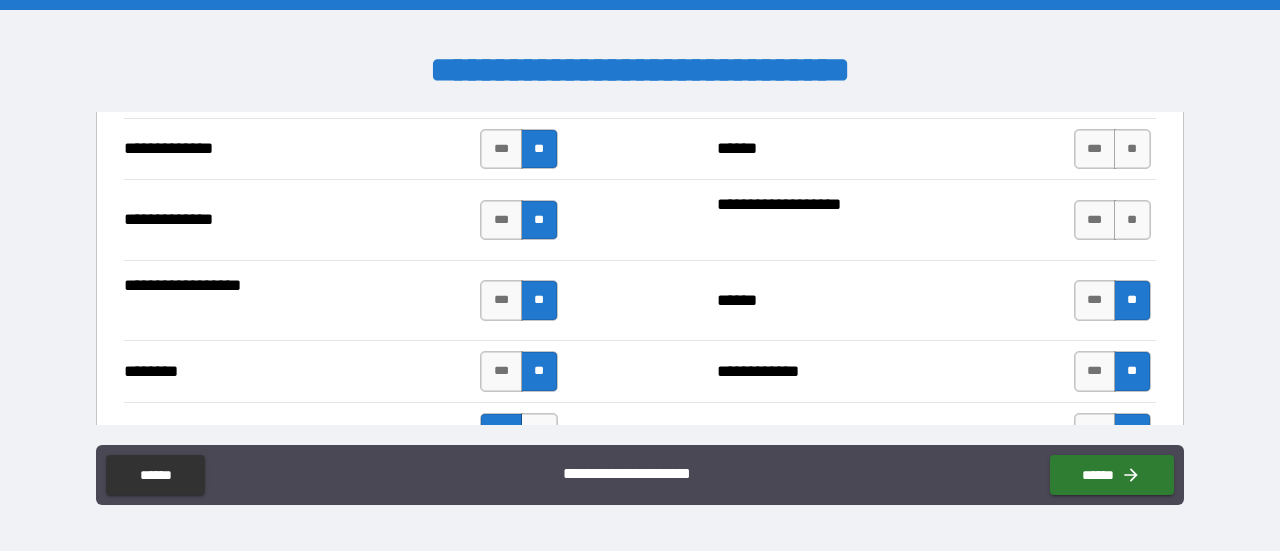 scroll, scrollTop: 3653, scrollLeft: 0, axis: vertical 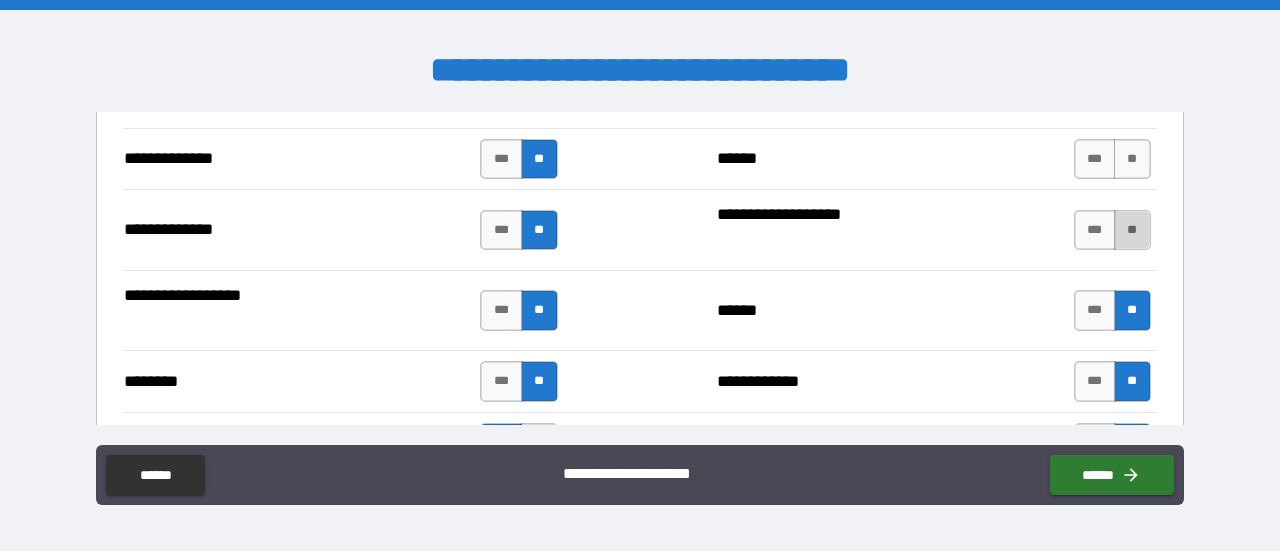 click on "**" at bounding box center [1132, 230] 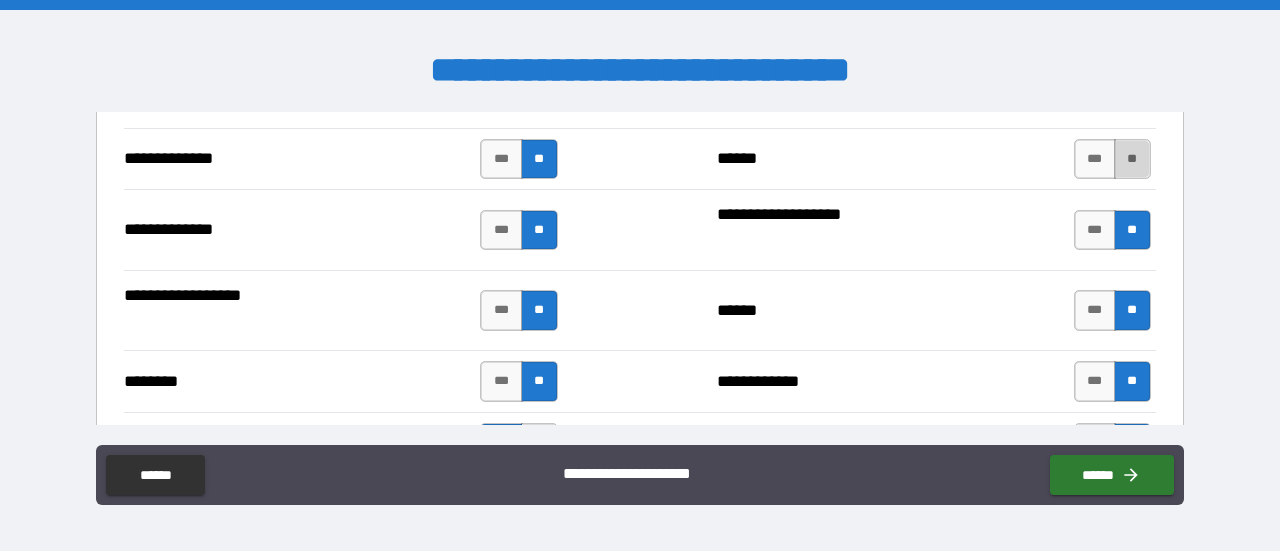 click on "**" at bounding box center (1132, 159) 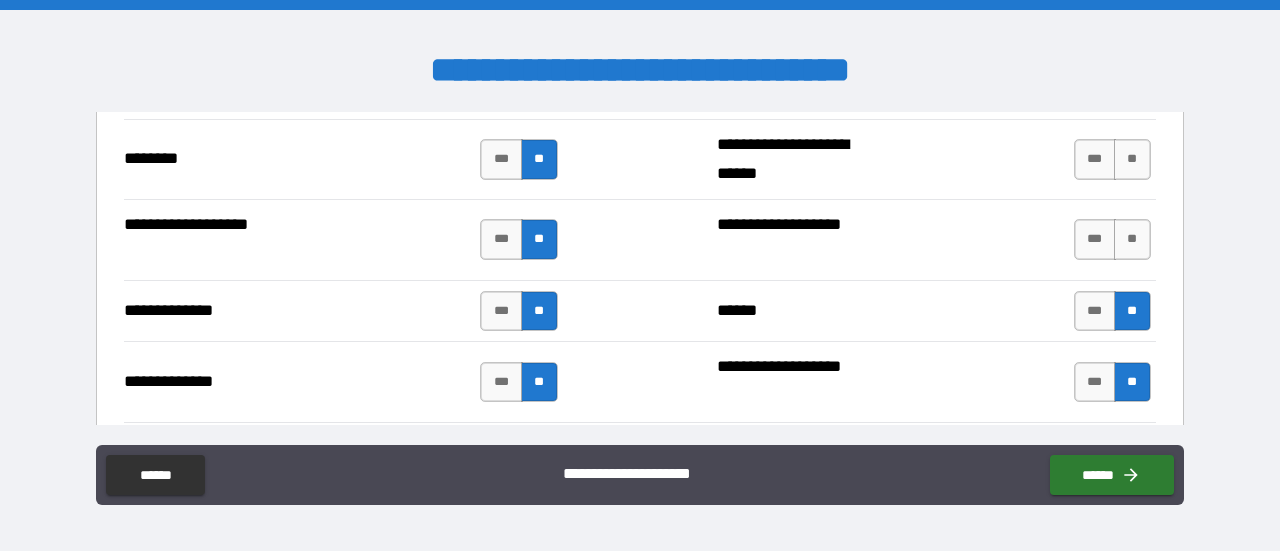 scroll, scrollTop: 3453, scrollLeft: 0, axis: vertical 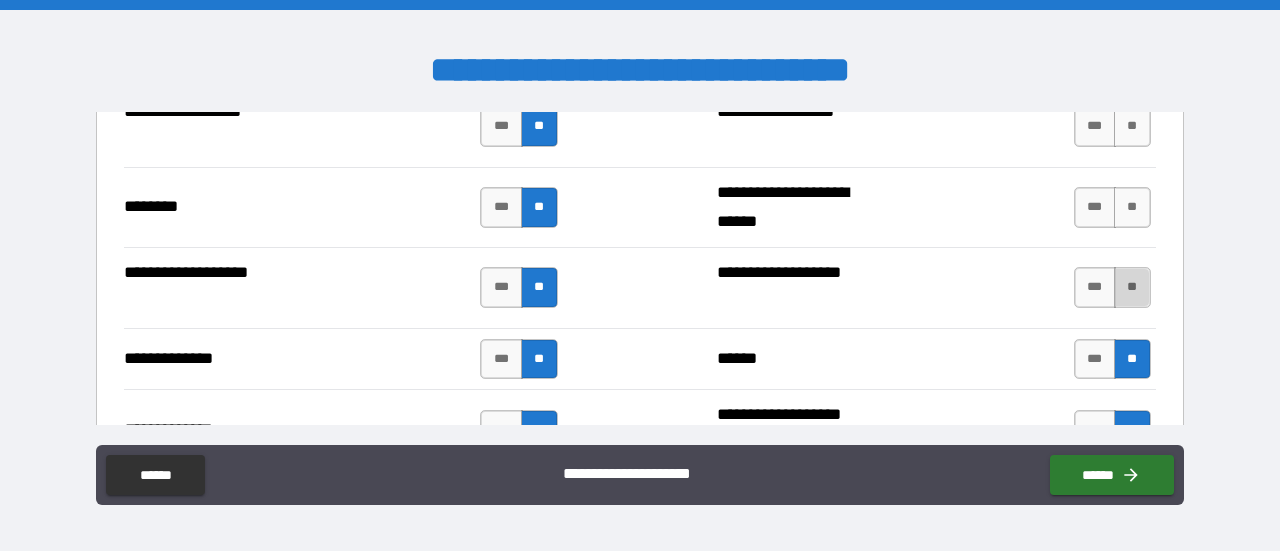 click on "**" at bounding box center [1132, 287] 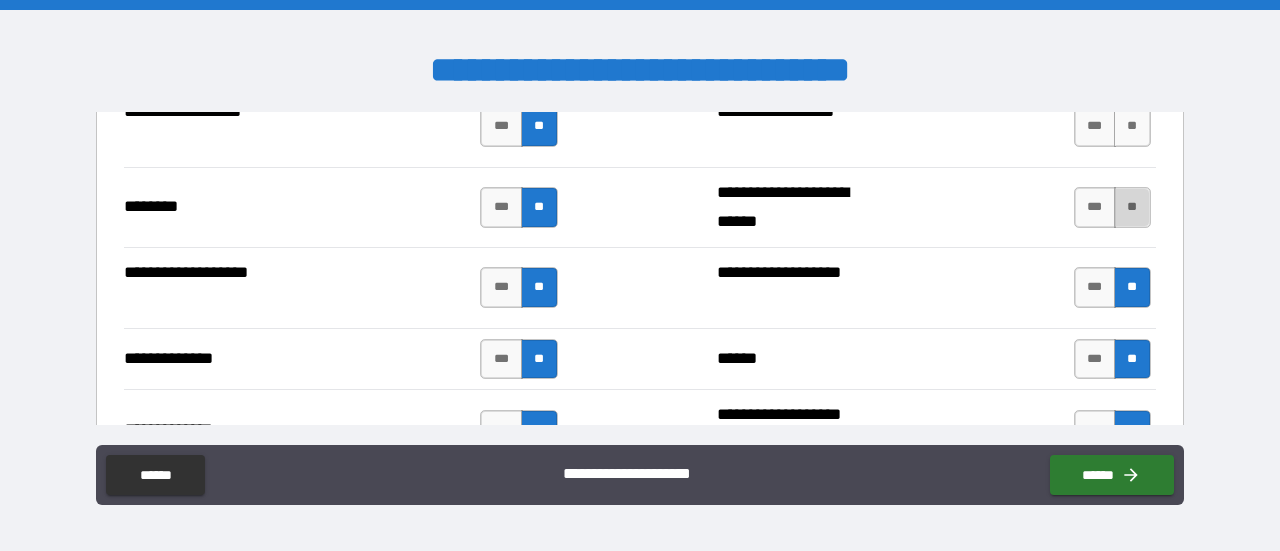 click on "**" at bounding box center [1132, 207] 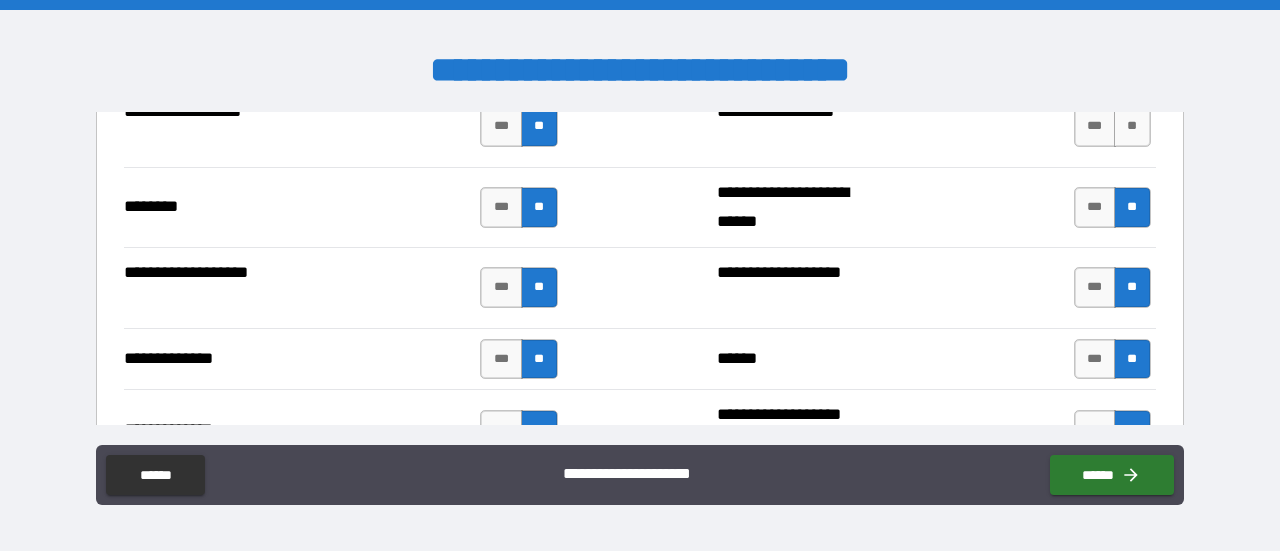scroll, scrollTop: 3353, scrollLeft: 0, axis: vertical 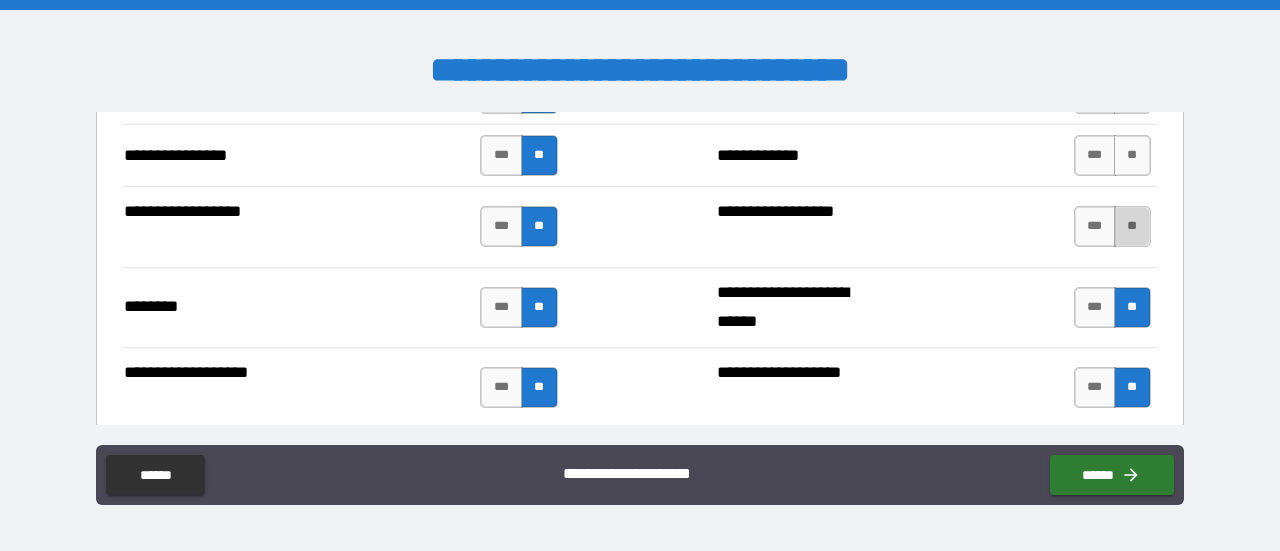 click on "**" at bounding box center [1132, 226] 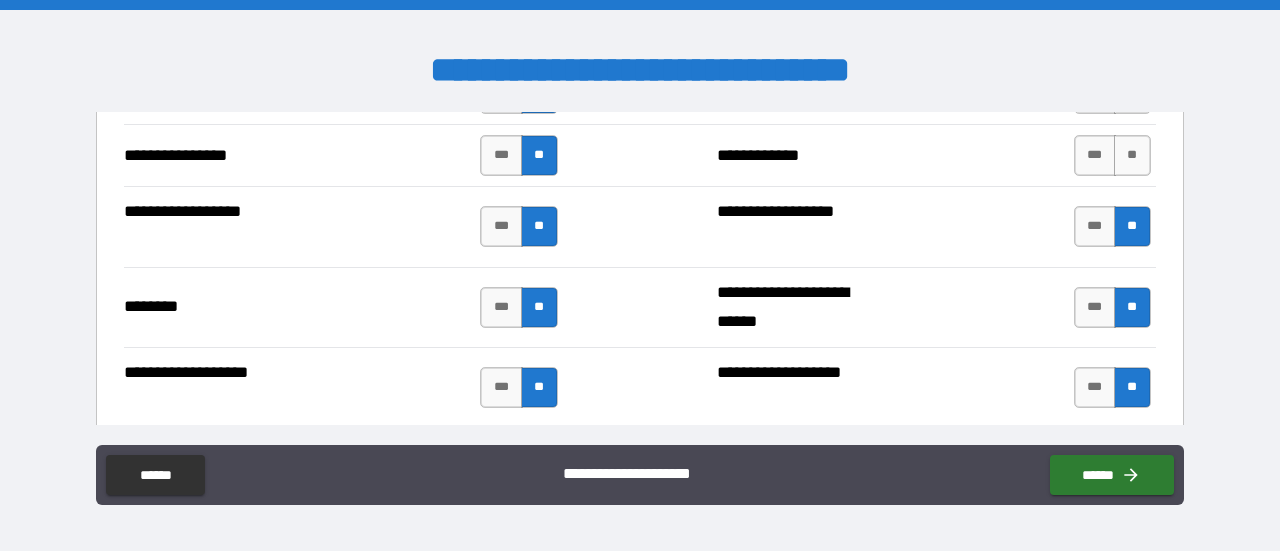 scroll, scrollTop: 3253, scrollLeft: 0, axis: vertical 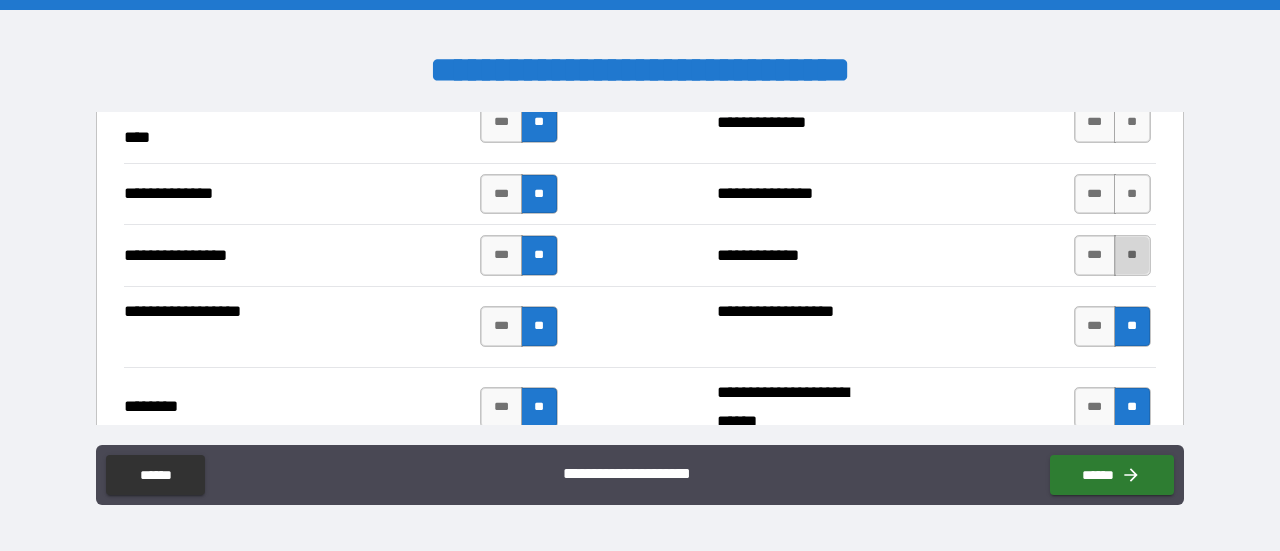 click on "**" at bounding box center [1132, 255] 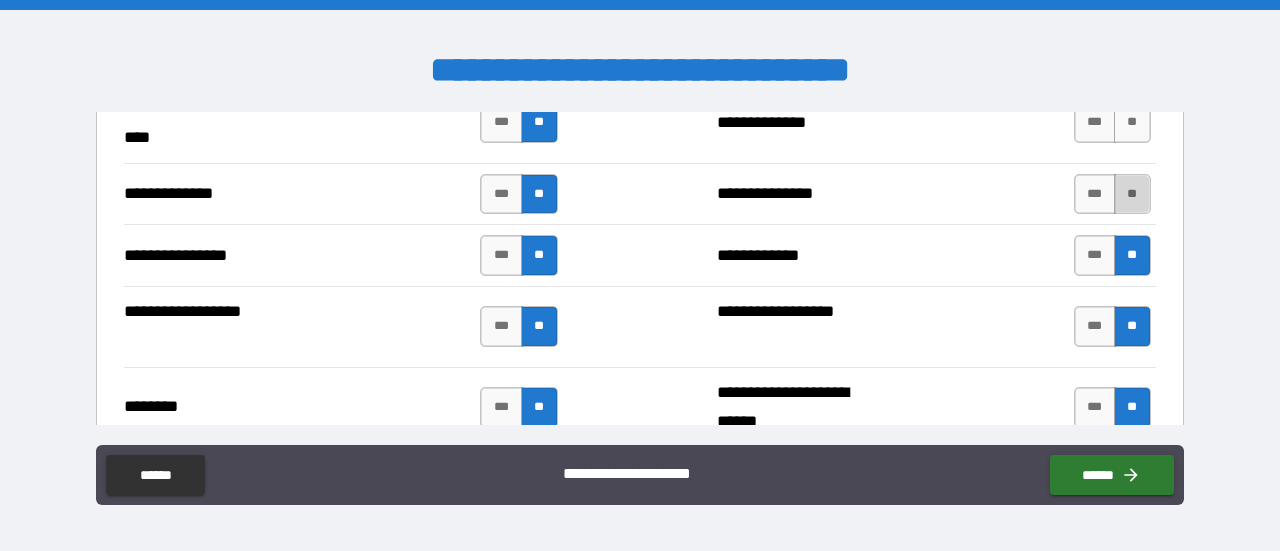 click on "**" at bounding box center [1132, 194] 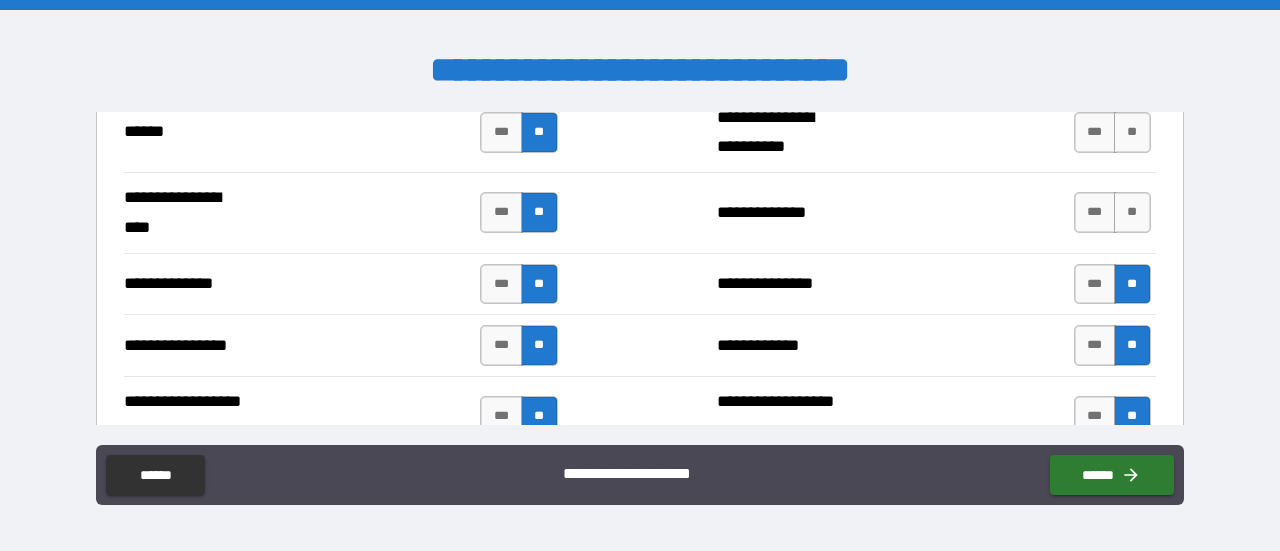 scroll, scrollTop: 3153, scrollLeft: 0, axis: vertical 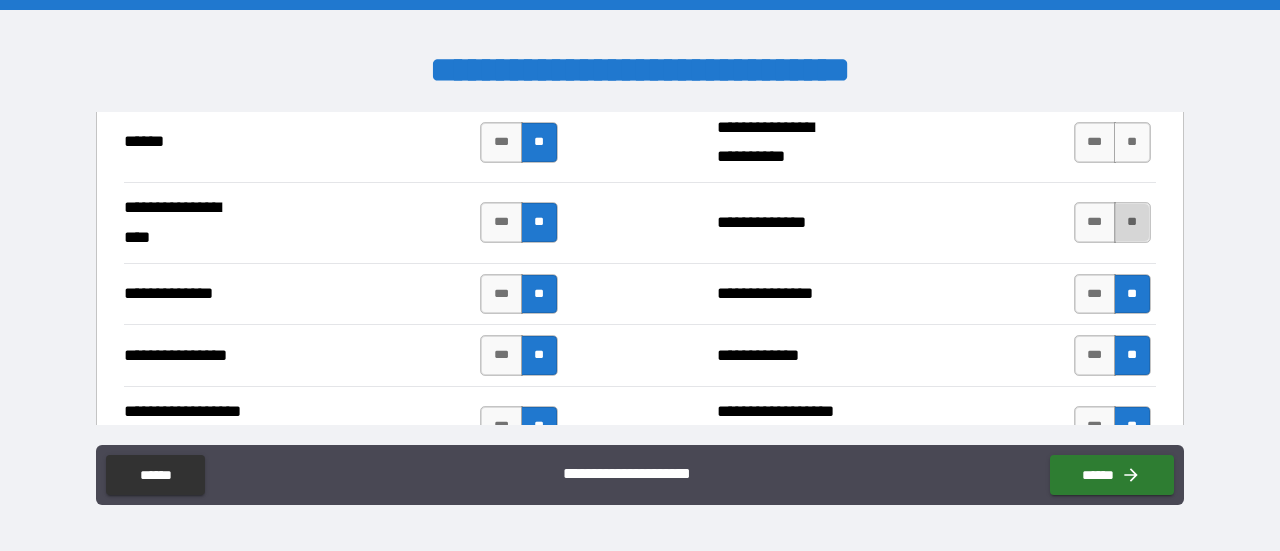 click on "**" at bounding box center [1132, 222] 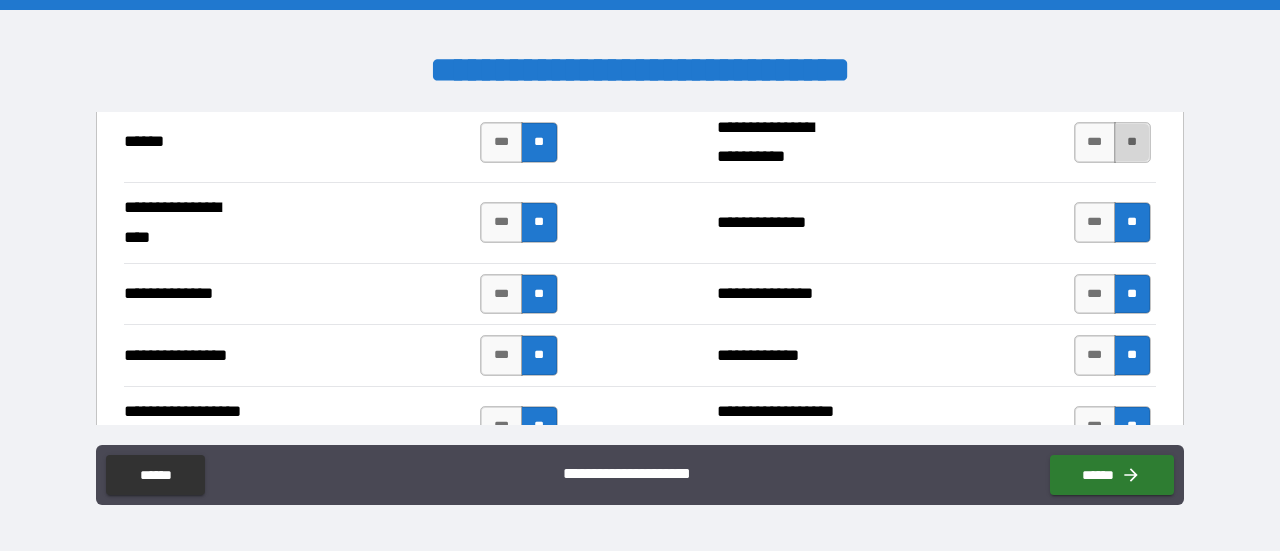 click on "**" at bounding box center (1132, 142) 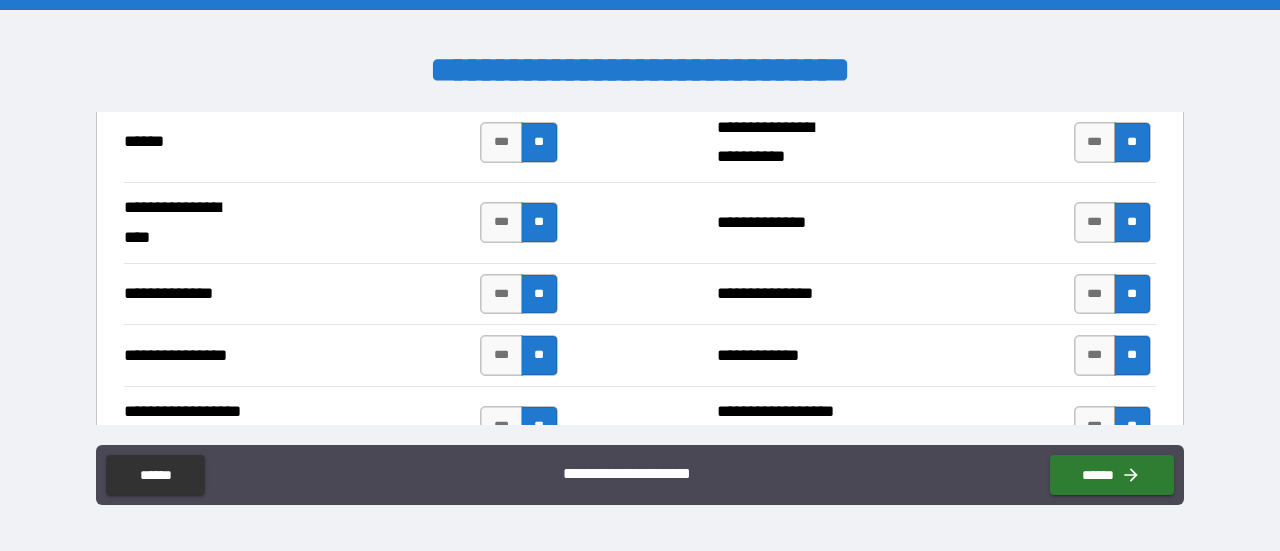 scroll, scrollTop: 3053, scrollLeft: 0, axis: vertical 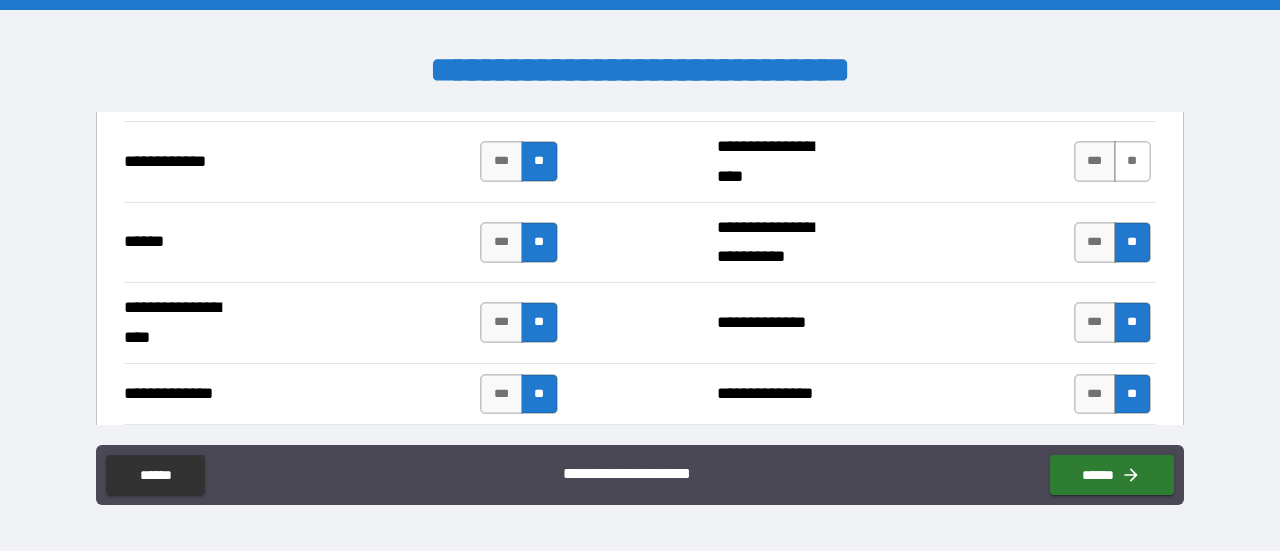 click on "**" at bounding box center (1132, 161) 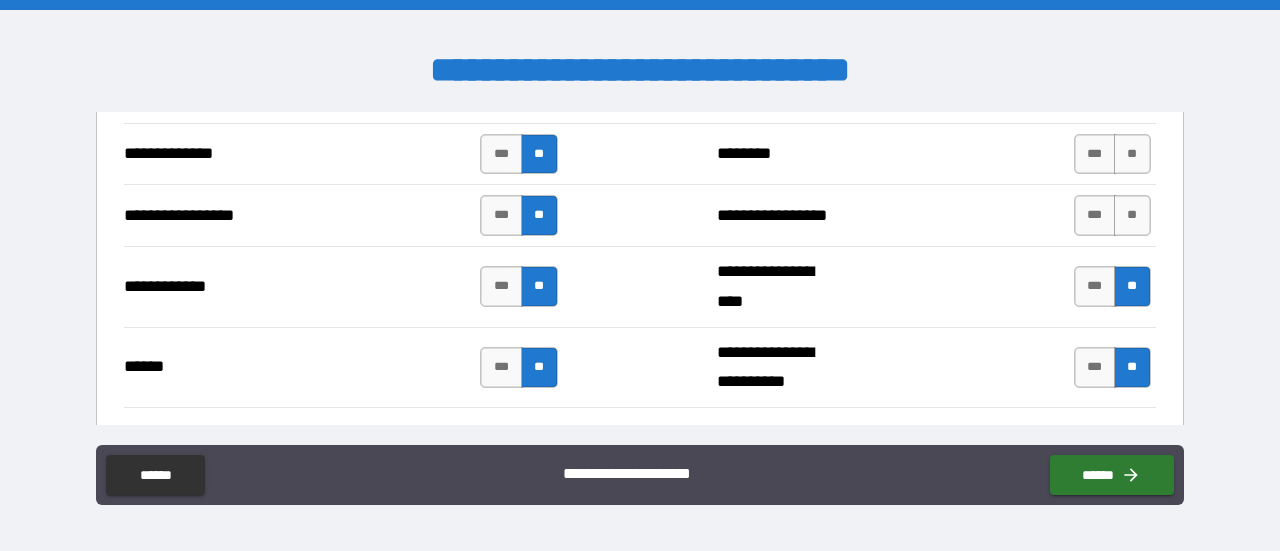 scroll, scrollTop: 2853, scrollLeft: 0, axis: vertical 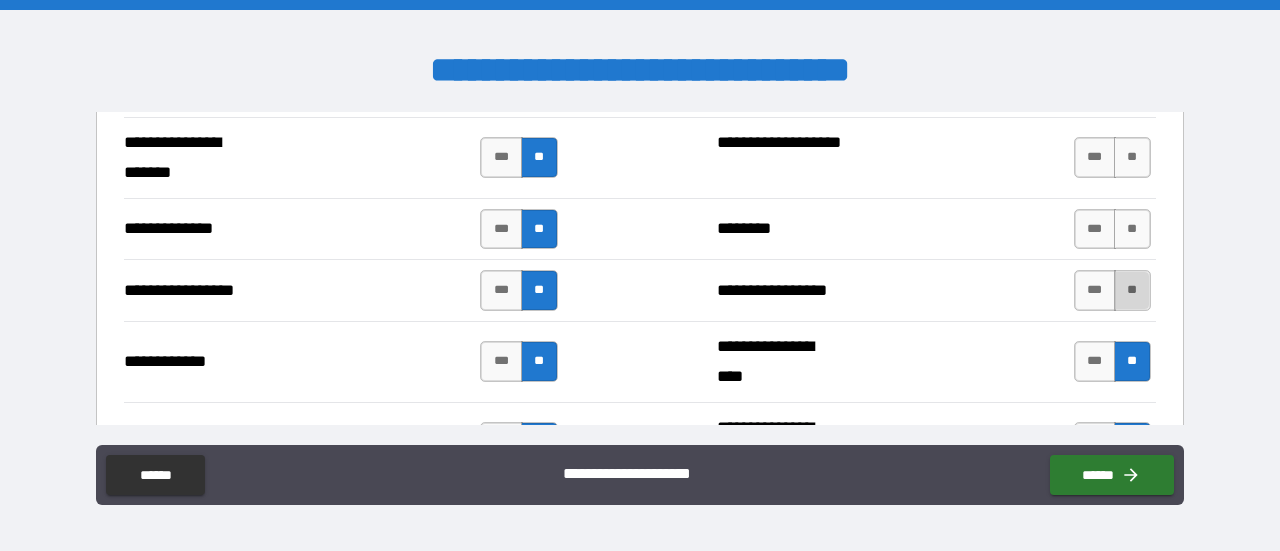 click on "**" at bounding box center (1132, 290) 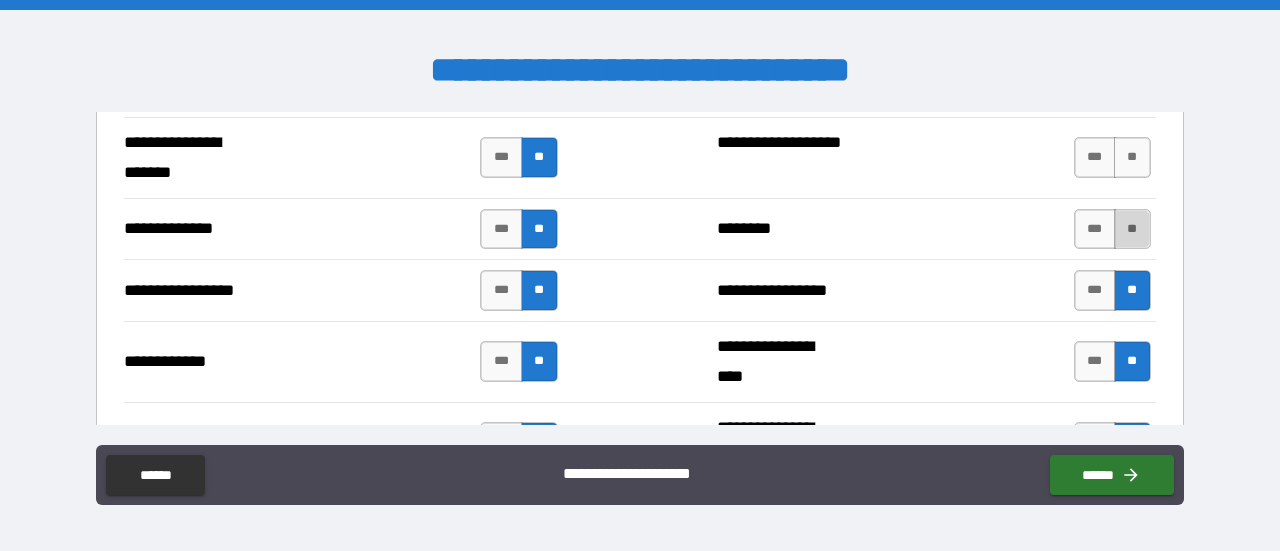 click on "**" at bounding box center (1132, 229) 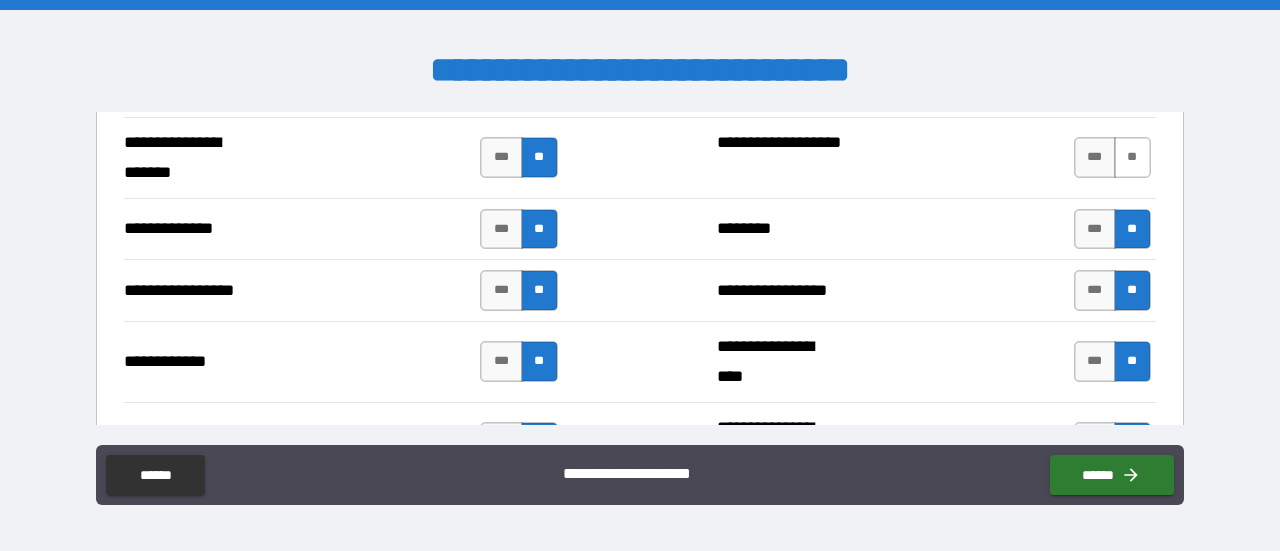 click on "**" at bounding box center [1132, 157] 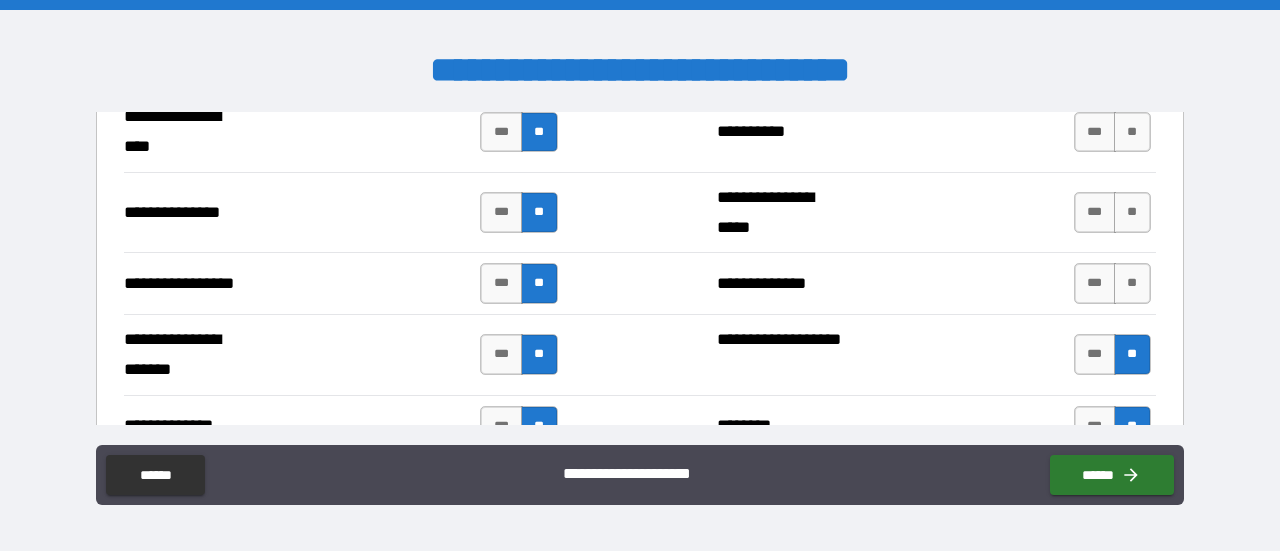 scroll, scrollTop: 2653, scrollLeft: 0, axis: vertical 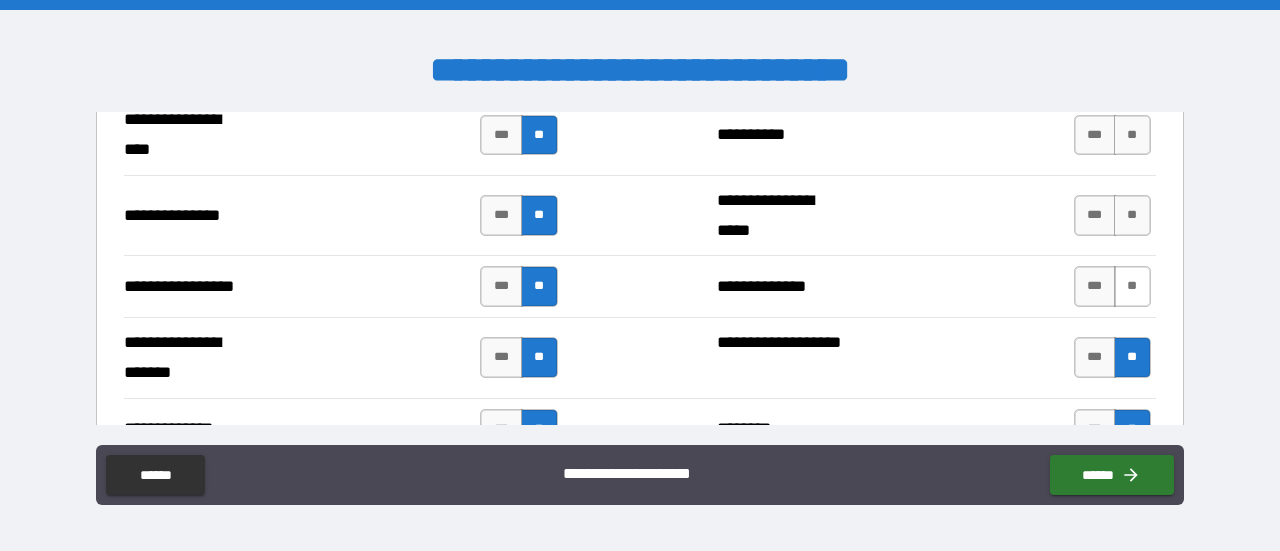 click on "**" at bounding box center (1132, 286) 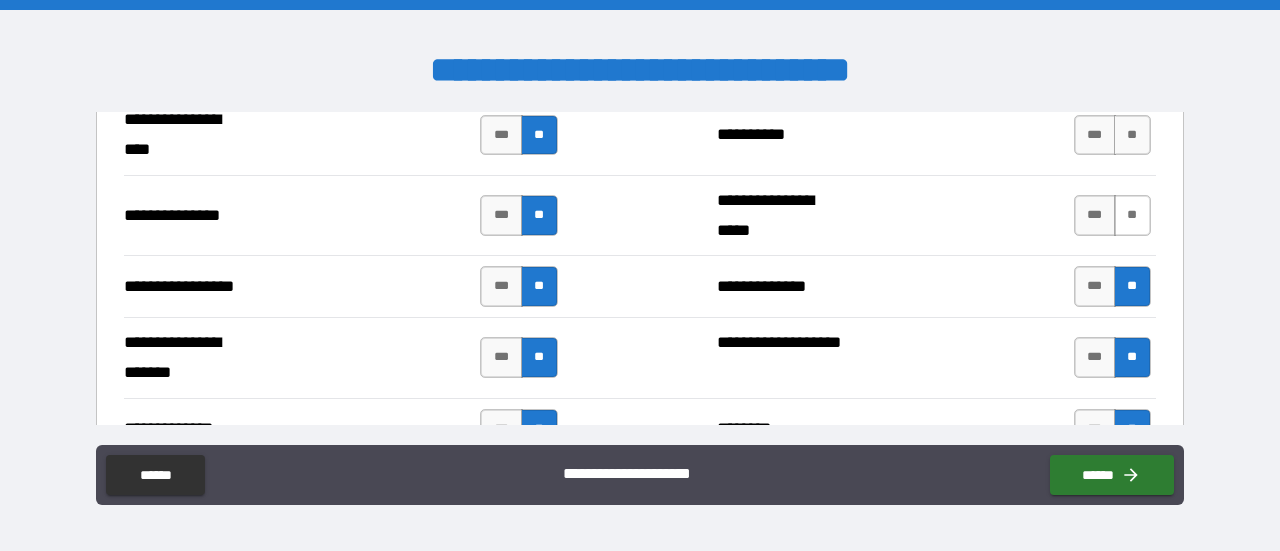 click on "**" at bounding box center (1132, 215) 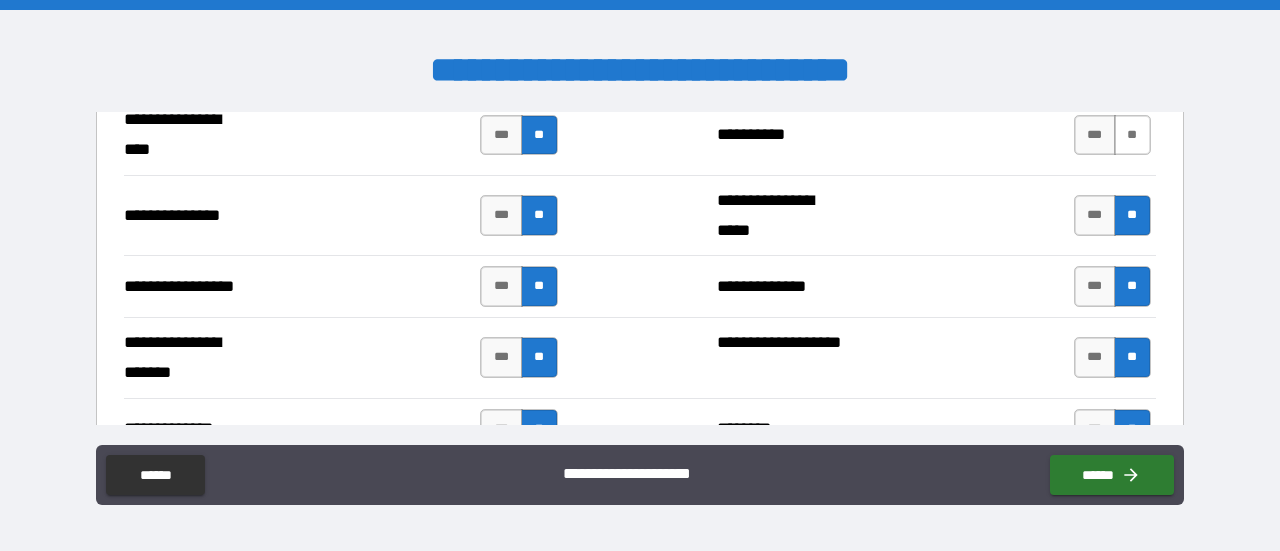 click on "**" at bounding box center (1132, 135) 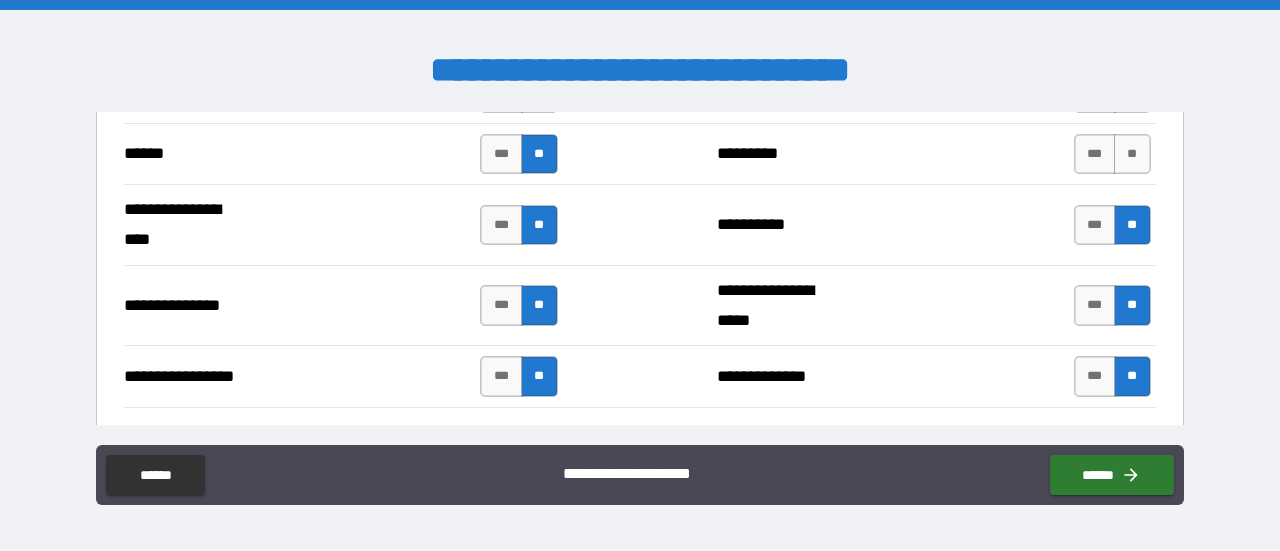 scroll, scrollTop: 2553, scrollLeft: 0, axis: vertical 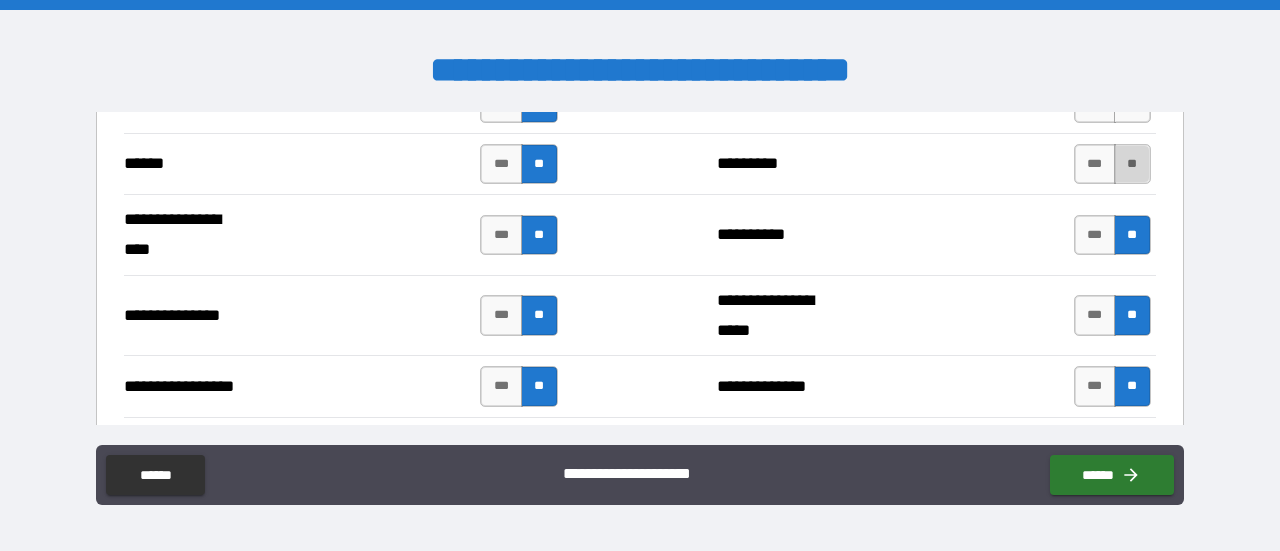 click on "**" at bounding box center [1132, 164] 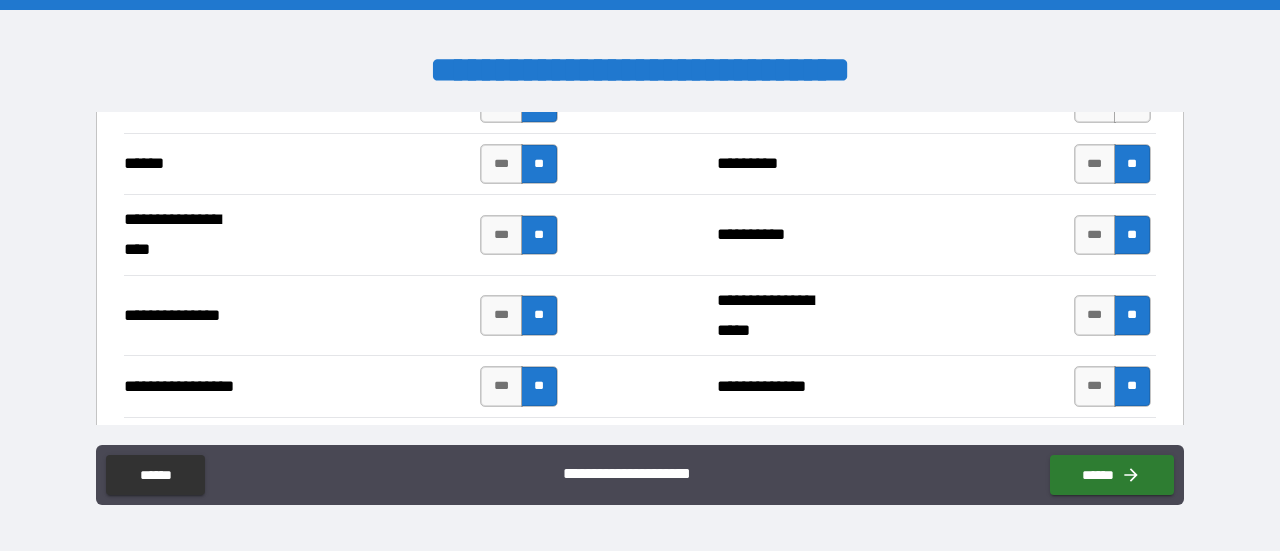 scroll, scrollTop: 2453, scrollLeft: 0, axis: vertical 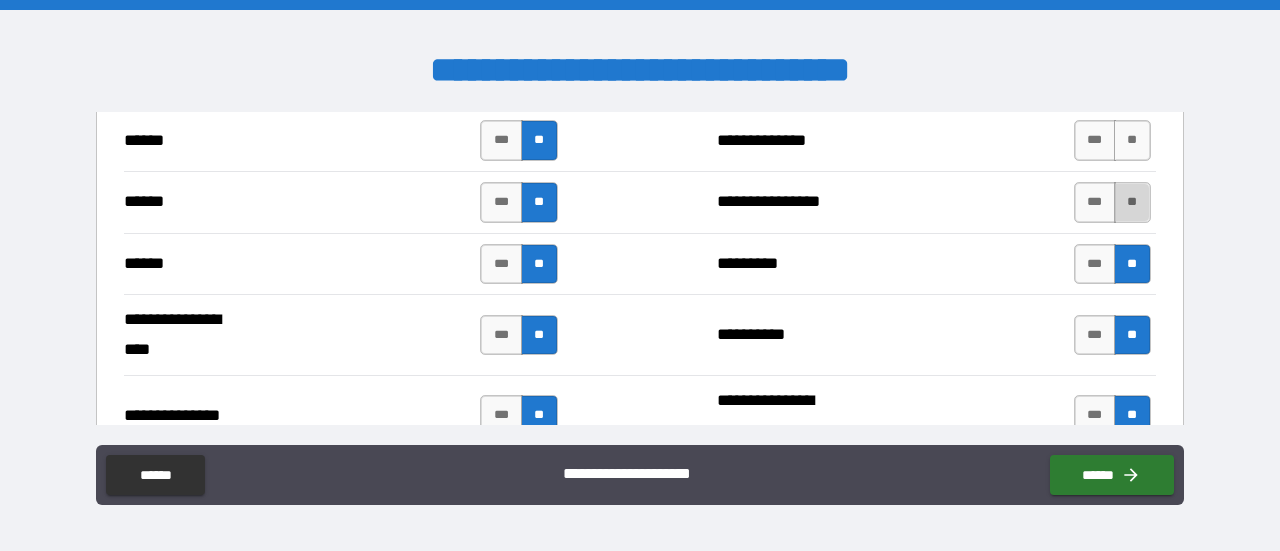 click on "**" at bounding box center (1132, 202) 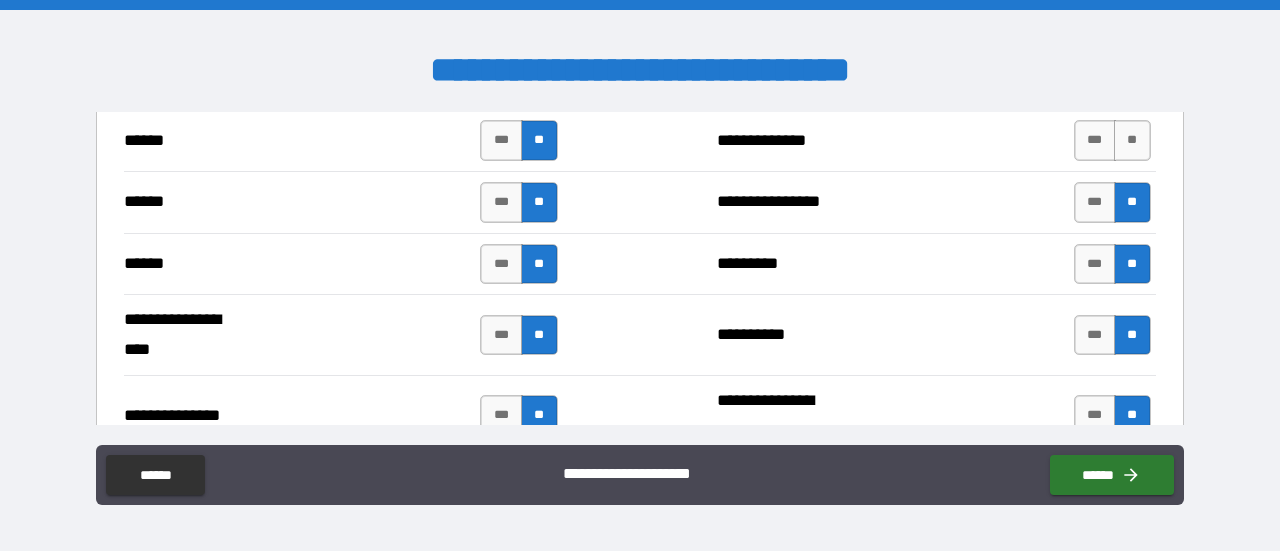scroll, scrollTop: 2353, scrollLeft: 0, axis: vertical 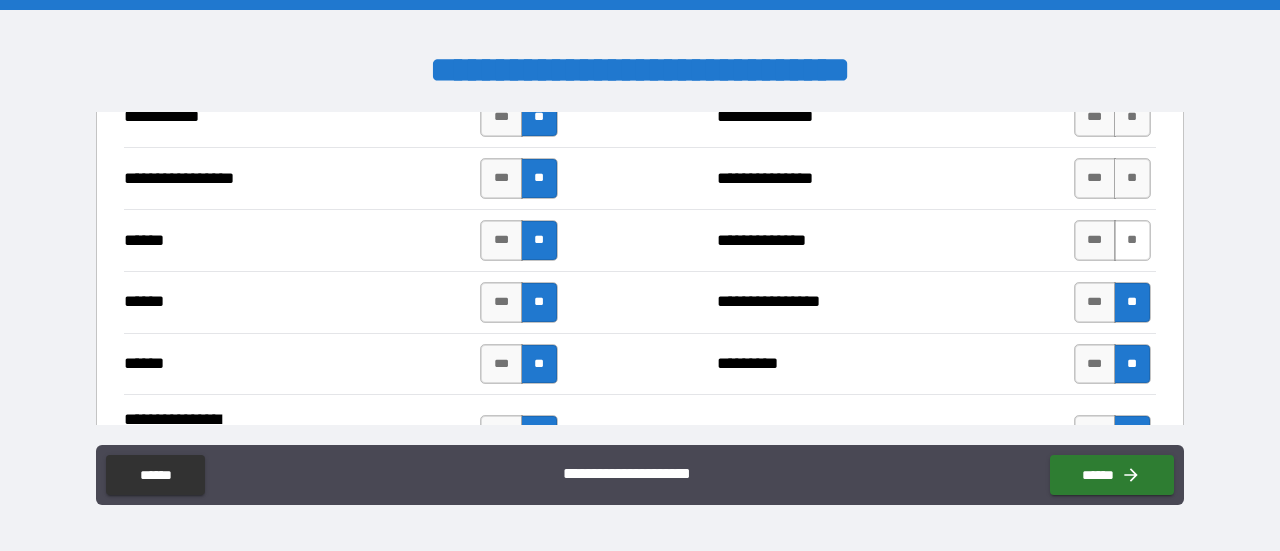 click on "**" at bounding box center (1132, 240) 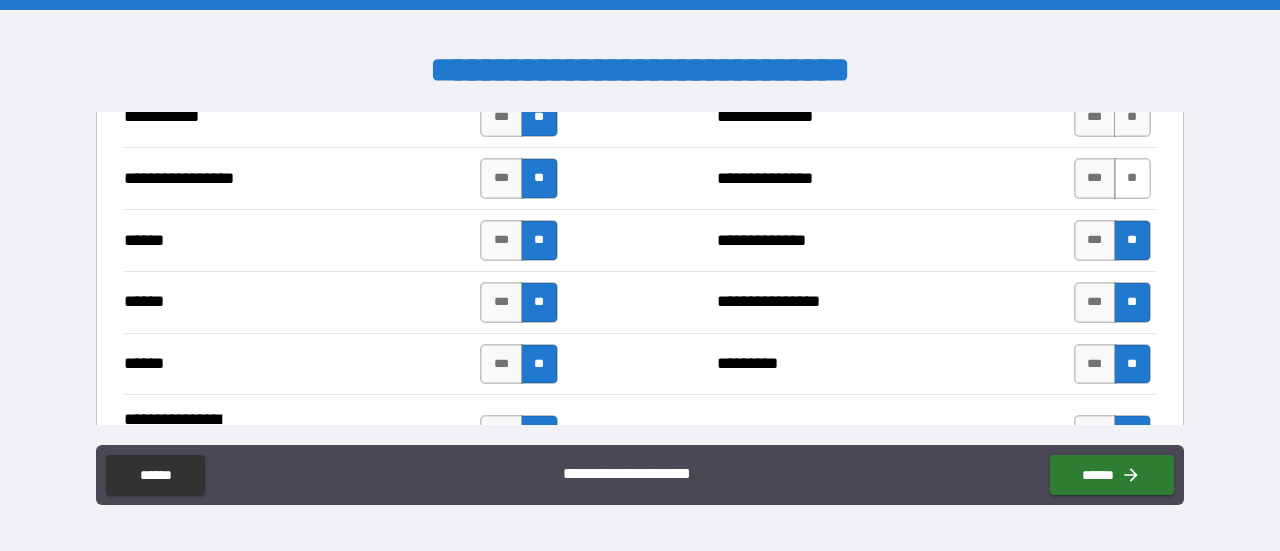 click on "**" at bounding box center (1132, 178) 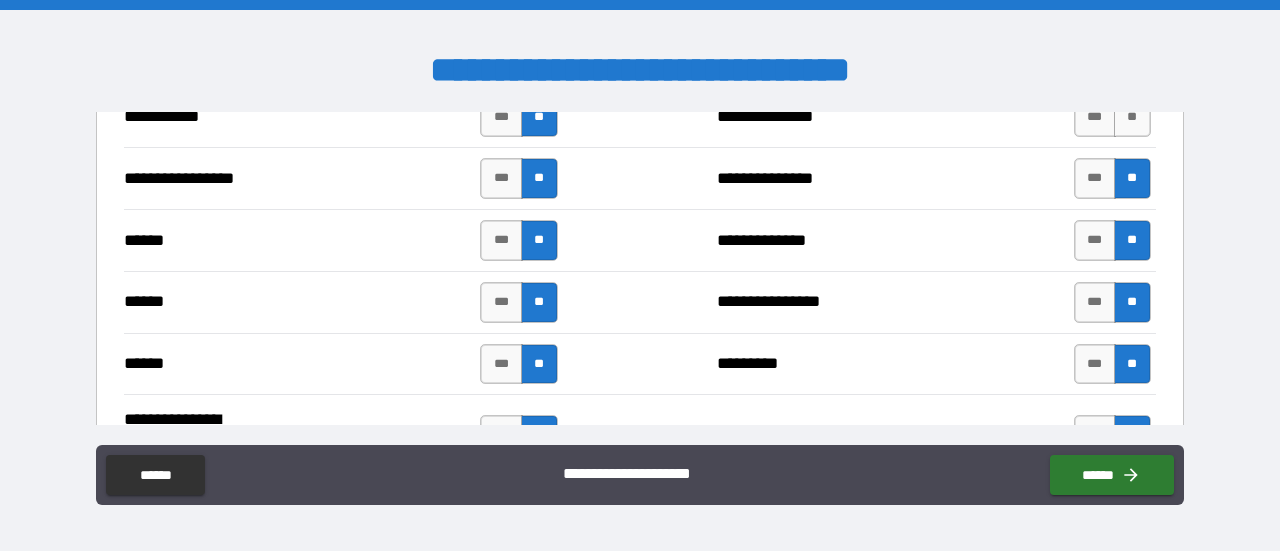 scroll, scrollTop: 2253, scrollLeft: 0, axis: vertical 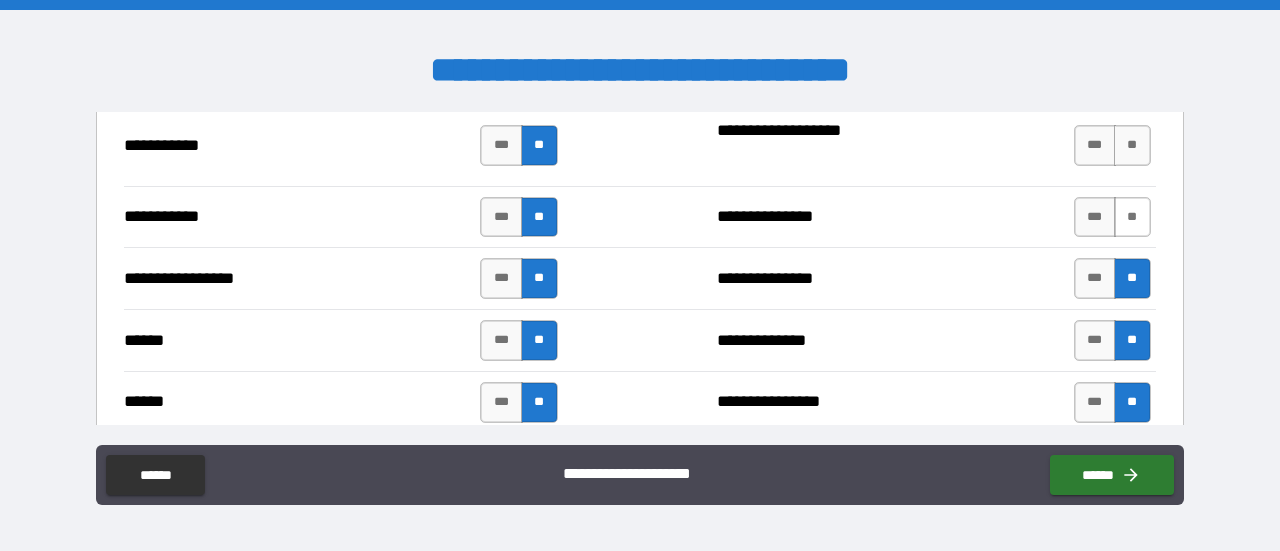click on "**" at bounding box center [1132, 217] 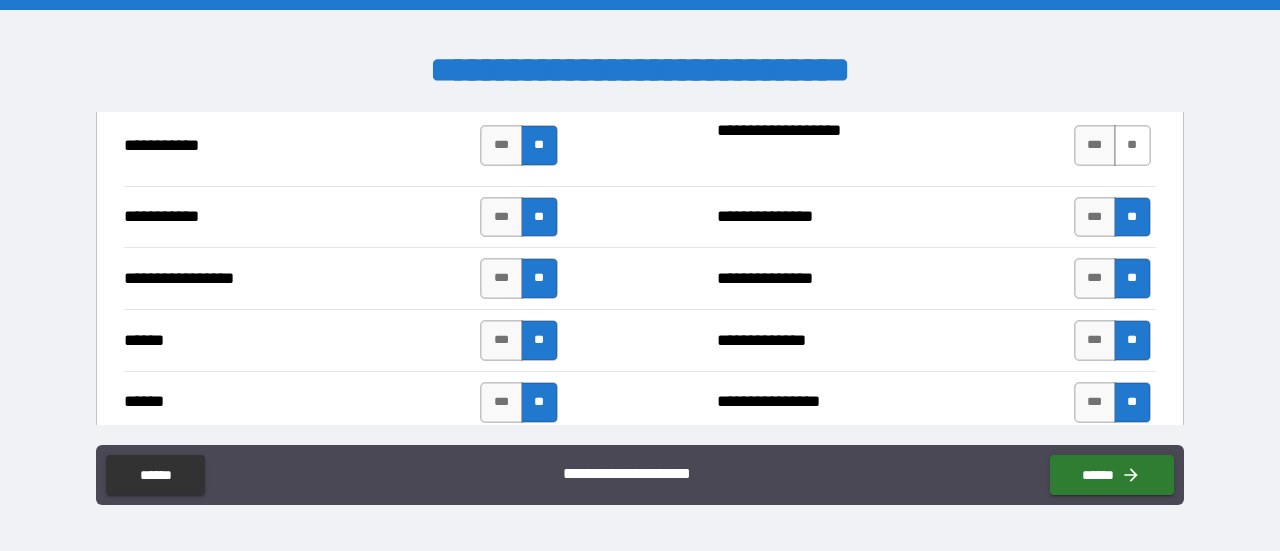 click on "**" at bounding box center (1132, 145) 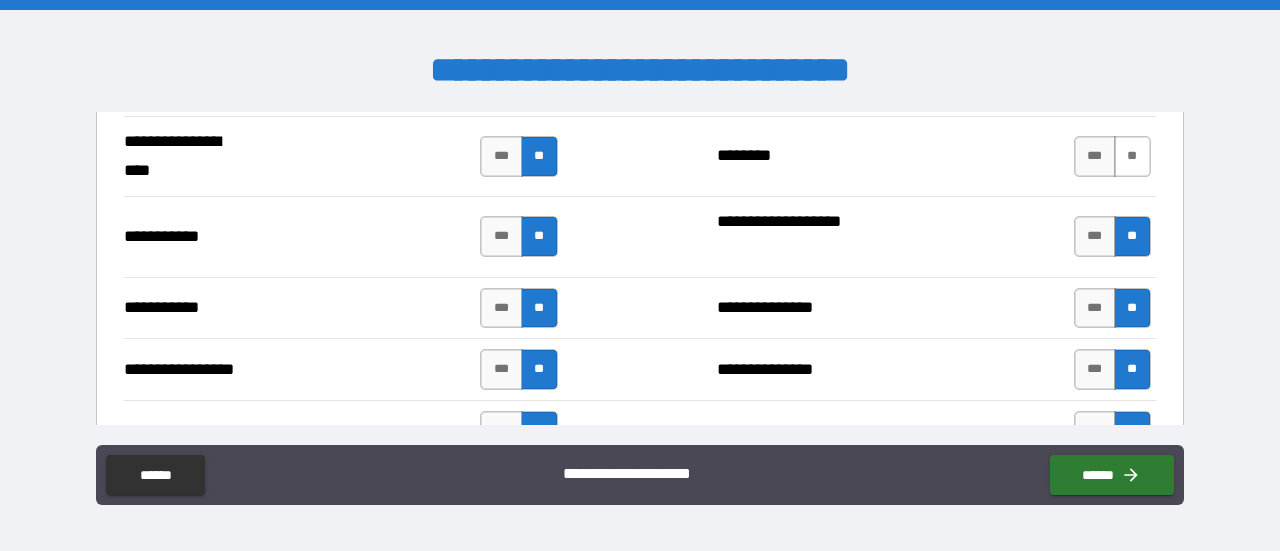 scroll, scrollTop: 2153, scrollLeft: 0, axis: vertical 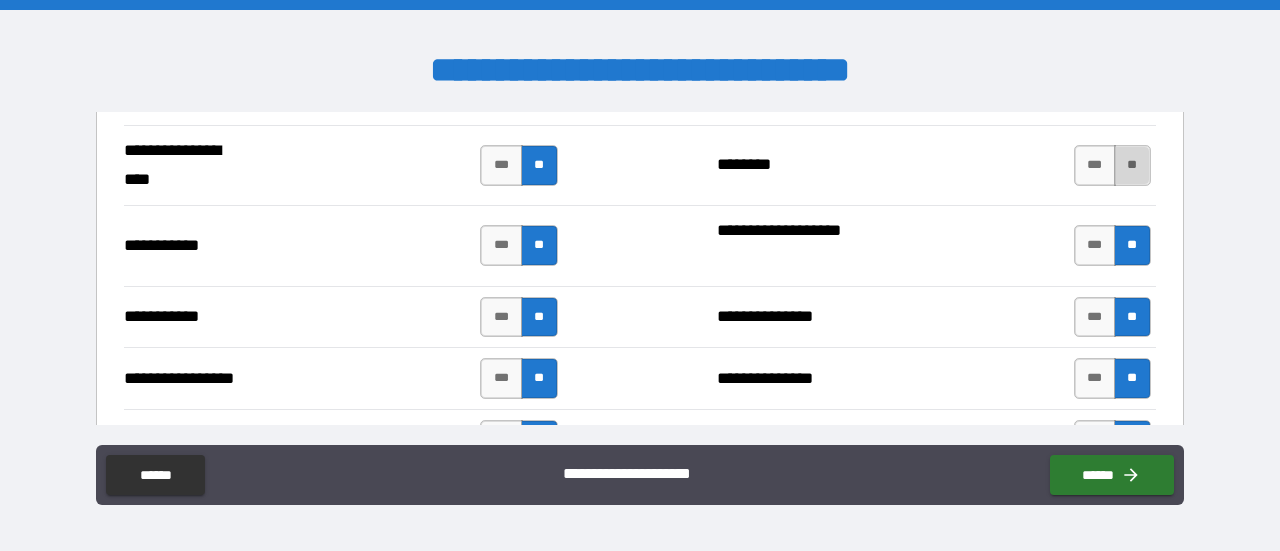 click on "**" at bounding box center (1132, 165) 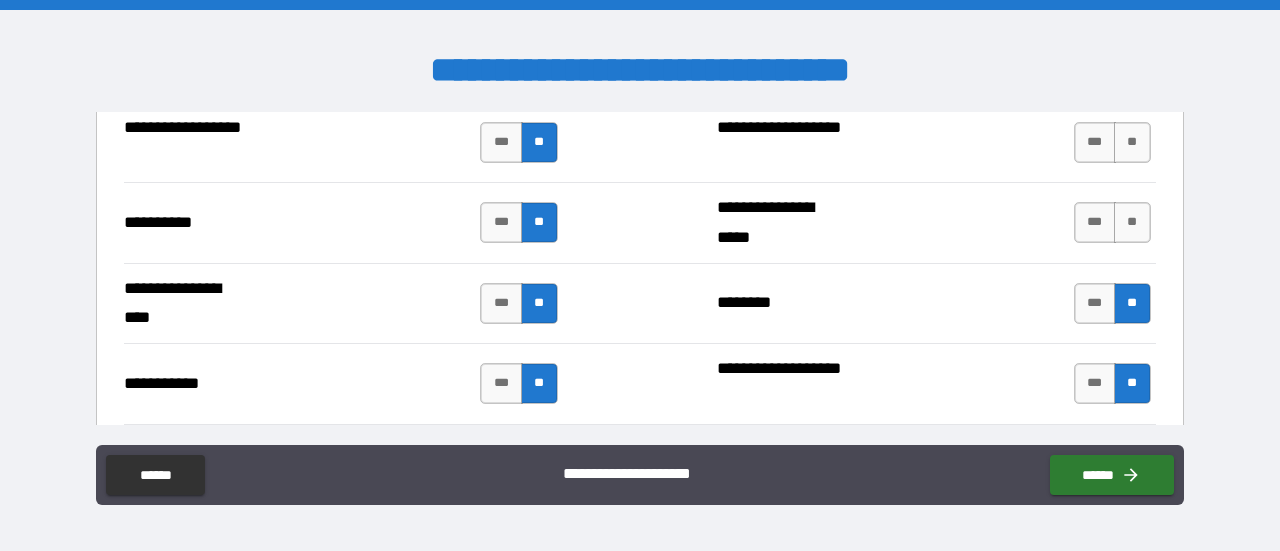 scroll, scrollTop: 1953, scrollLeft: 0, axis: vertical 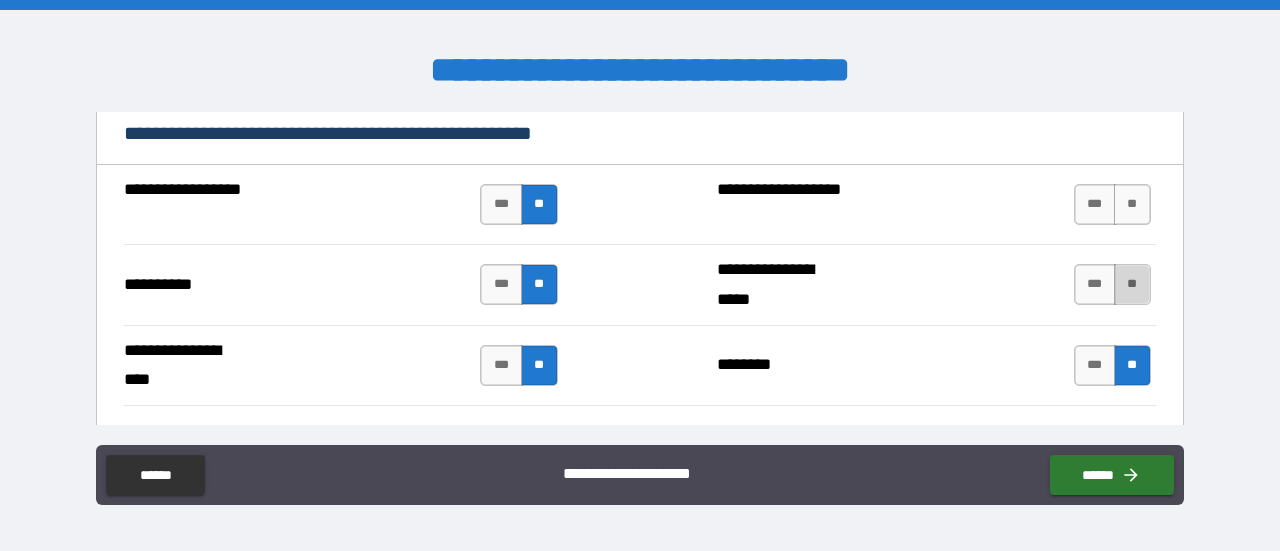click on "**" at bounding box center [1132, 284] 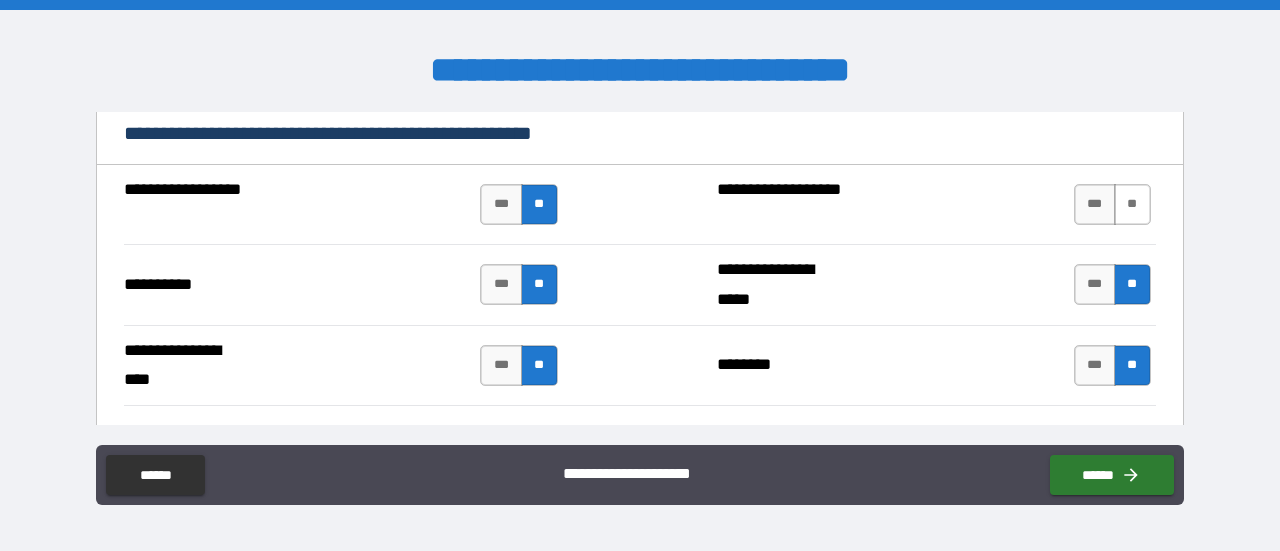 click on "**" at bounding box center [1132, 204] 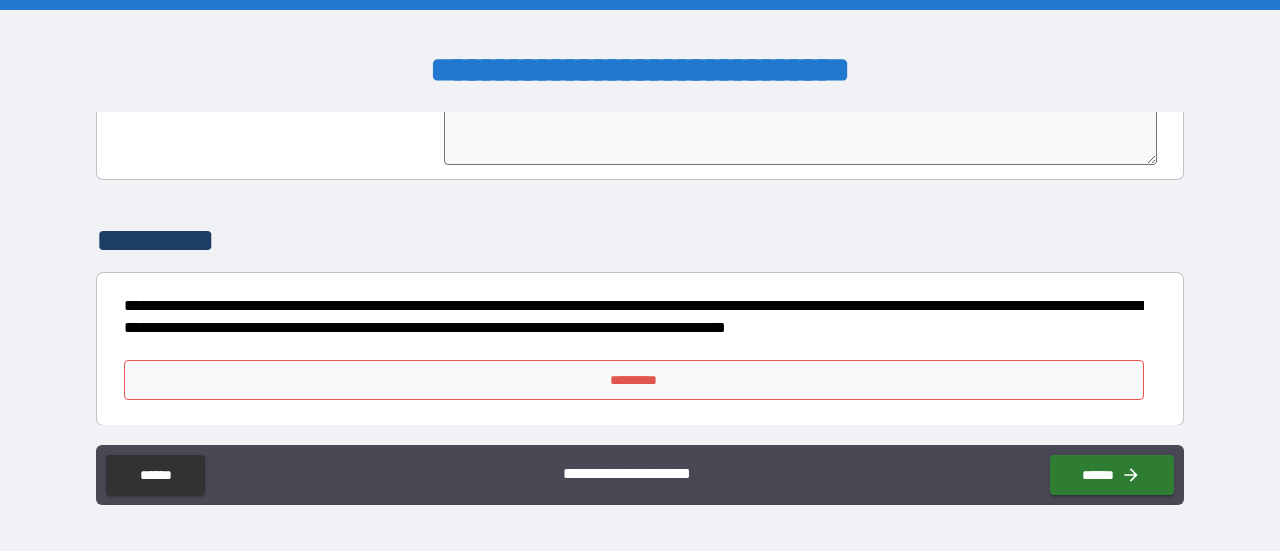 scroll, scrollTop: 5194, scrollLeft: 0, axis: vertical 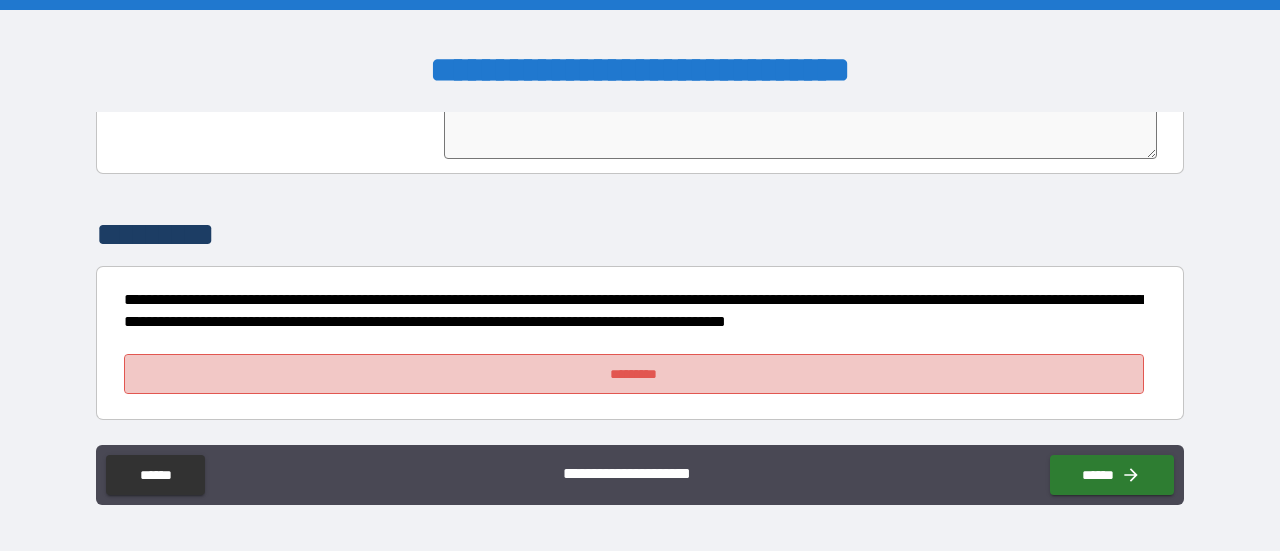 click on "*********" at bounding box center [634, 374] 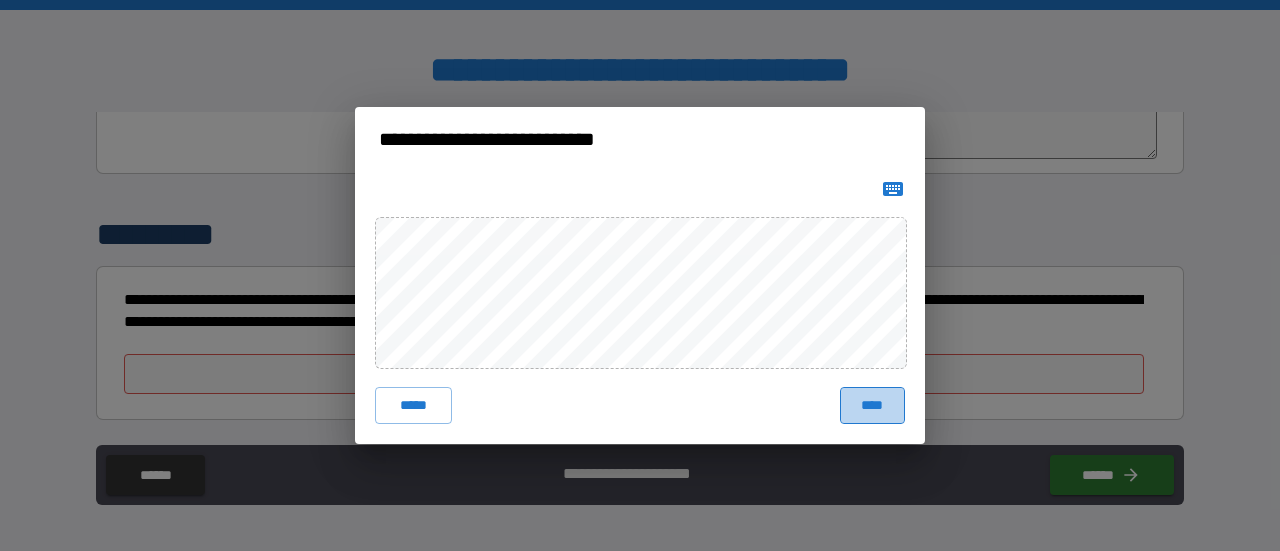 click on "****" at bounding box center (873, 405) 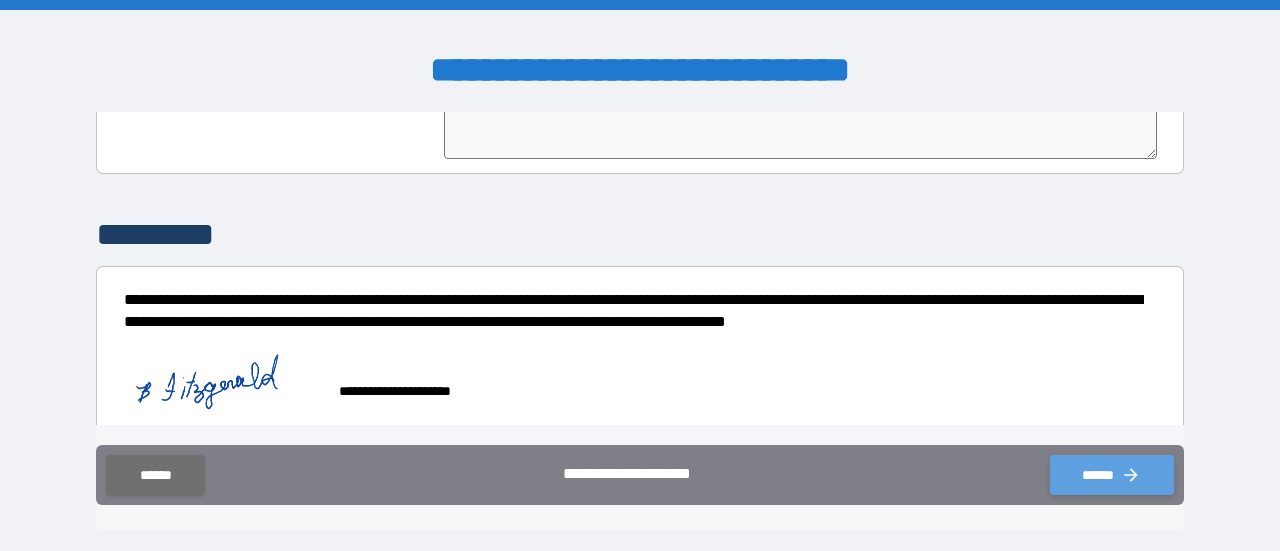 click on "******" at bounding box center [1112, 475] 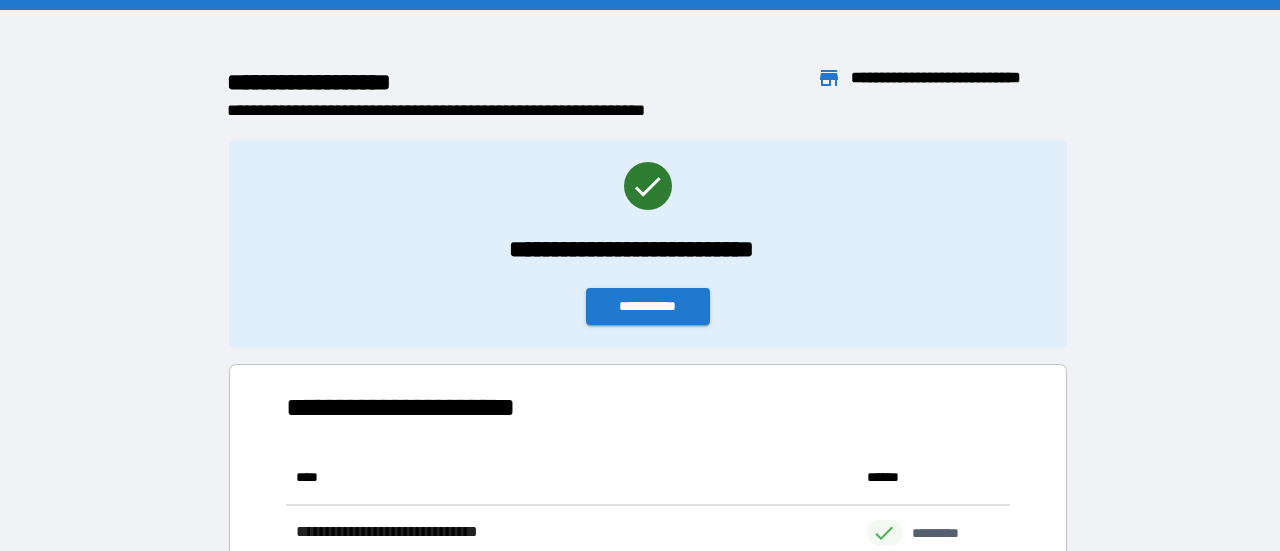 scroll, scrollTop: 16, scrollLeft: 15, axis: both 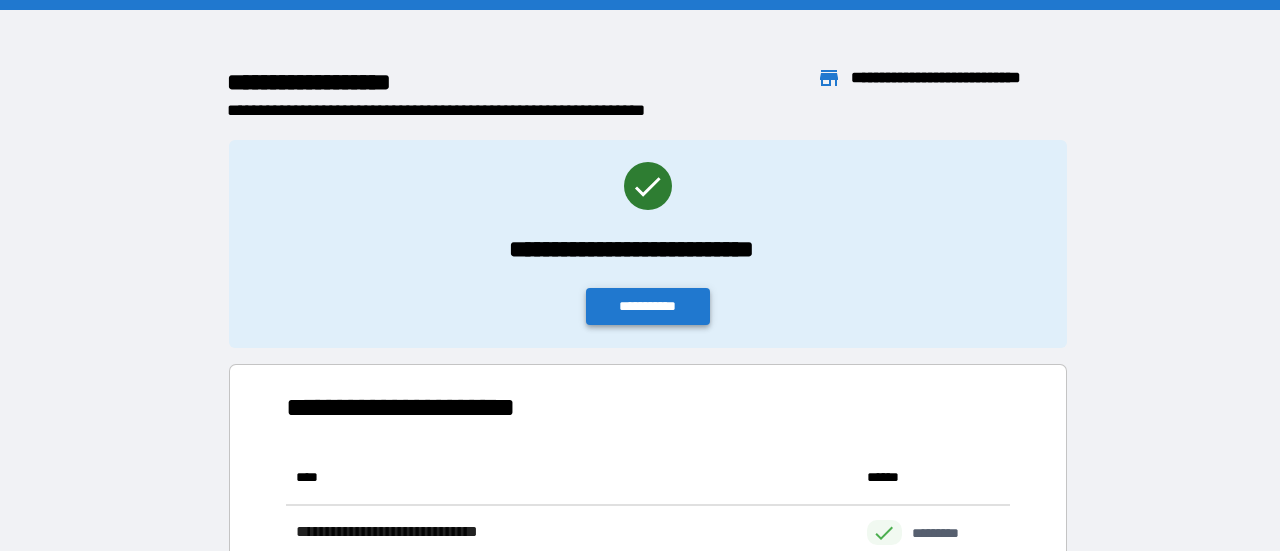 click on "**********" at bounding box center [648, 306] 